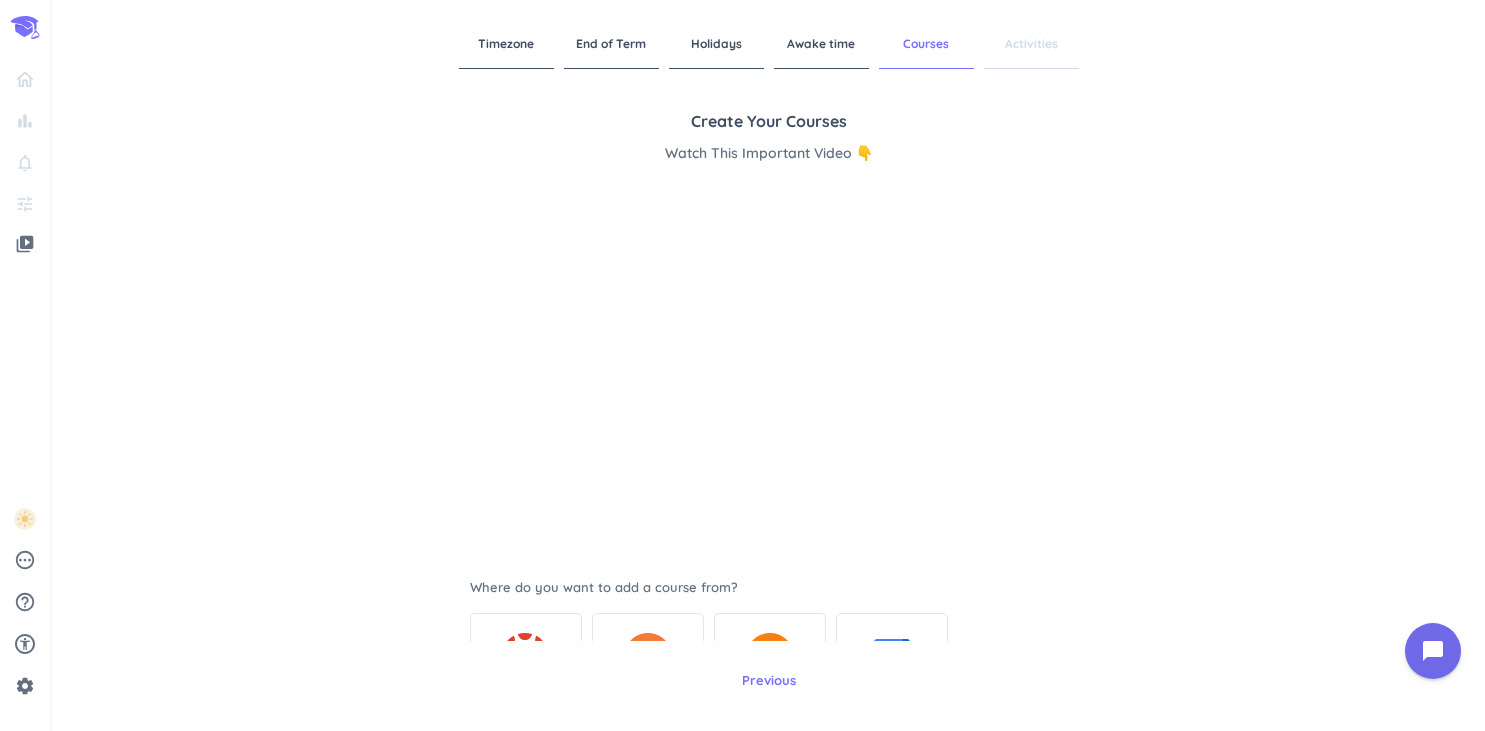scroll, scrollTop: 0, scrollLeft: 0, axis: both 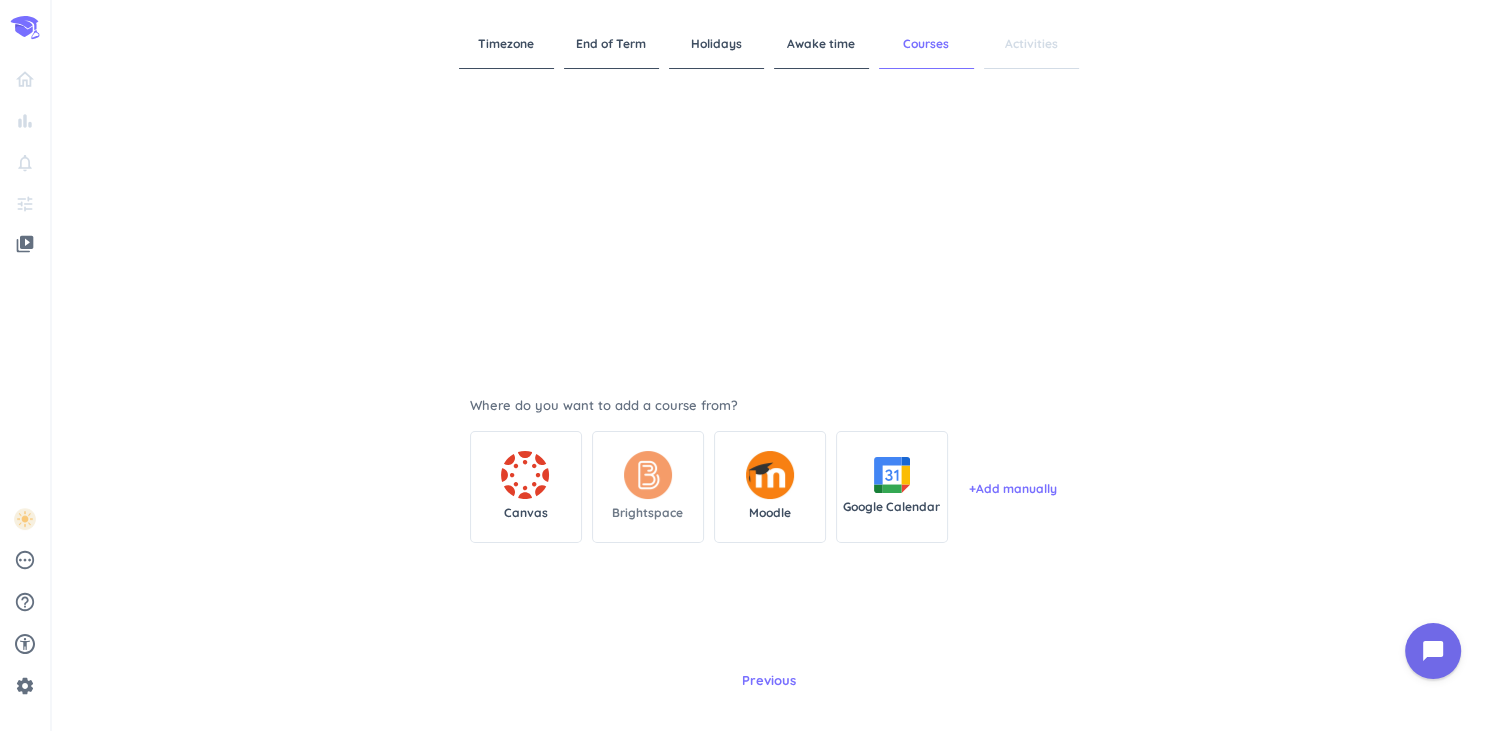 click on "Brightspace" at bounding box center (648, 487) 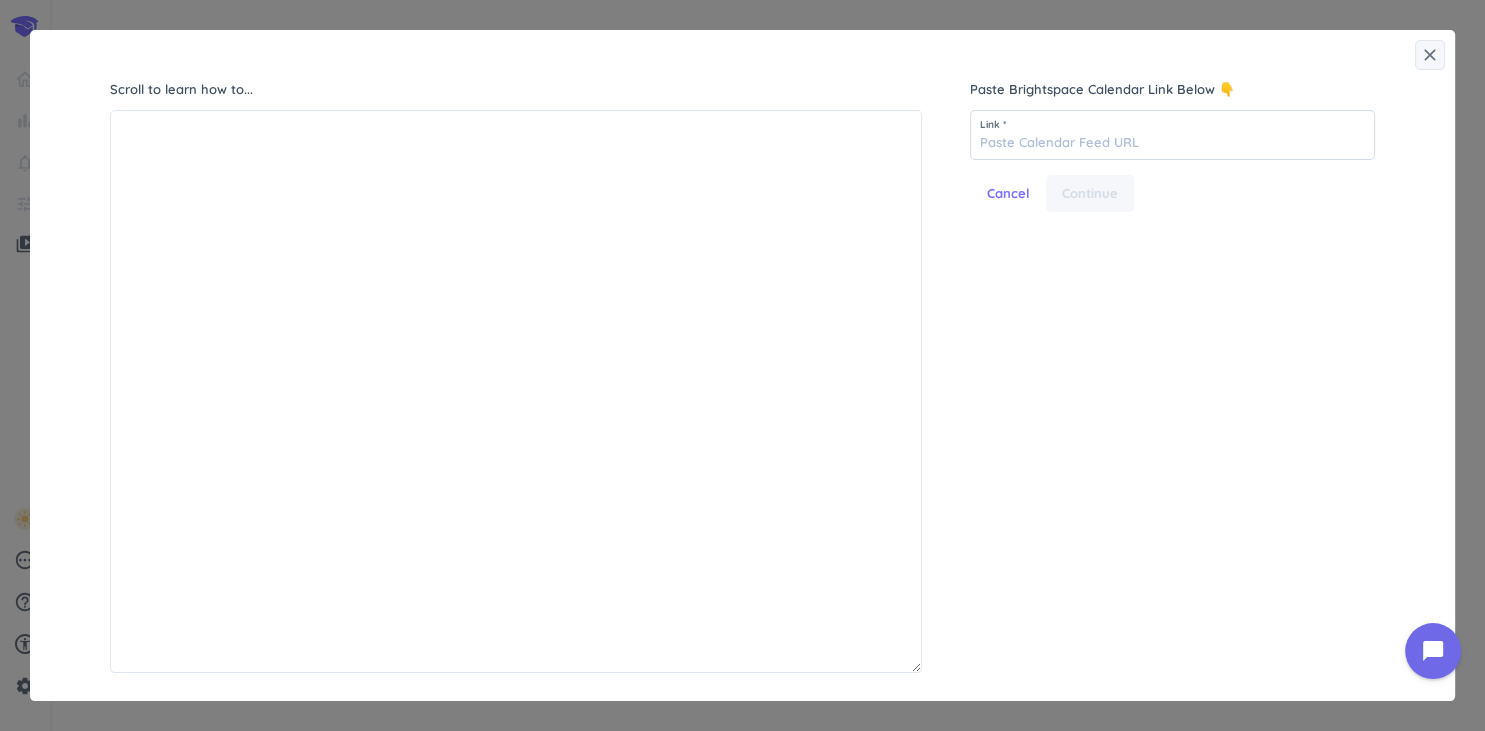 scroll, scrollTop: 1, scrollLeft: 1, axis: both 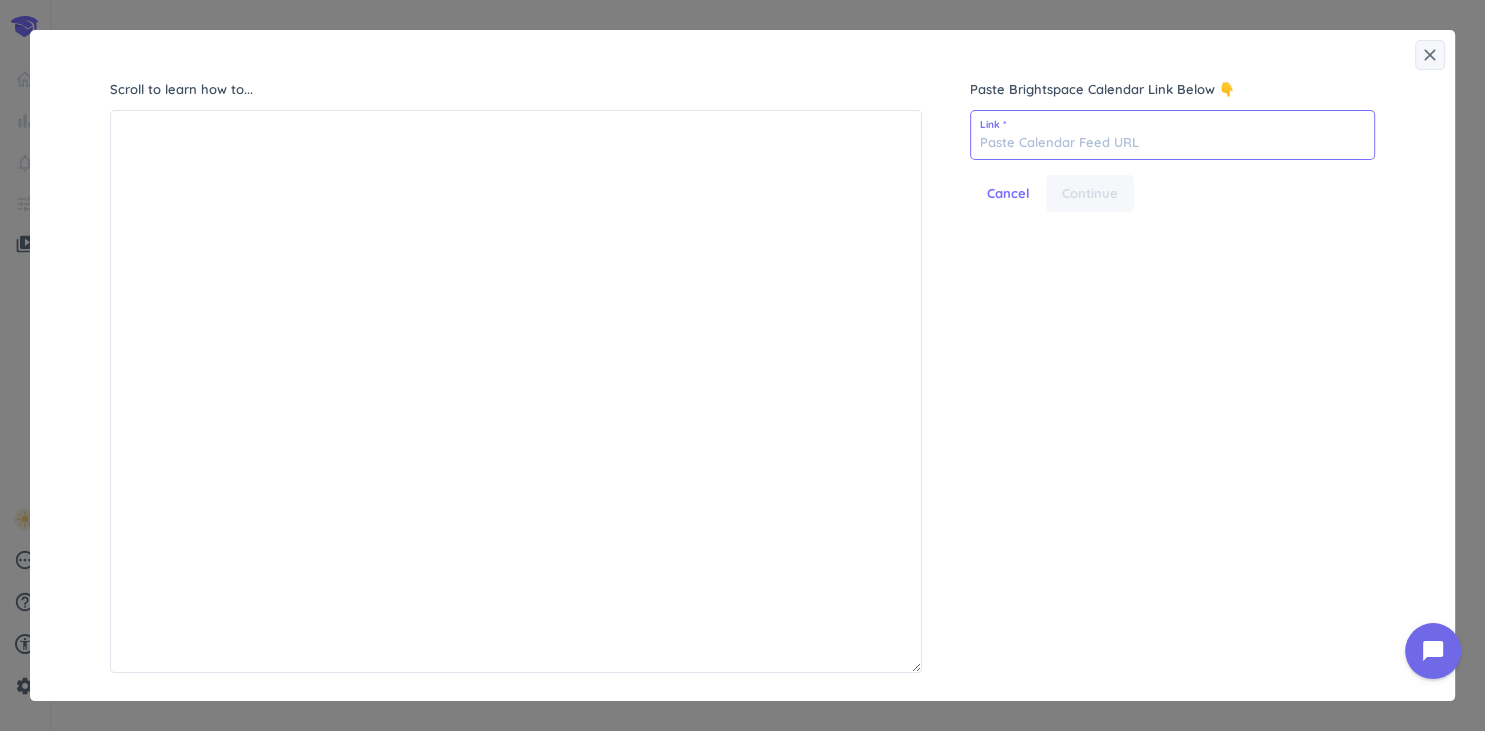 click at bounding box center (1172, 135) 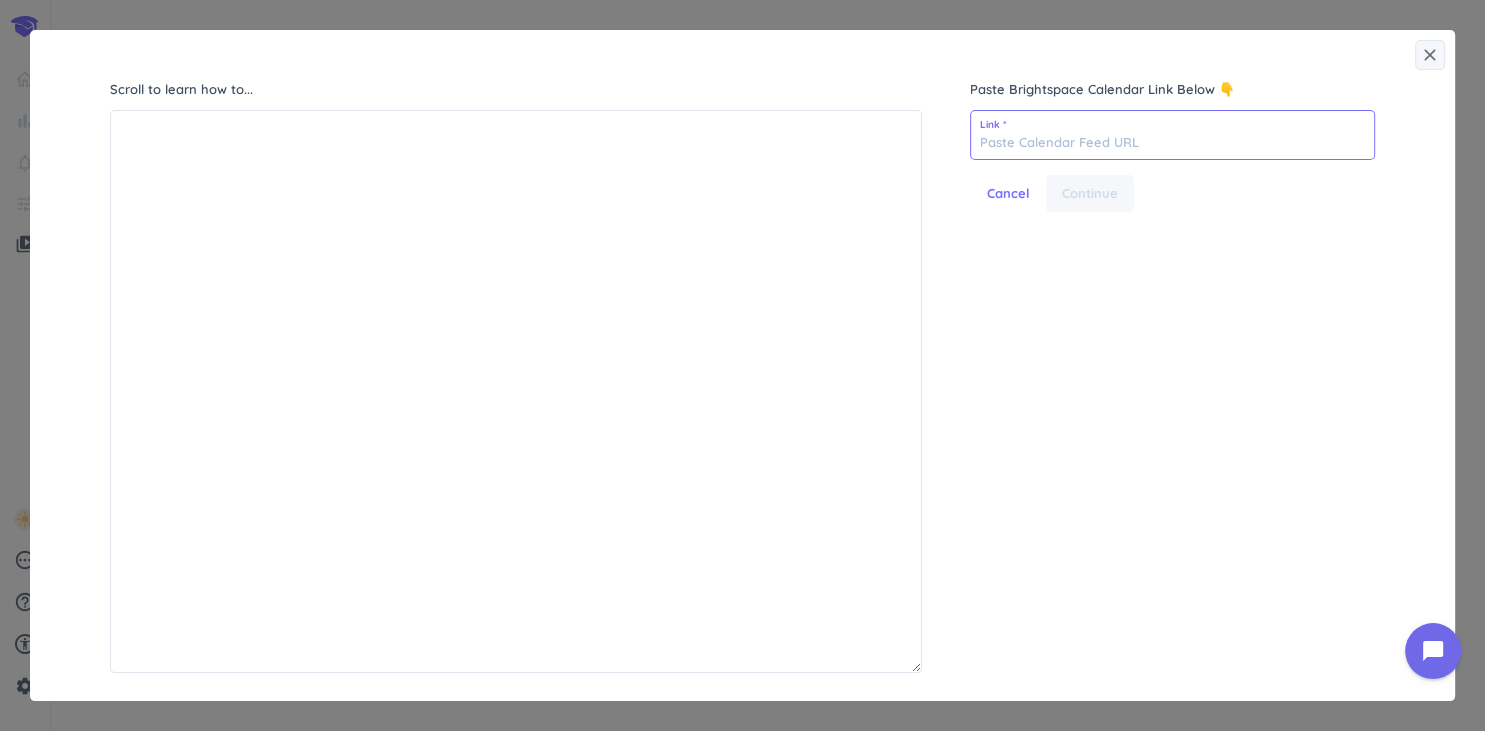 paste on "[URL][DOMAIN_NAME]" 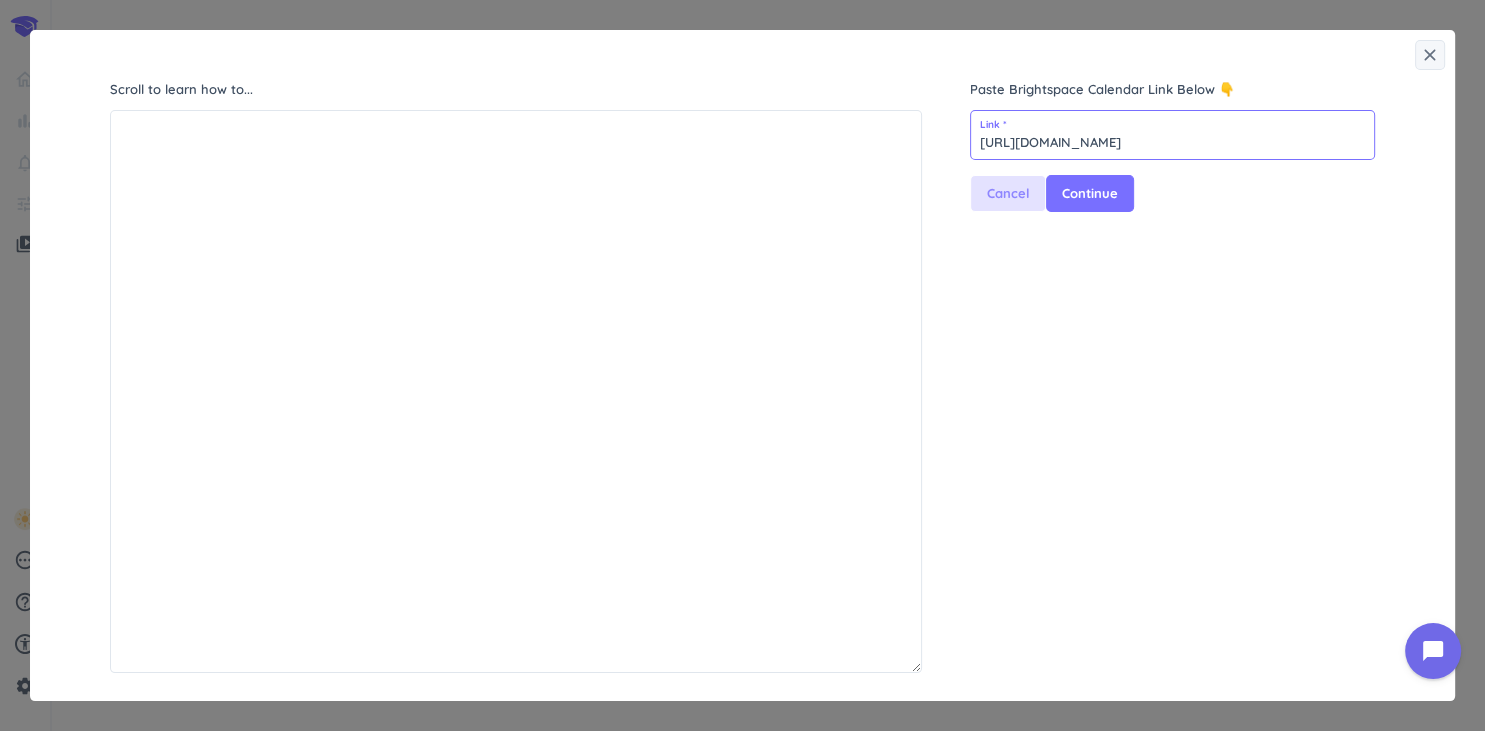 scroll, scrollTop: 0, scrollLeft: 234, axis: horizontal 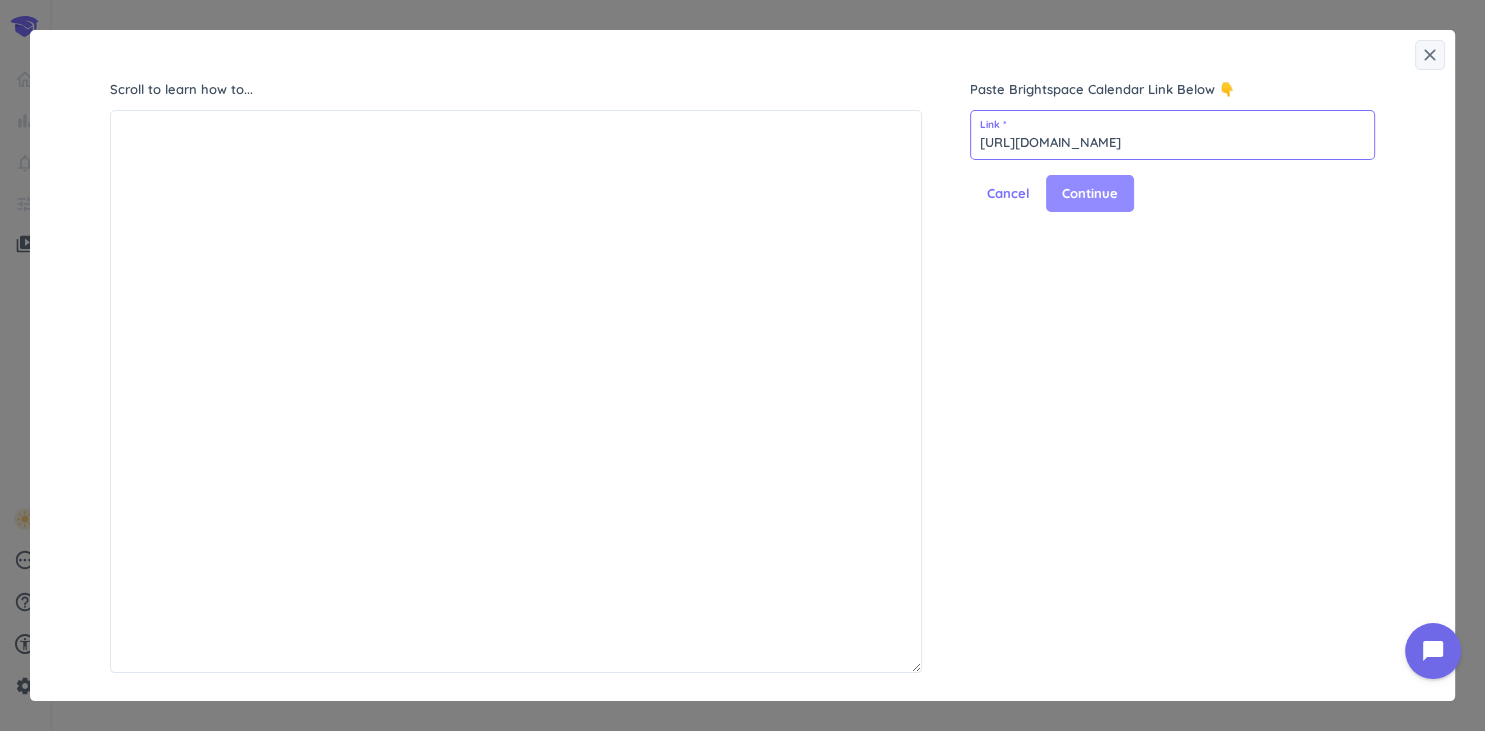 type on "[URL][DOMAIN_NAME]" 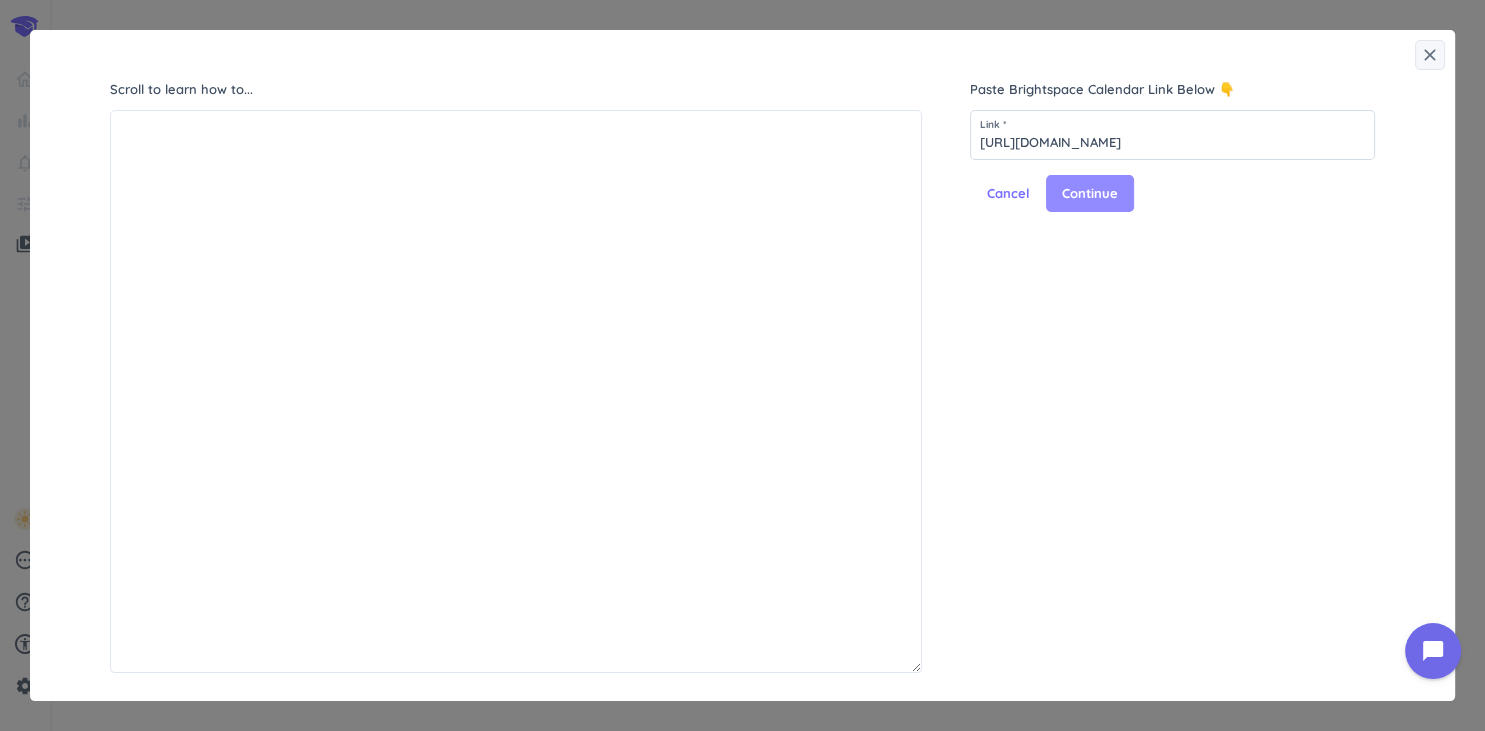 click on "Continue" at bounding box center (1090, 194) 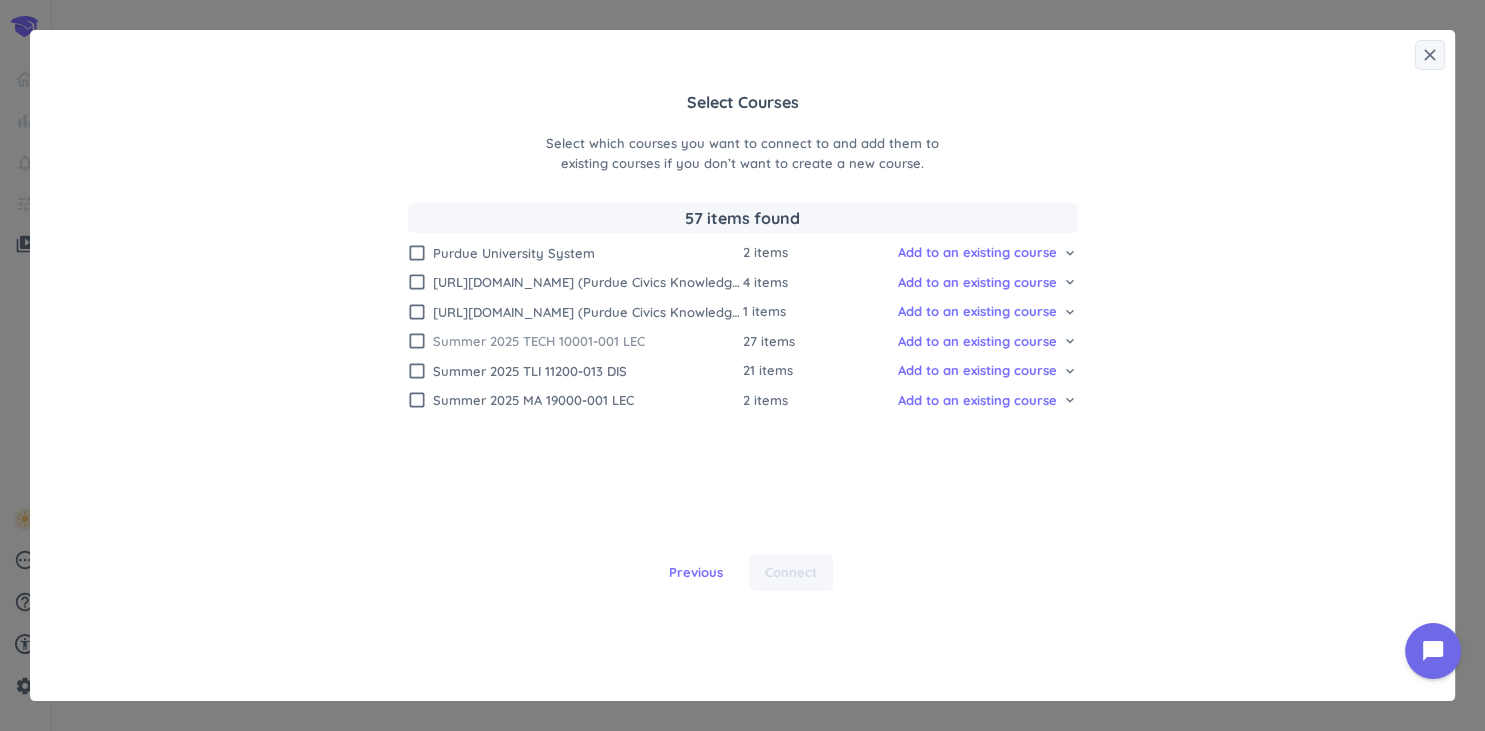 click on "check_box_outline_blank" at bounding box center [417, 341] 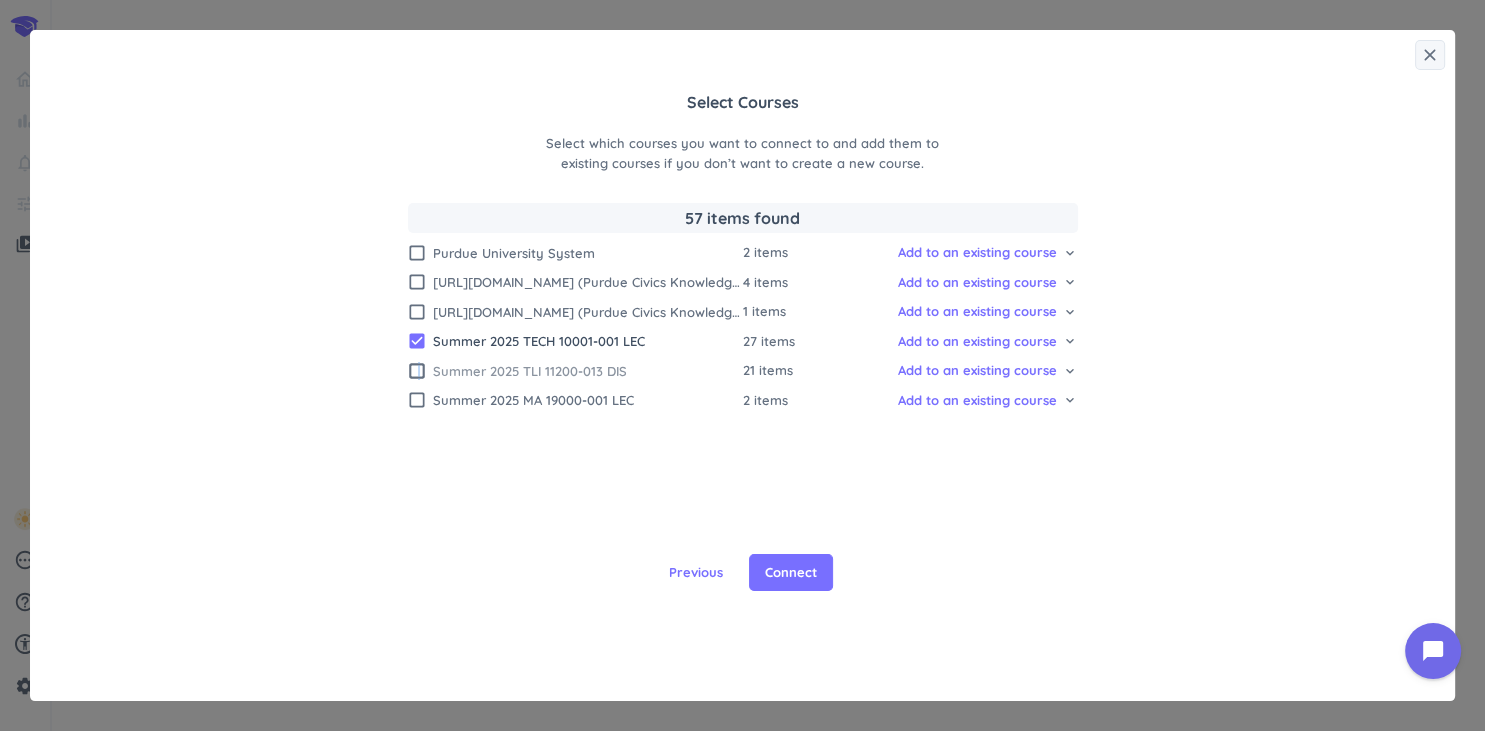 click on "check_box_outline_blank" at bounding box center (417, 371) 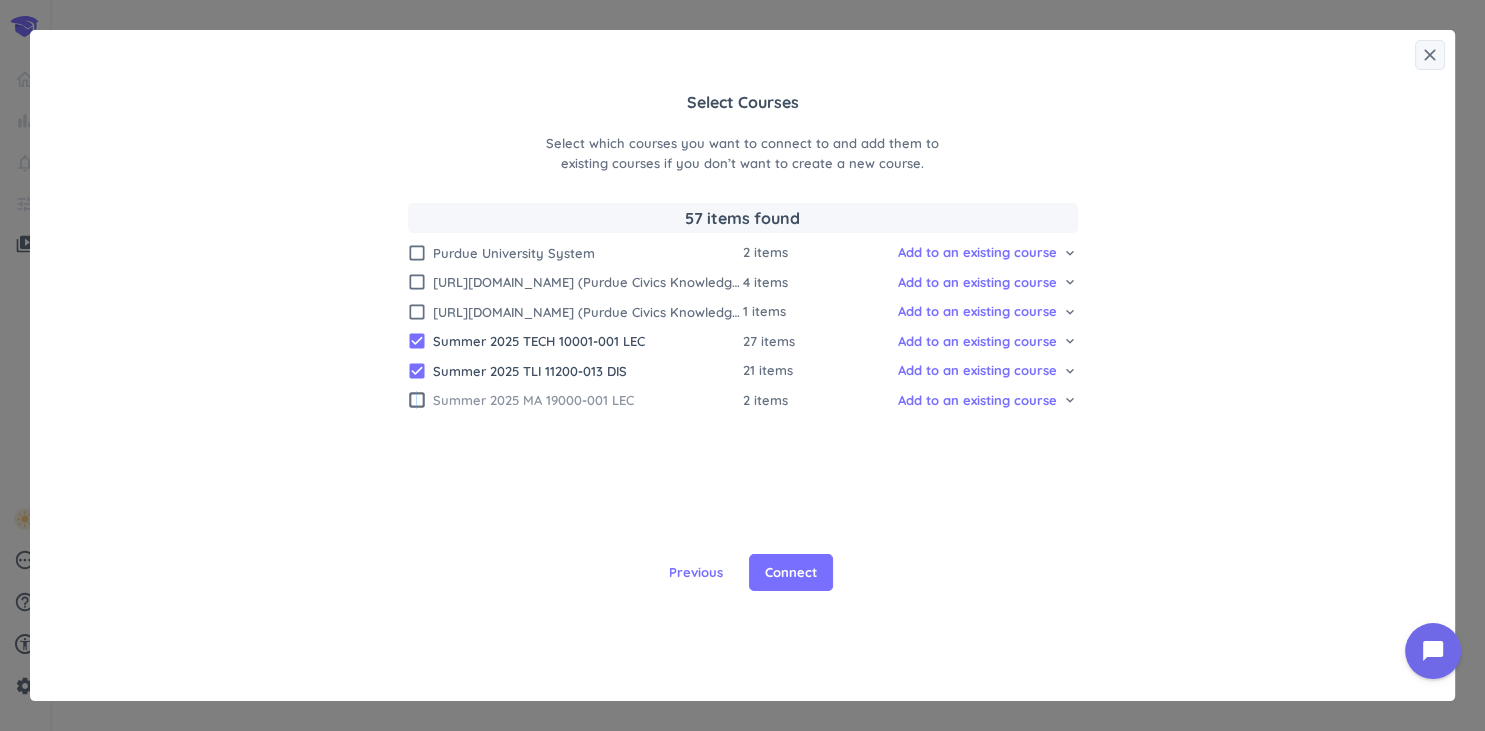 click on "check_box_outline_blank" at bounding box center [417, 400] 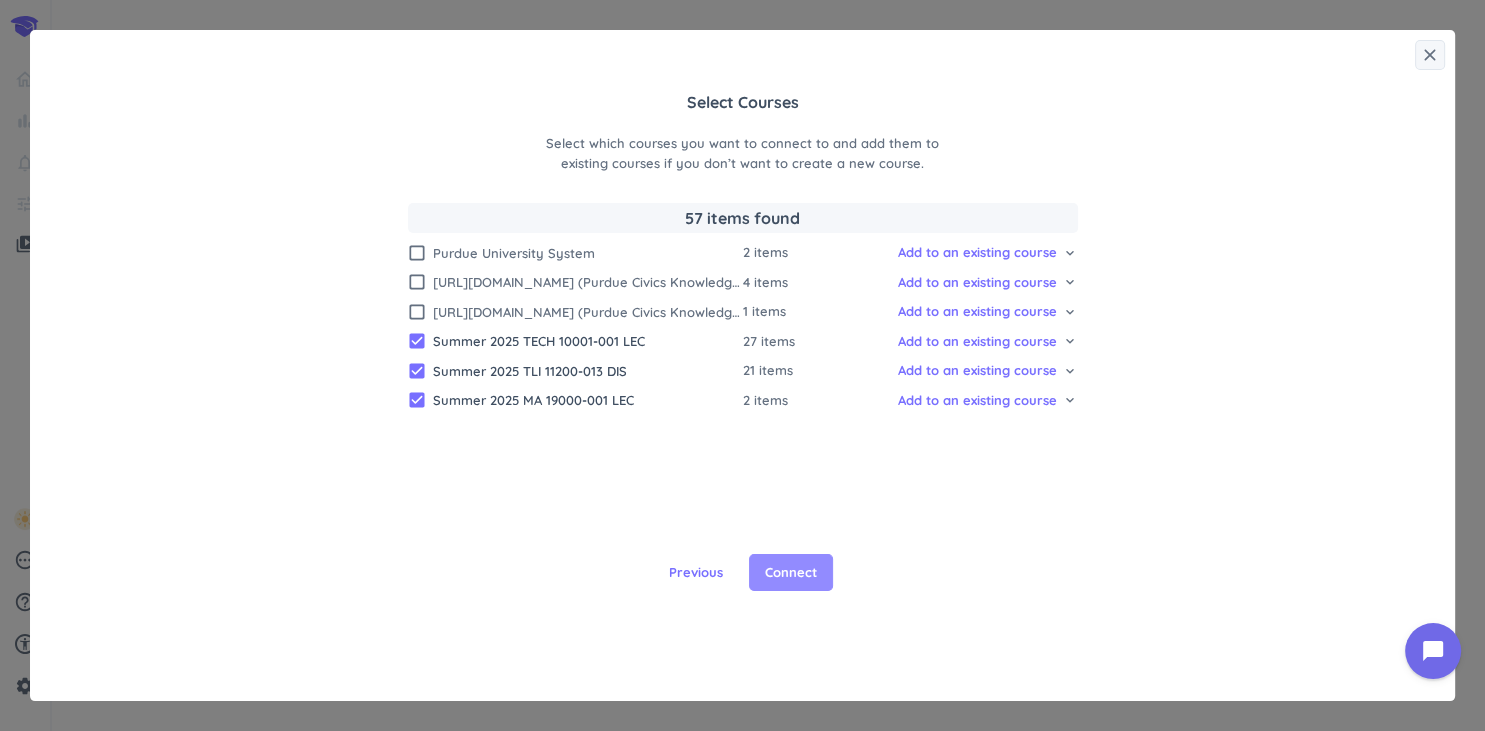 click on "Connect" at bounding box center [791, 573] 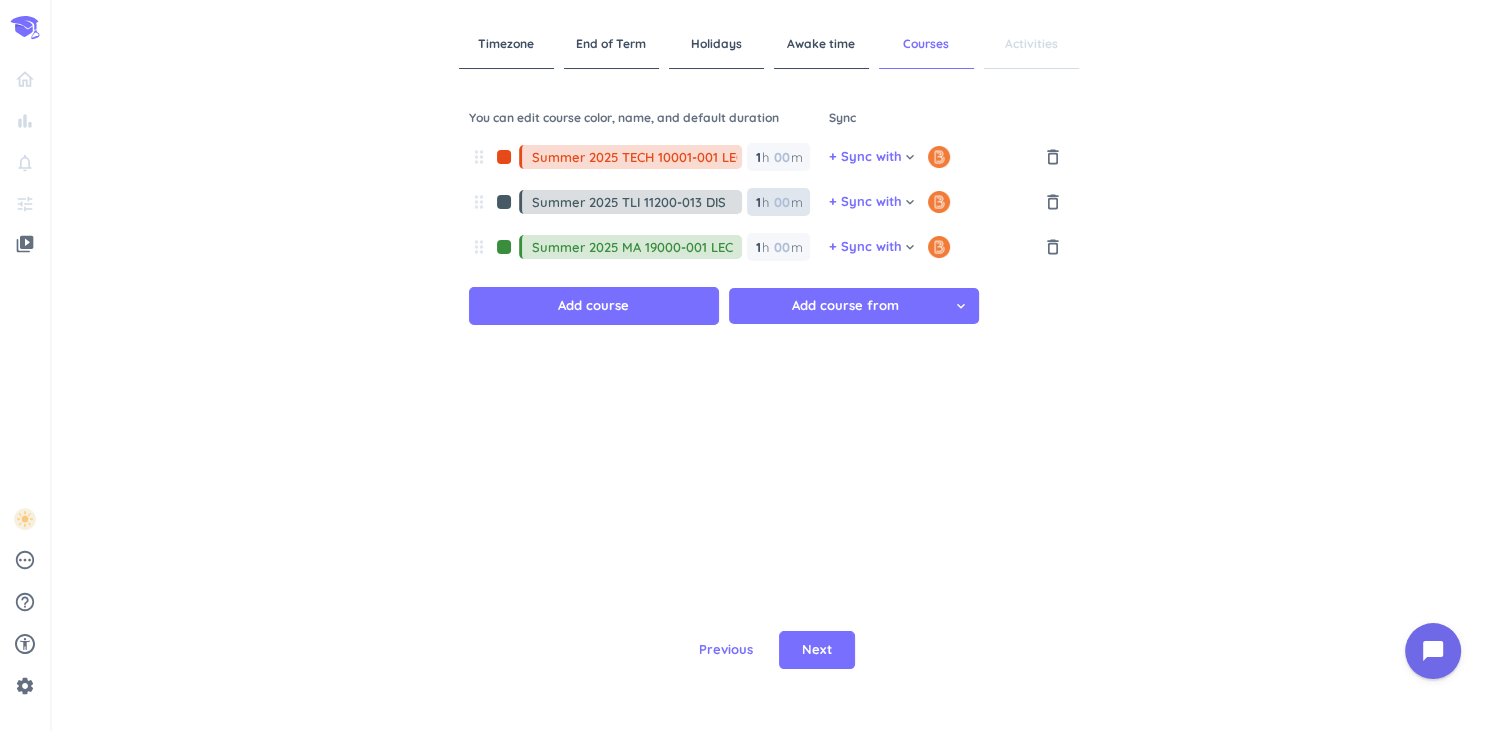 click at bounding box center (781, 202) 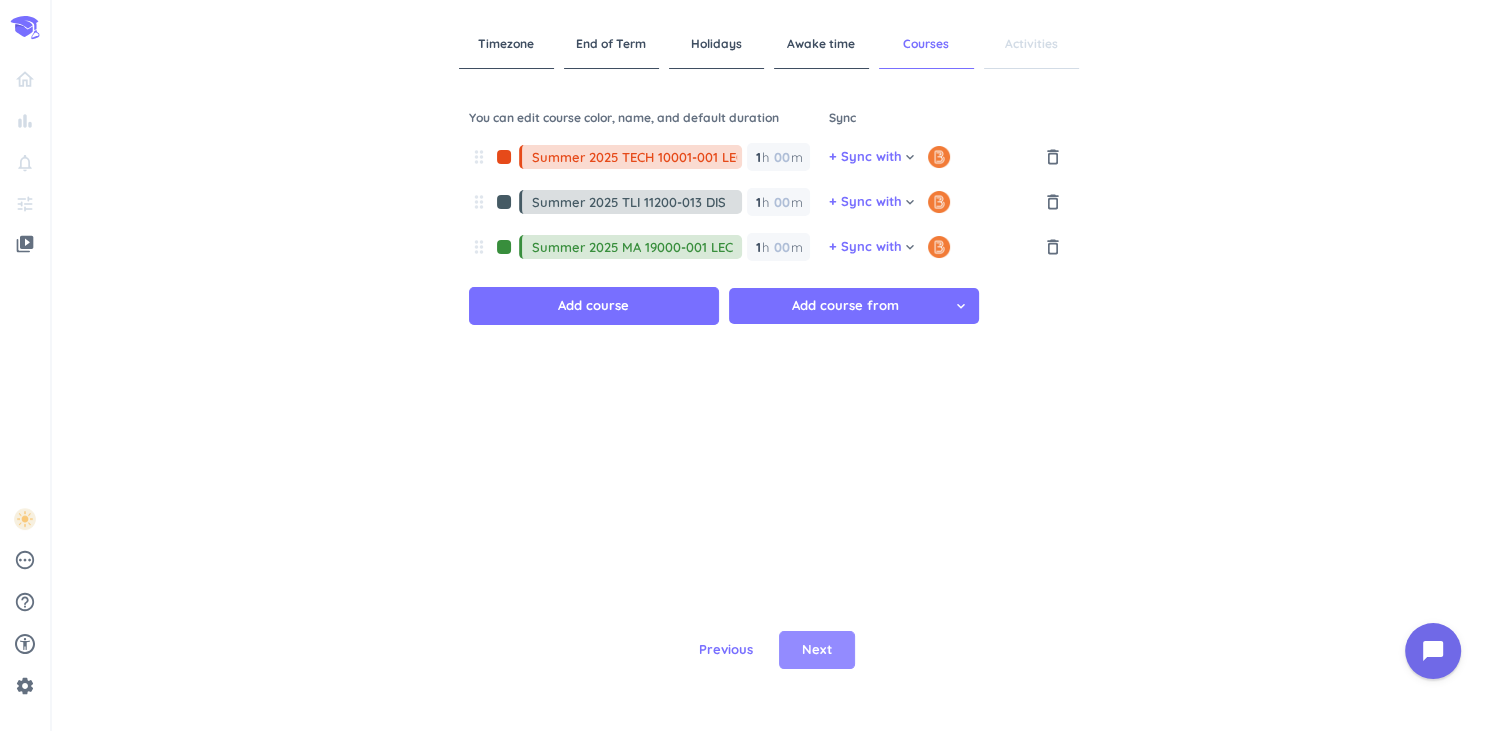 click on "Next" at bounding box center [817, 650] 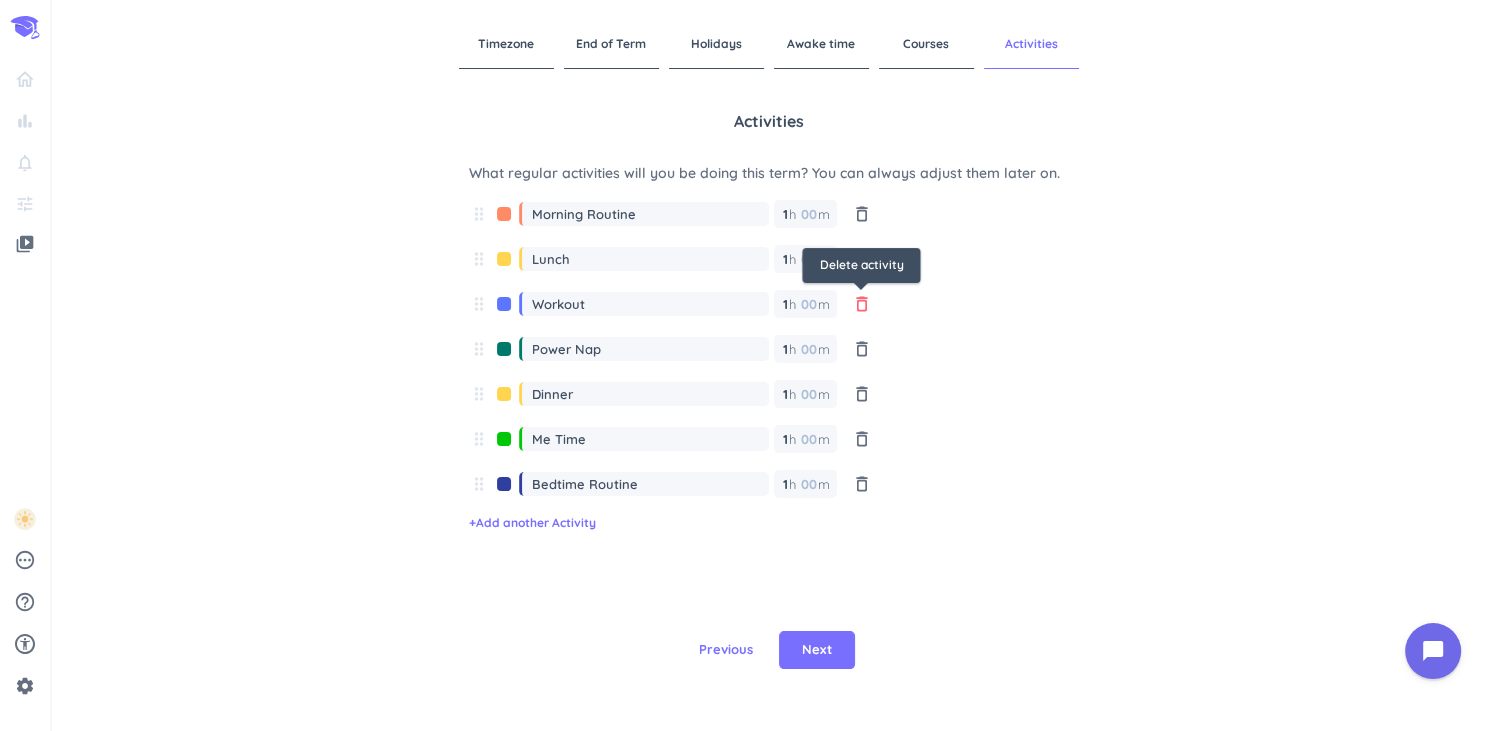 click on "delete_outline" at bounding box center [862, 304] 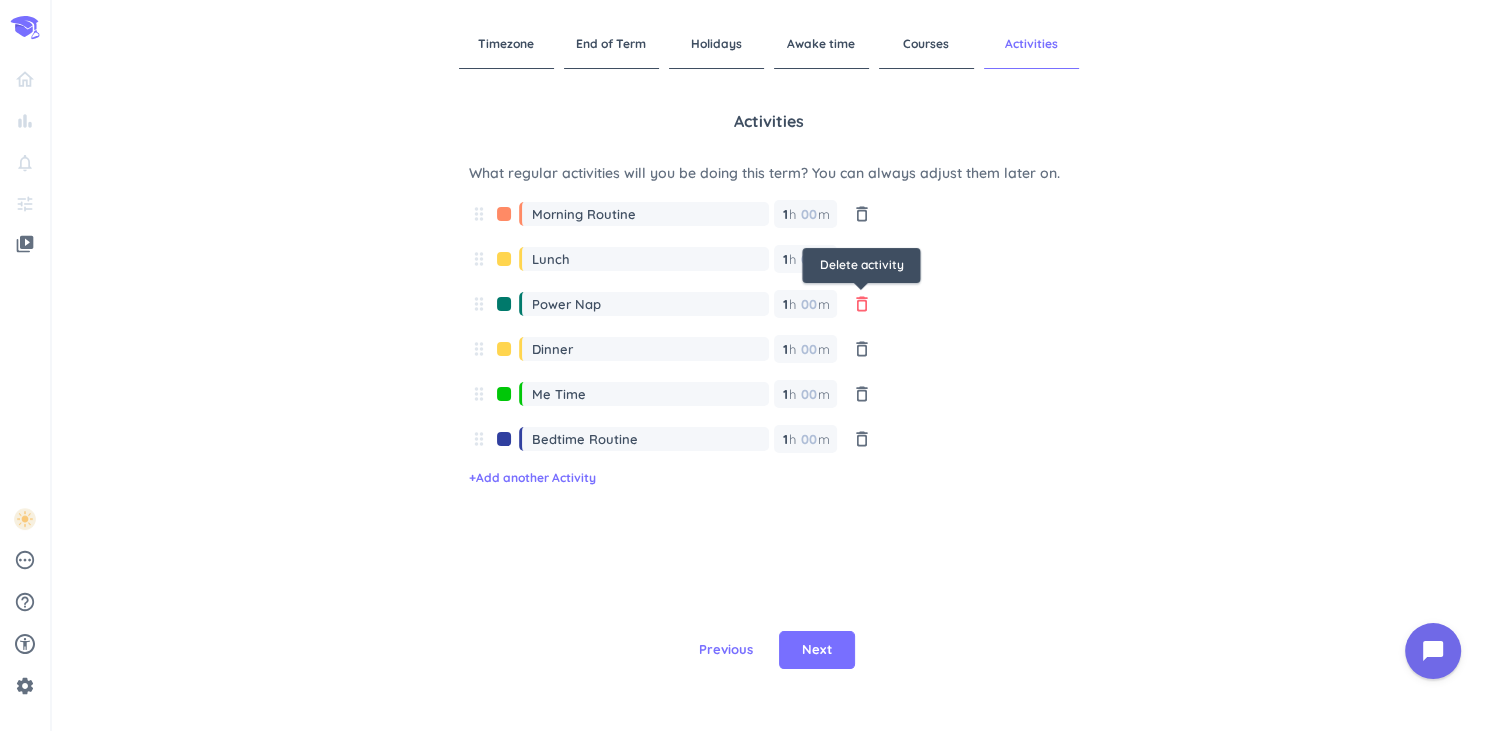 click on "delete_outline" at bounding box center (862, 304) 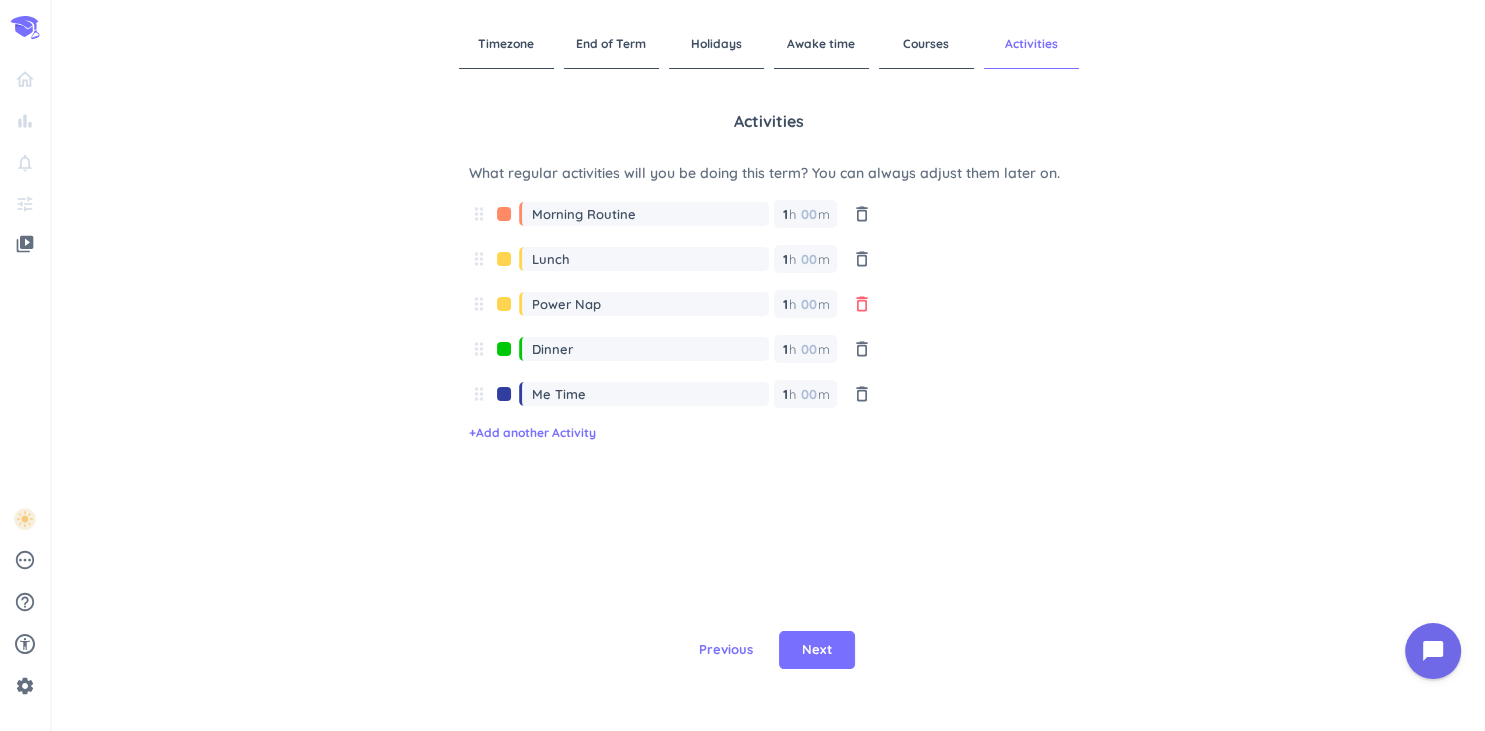 type on "Dinner" 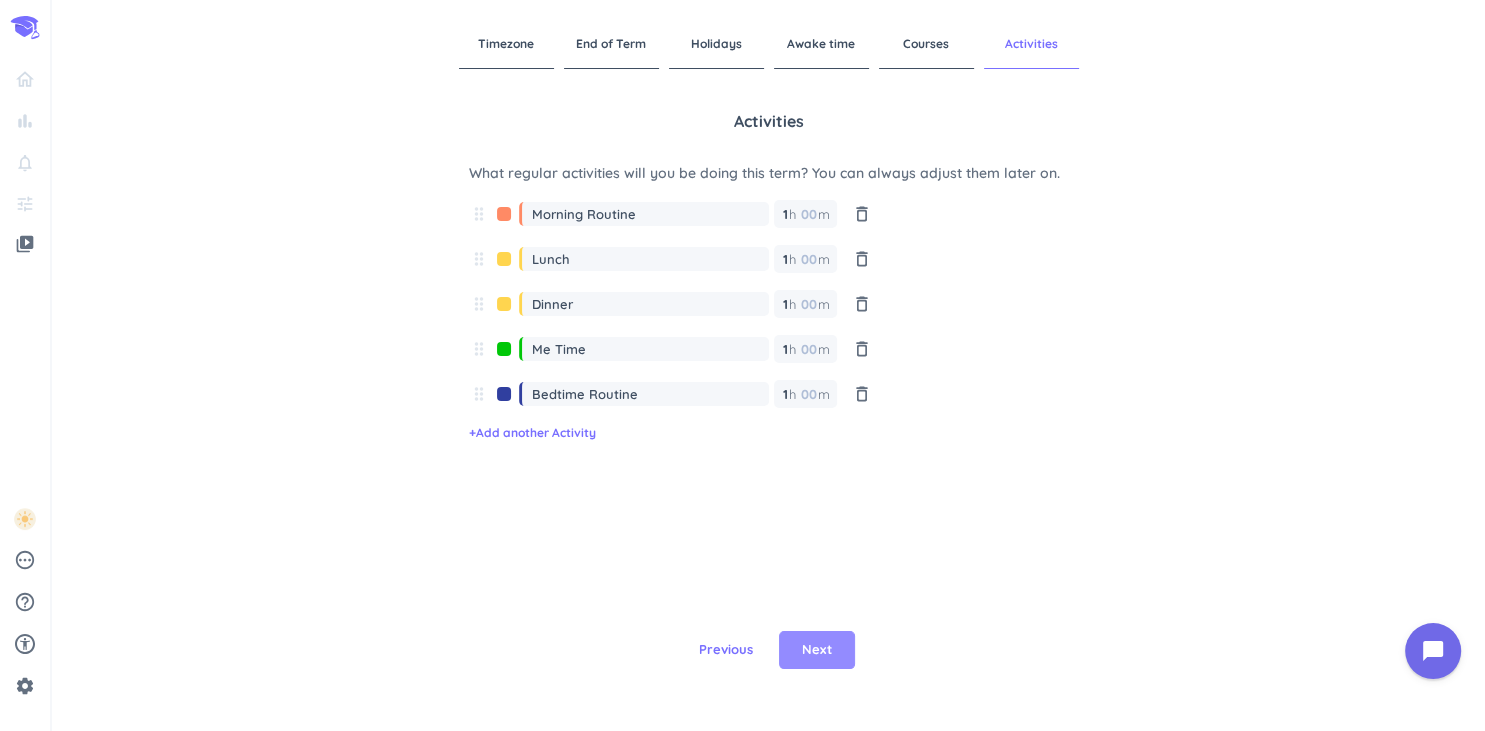 click on "Next" at bounding box center [817, 650] 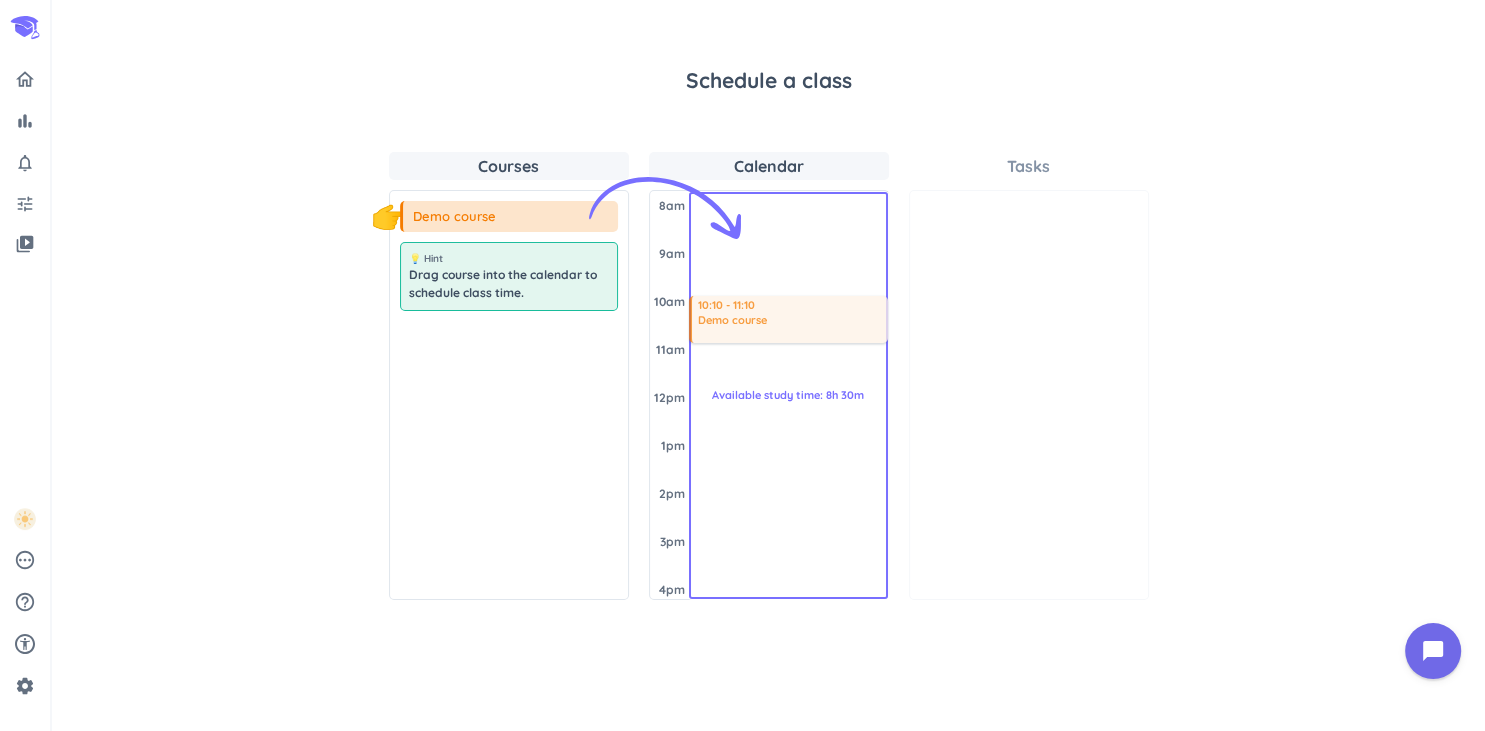 click on "Courses 👇 Demo course 💡 Hint Drag course into the calendar to schedule class time. Calendar [DATE] 8am 9am 10am 11am 12pm 1pm 2pm 3pm 4pm Available study time: 8h 30m 10:10 - 11:10 Demo course Tasks" at bounding box center (768, 376) 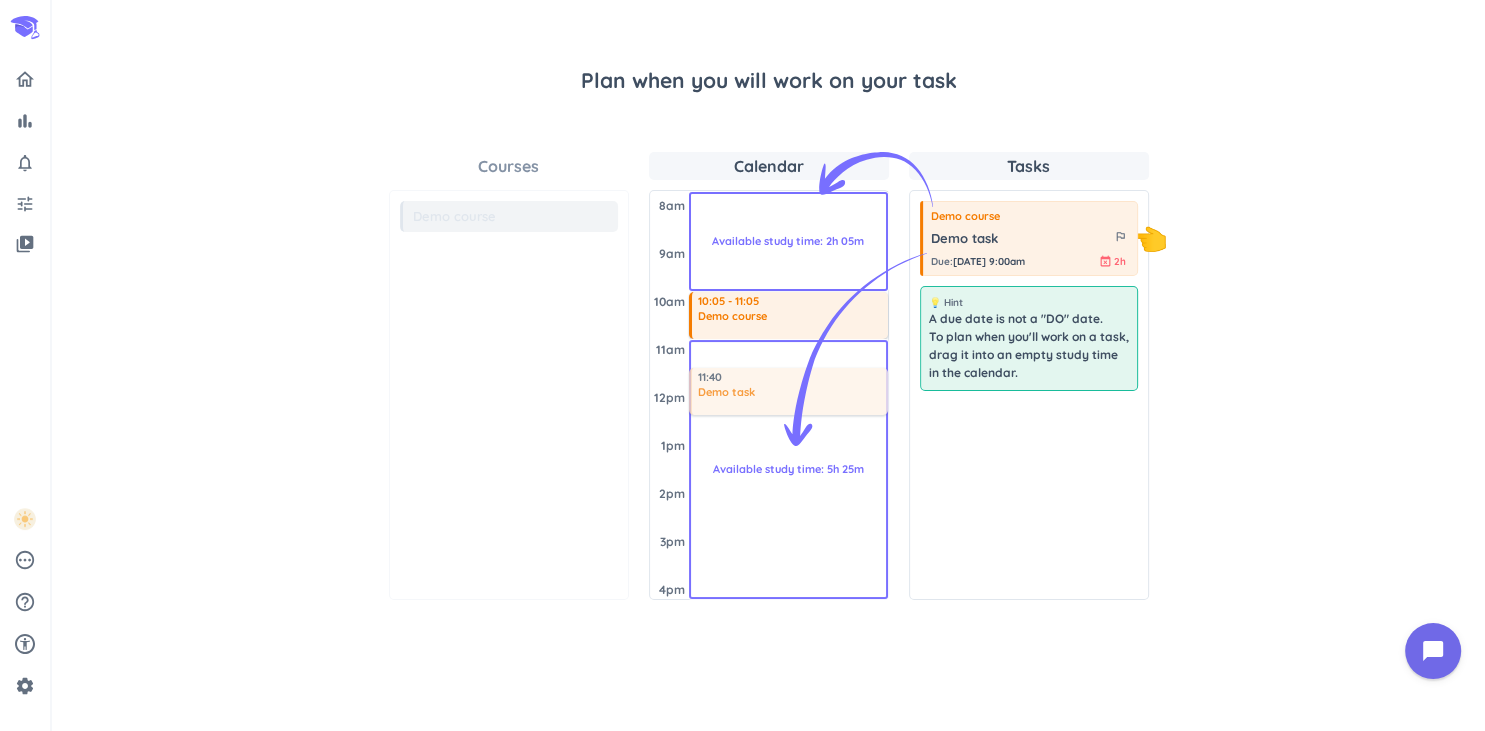 drag, startPoint x: 1010, startPoint y: 235, endPoint x: 870, endPoint y: 366, distance: 191.73158 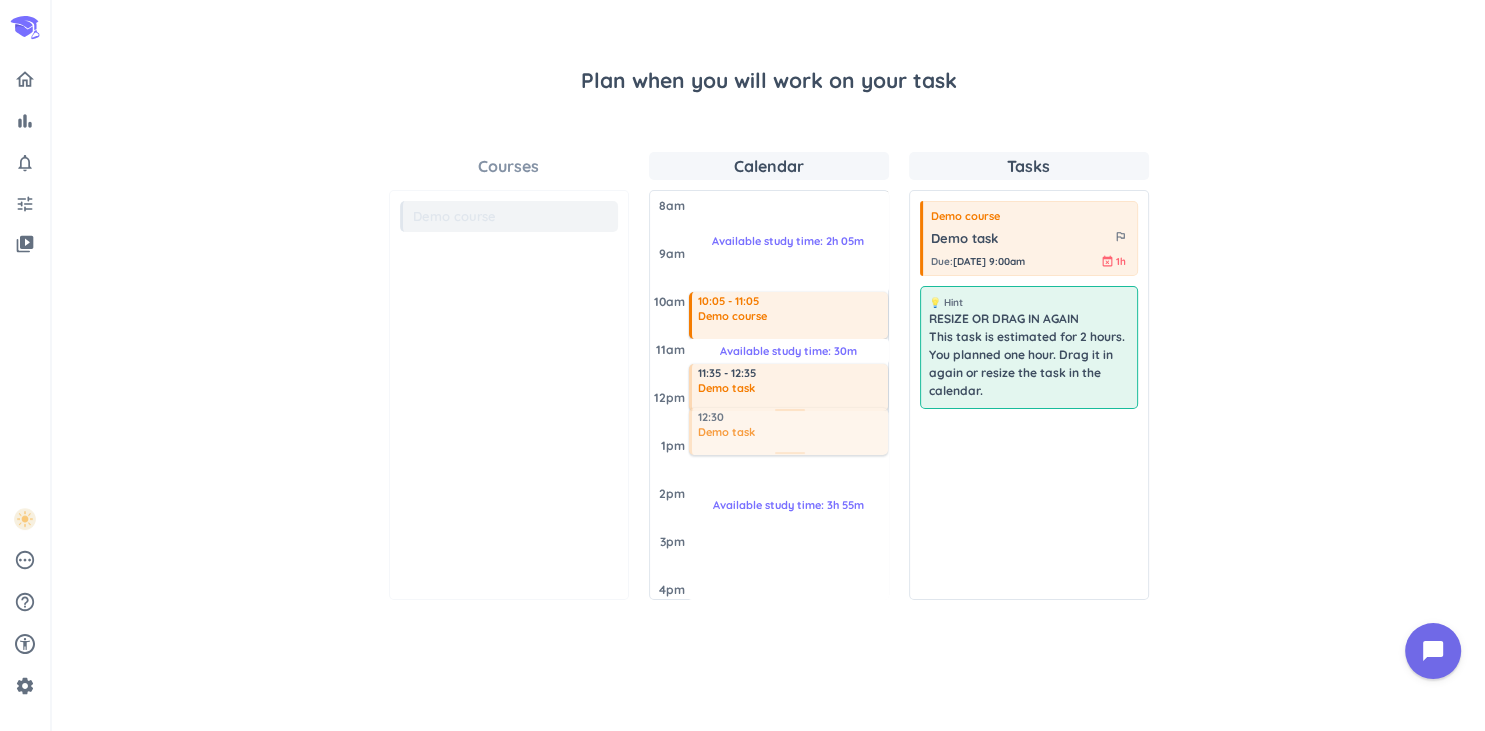 drag, startPoint x: 1045, startPoint y: 238, endPoint x: 813, endPoint y: 408, distance: 287.6178 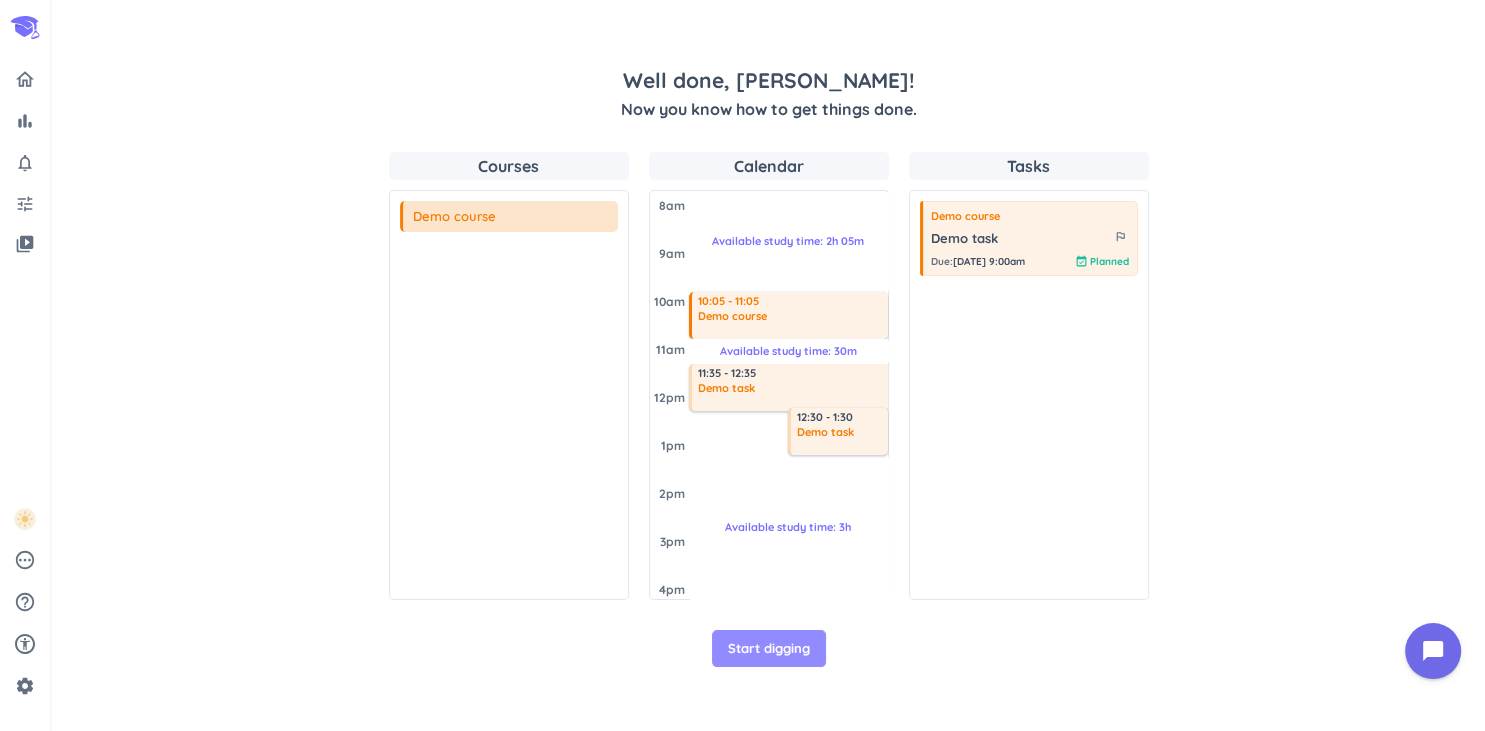 click on "Start digging" at bounding box center (769, 649) 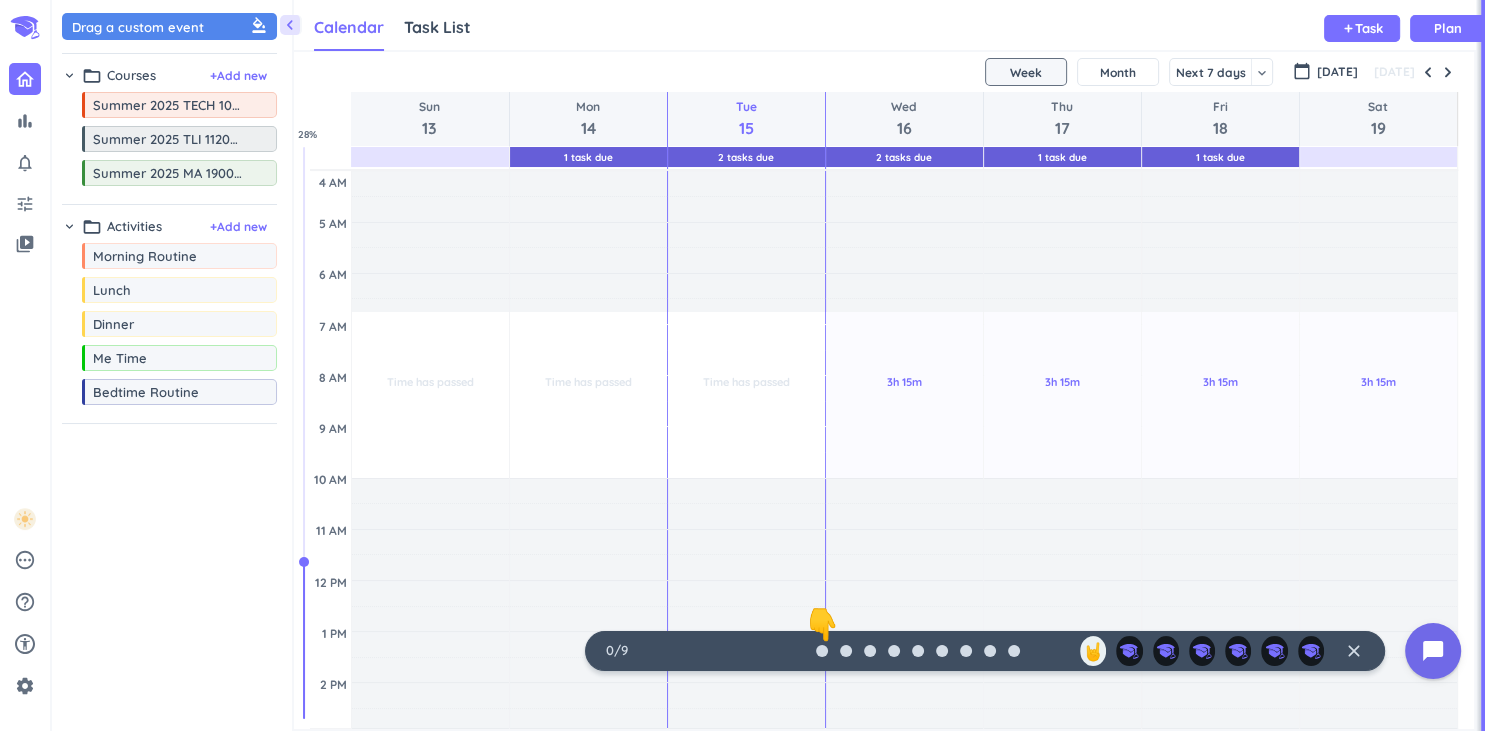 scroll, scrollTop: 50, scrollLeft: 1182, axis: both 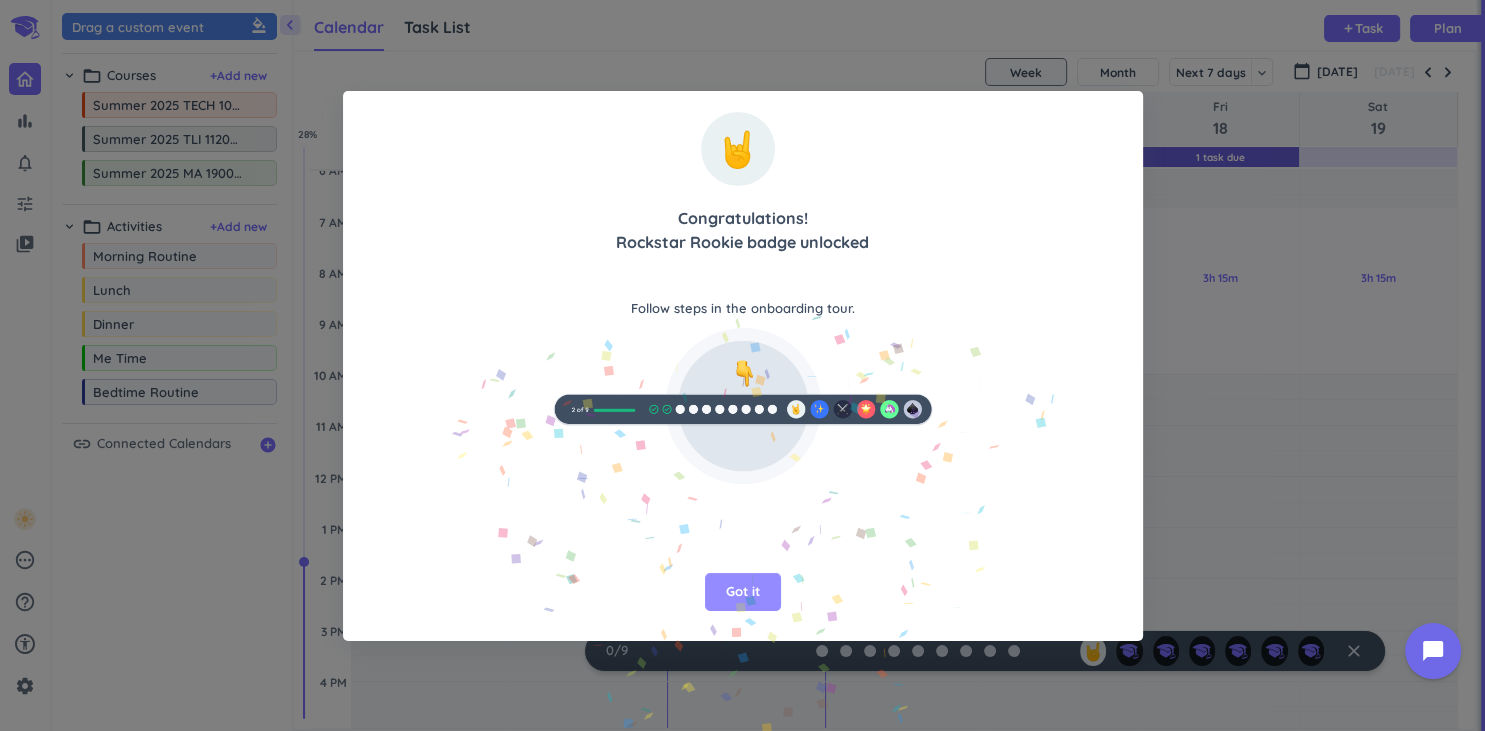 click on "Got it" at bounding box center [743, 592] 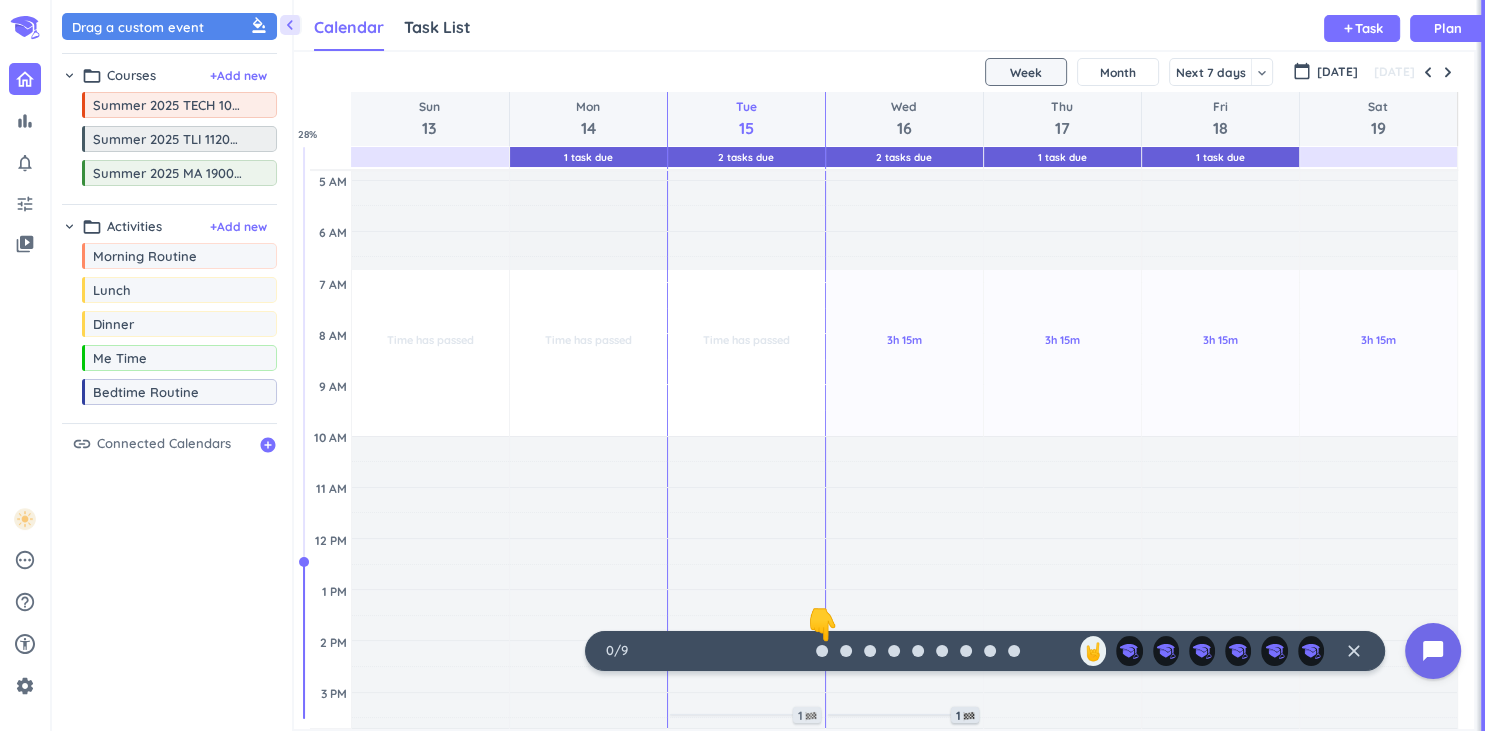 scroll, scrollTop: 0, scrollLeft: 0, axis: both 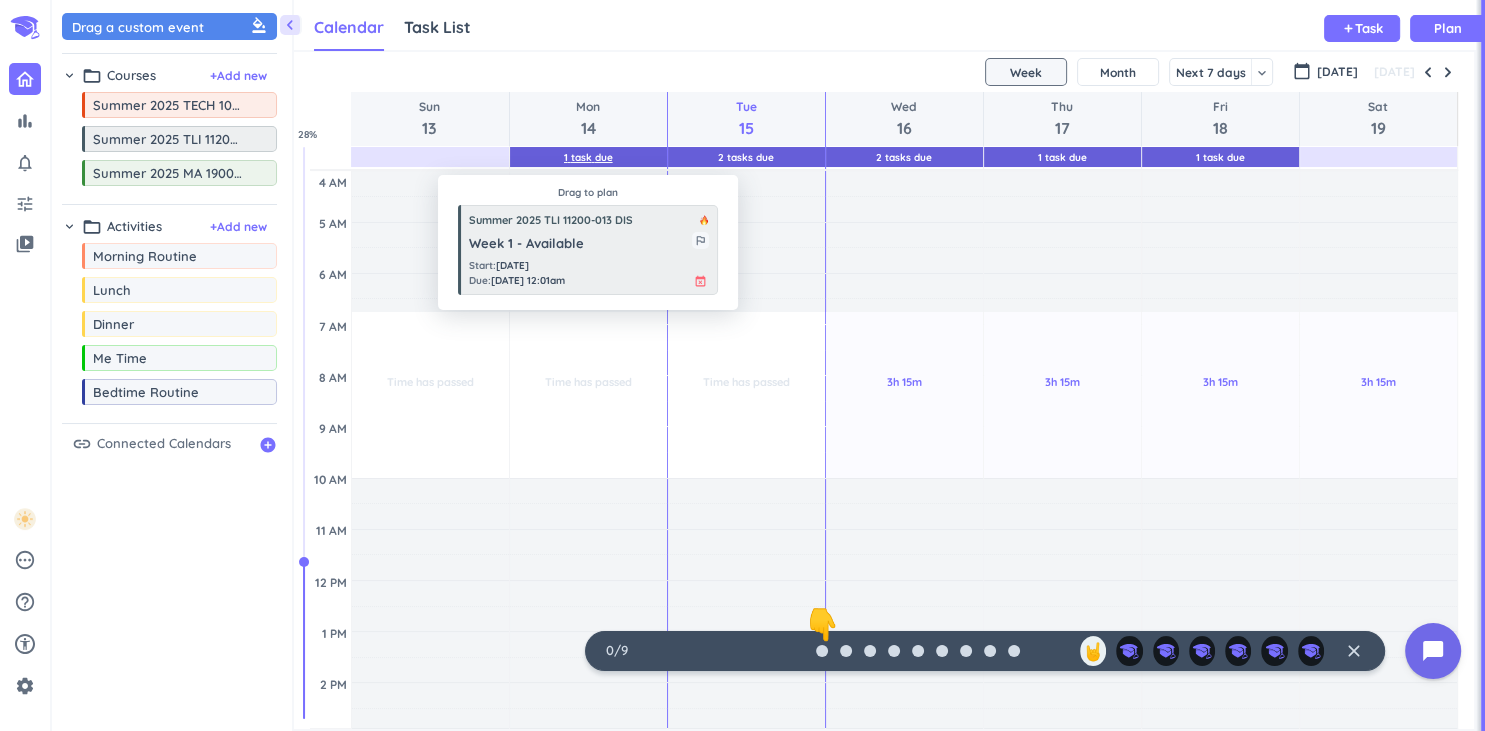 click on "1   Task   Due" at bounding box center (588, 157) 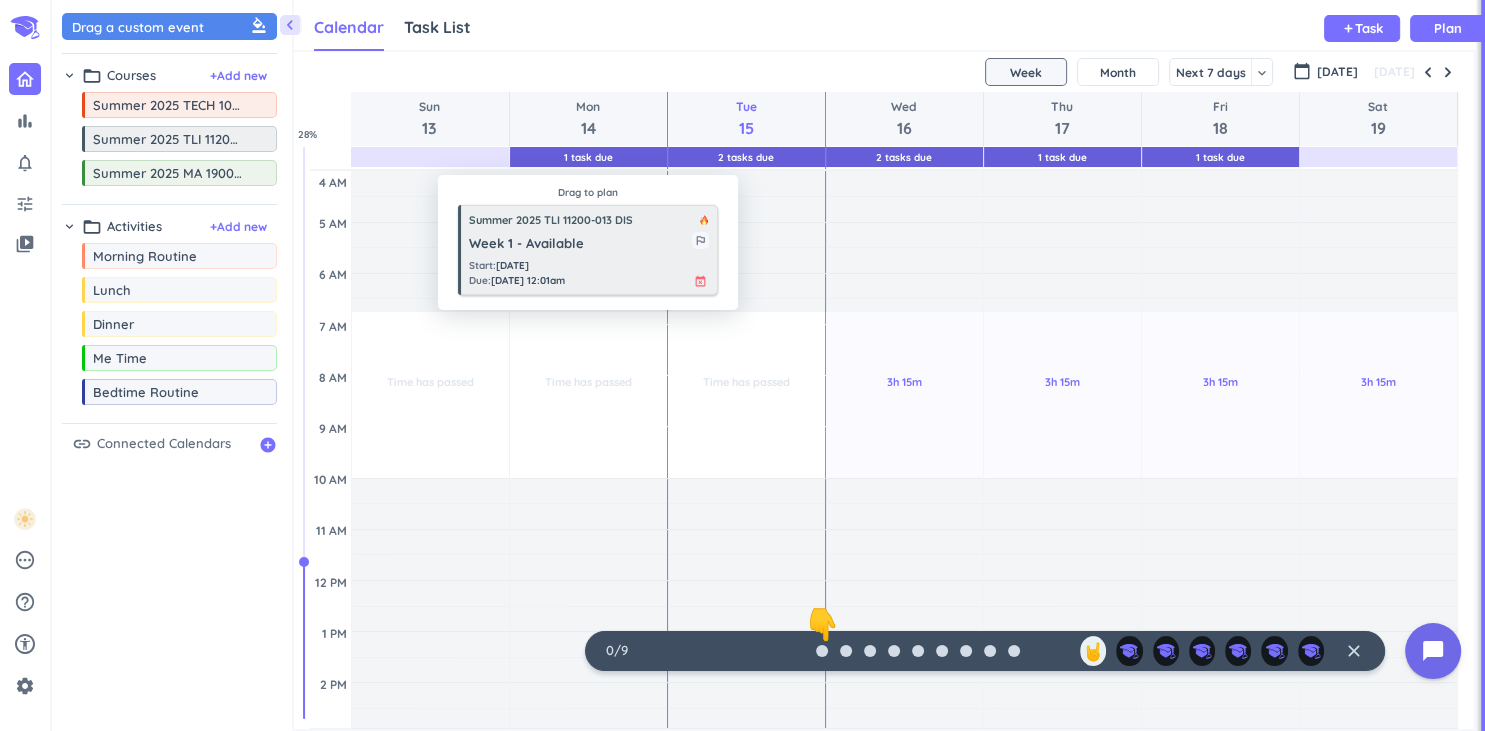click on "Week 1 - Available outlined_flag" at bounding box center (589, 241) 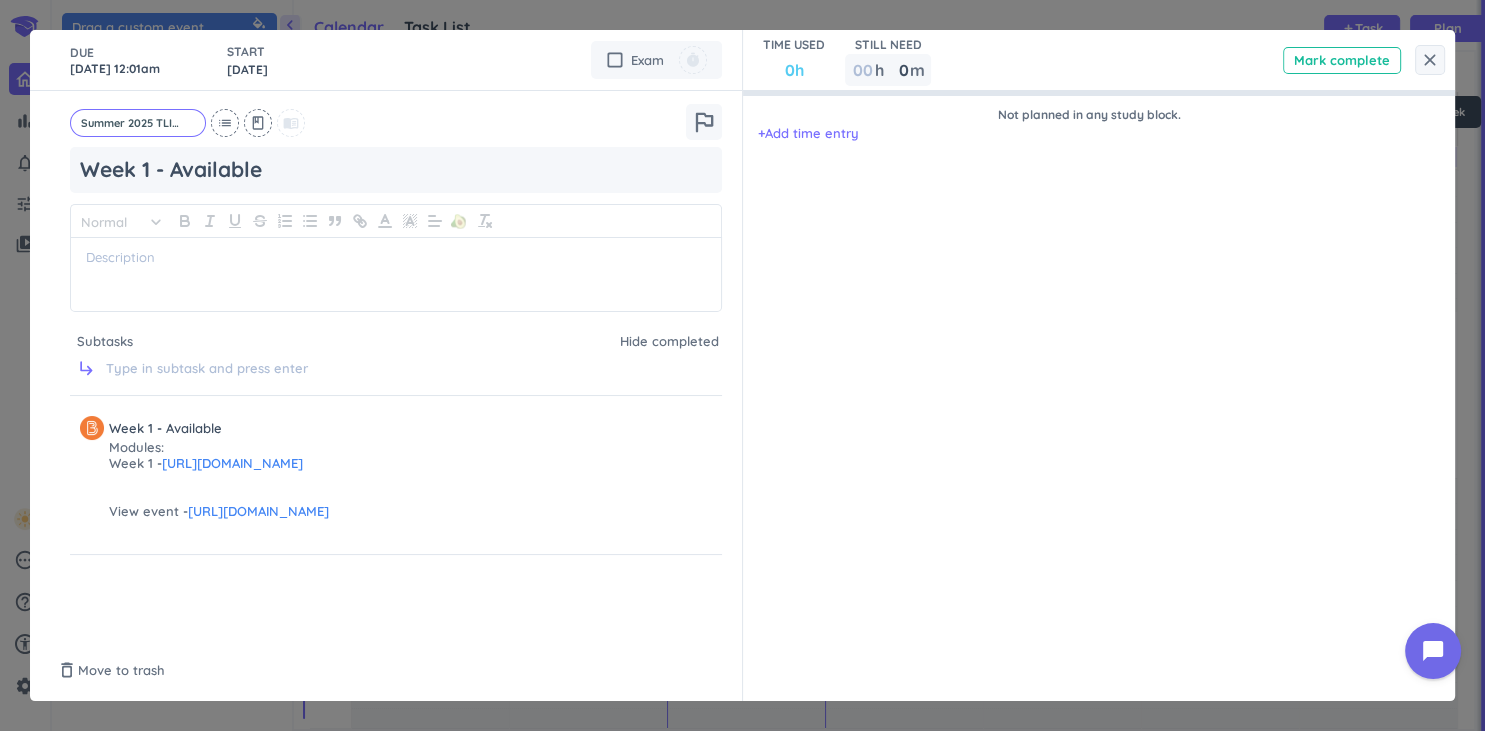 click on "close" at bounding box center [1430, 60] 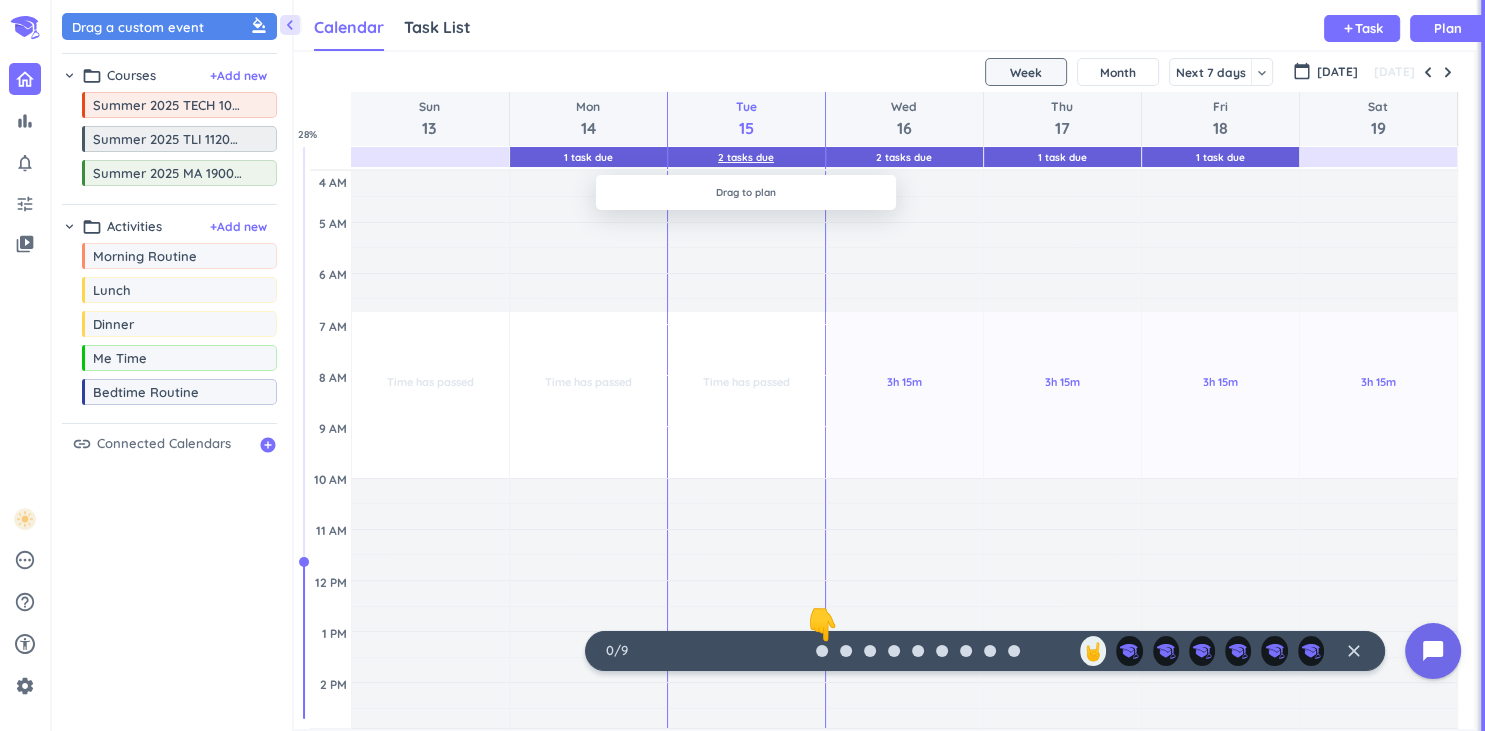 click on "2   Tasks   Due" at bounding box center [746, 157] 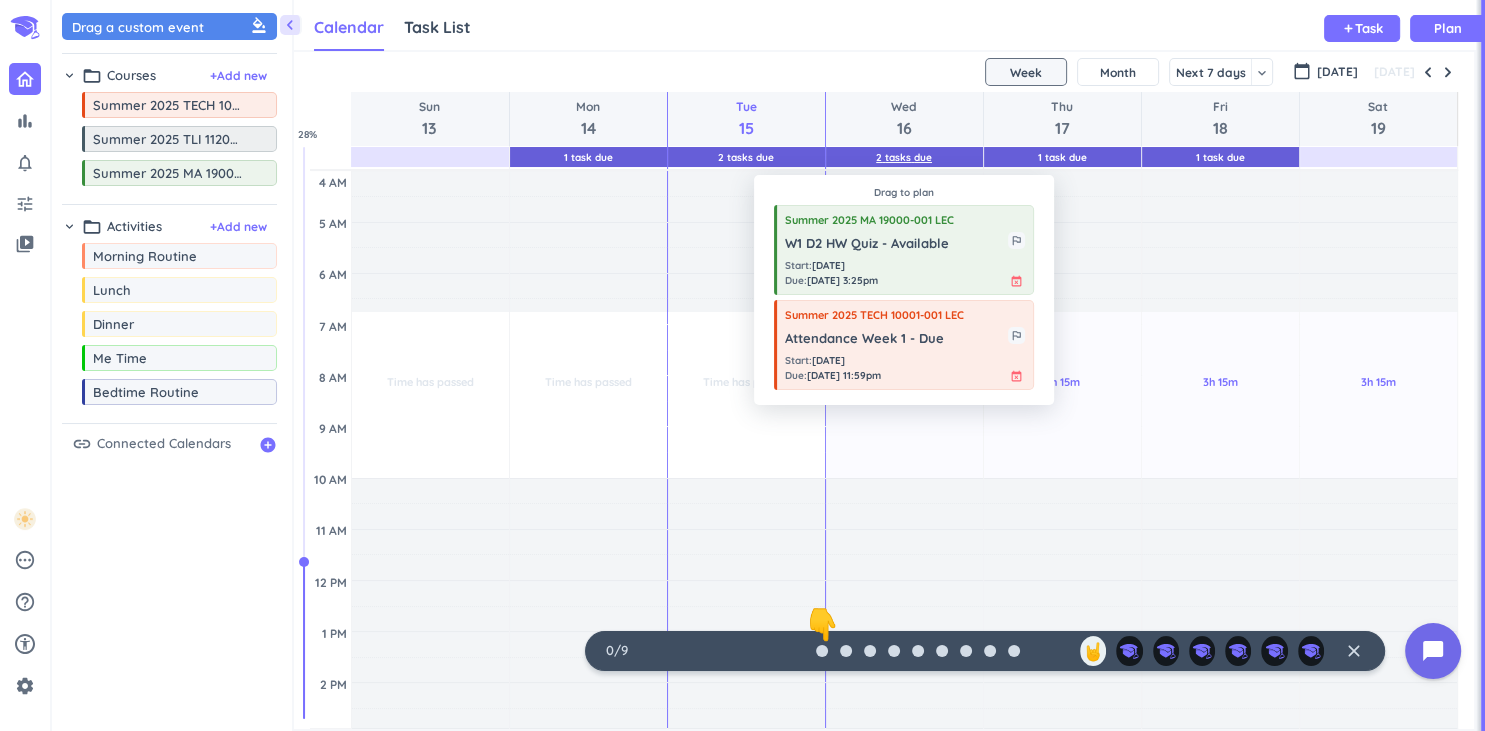 click on "2   Tasks   Due" at bounding box center (904, 157) 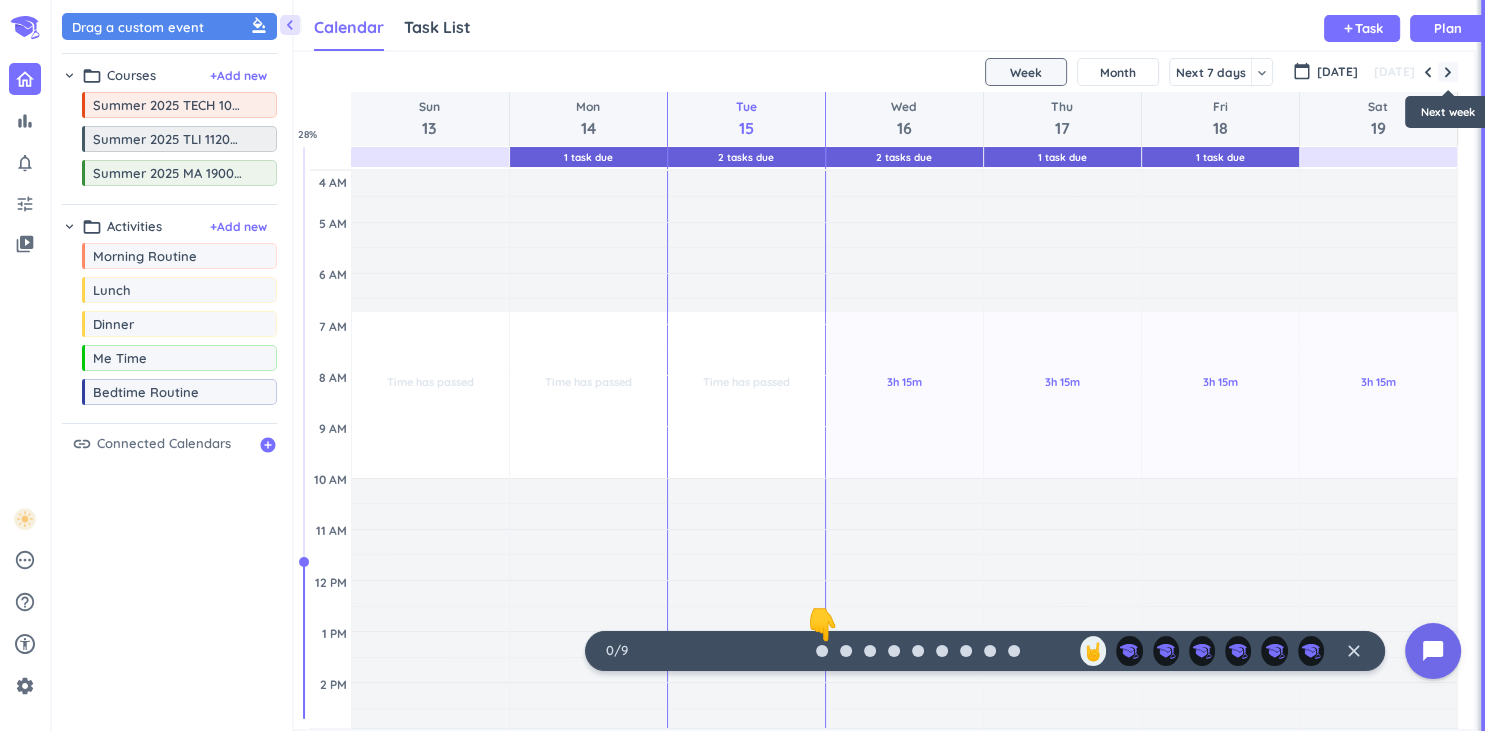 click at bounding box center [1448, 72] 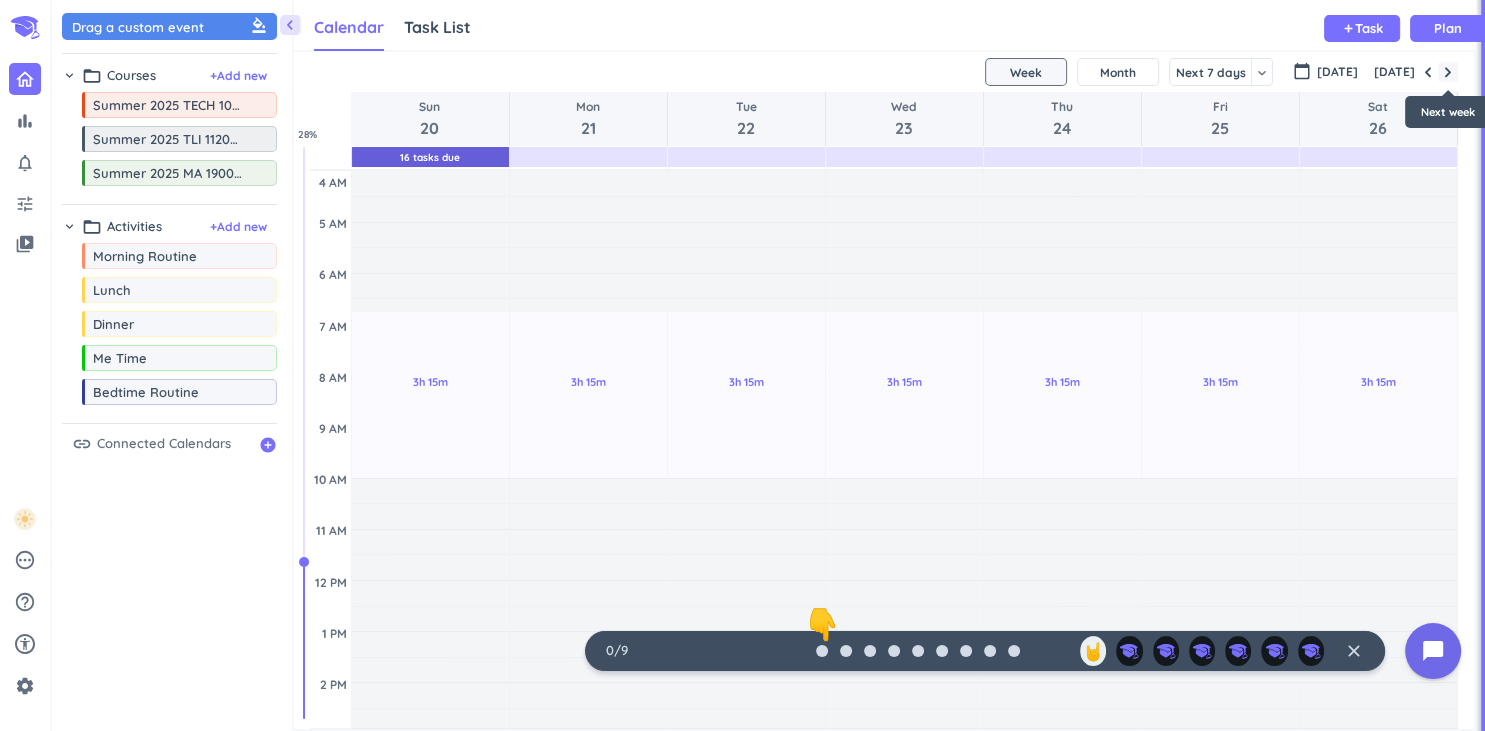 scroll, scrollTop: 104, scrollLeft: 0, axis: vertical 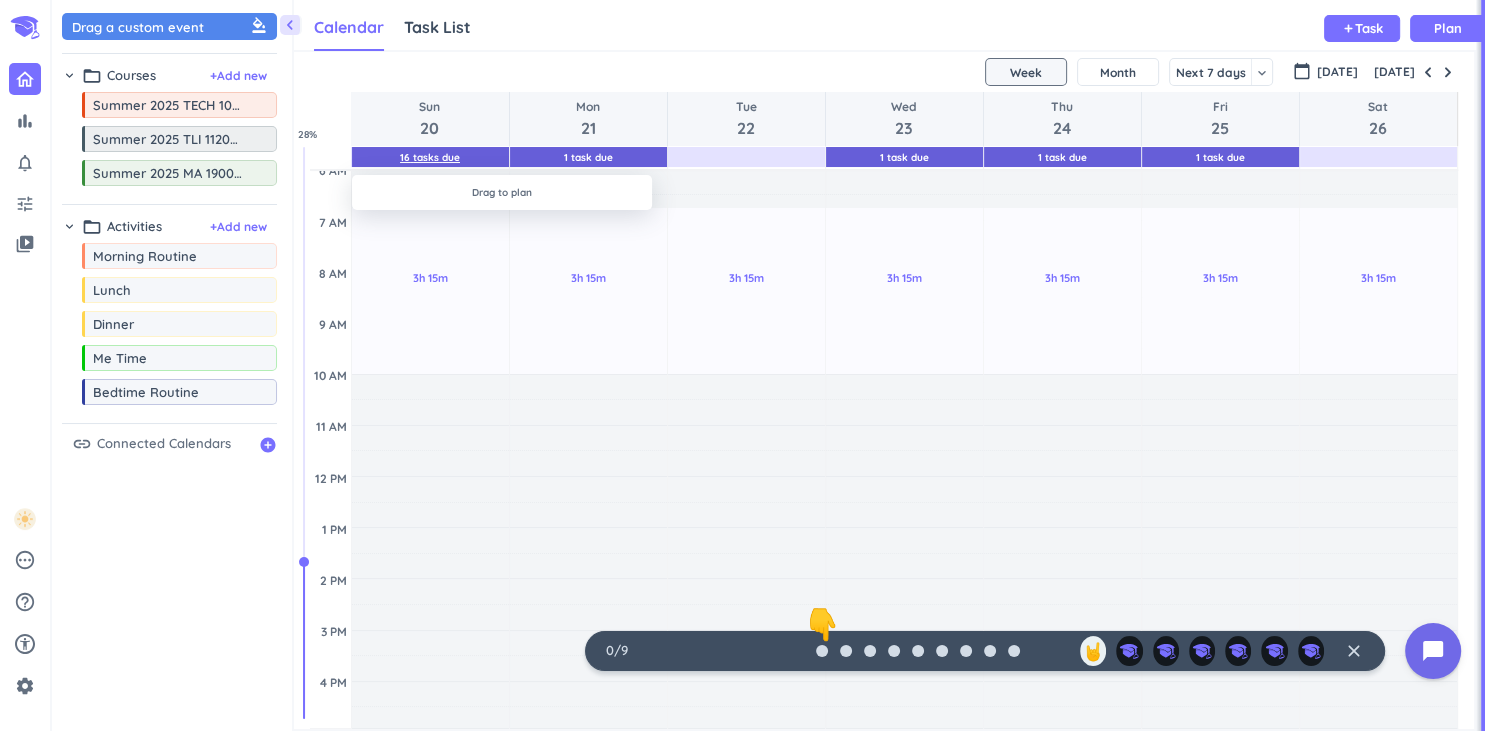 click on "16   Tasks   Due" at bounding box center [430, 157] 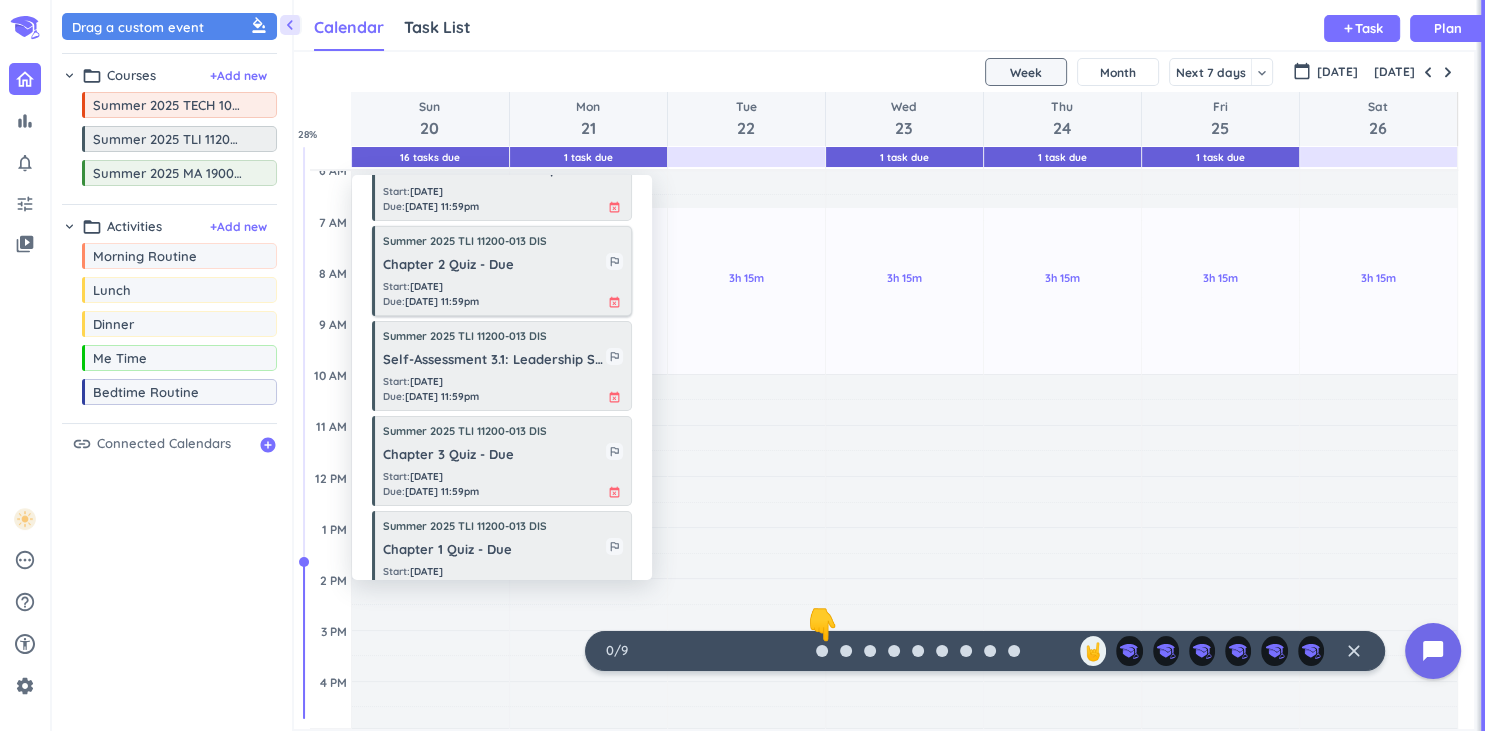 scroll, scrollTop: 69, scrollLeft: 0, axis: vertical 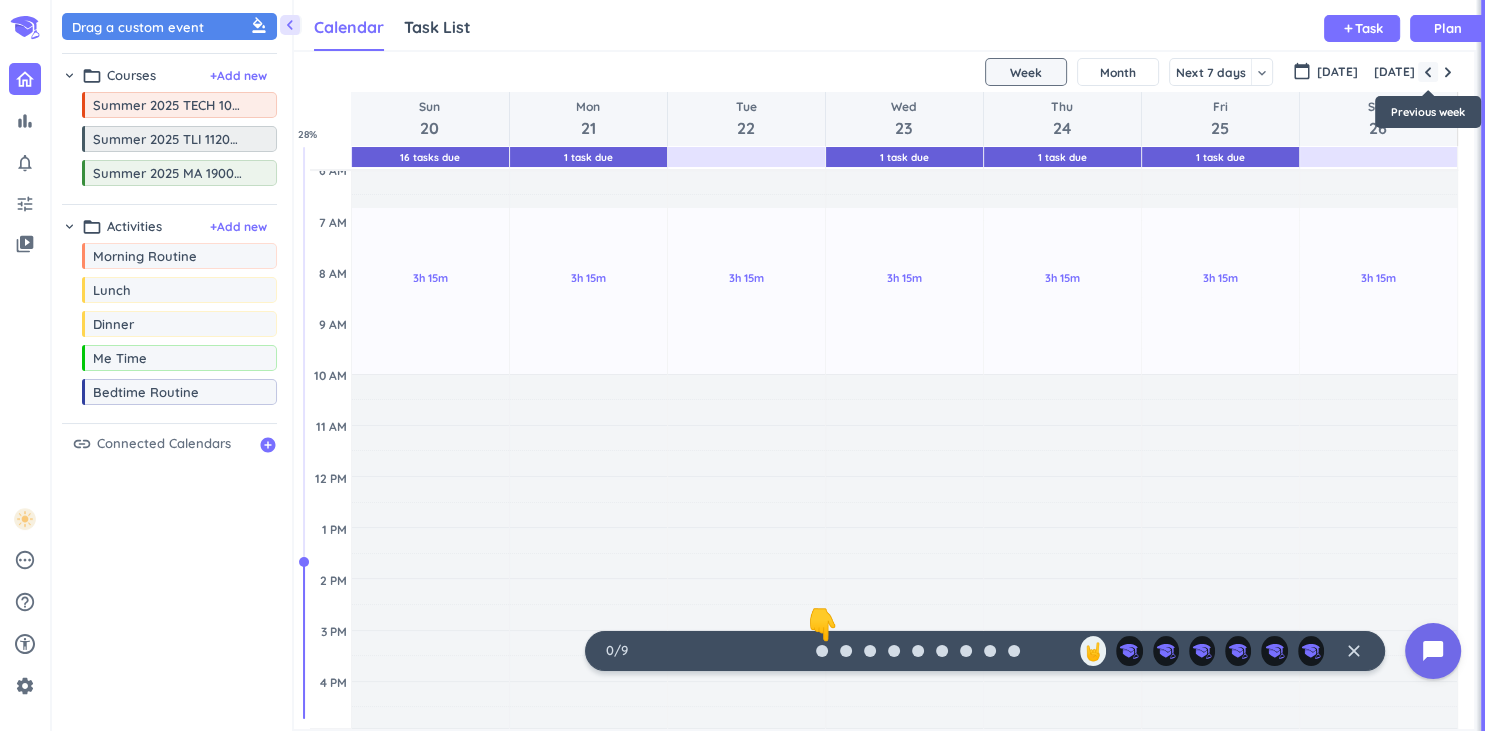 click at bounding box center [1428, 72] 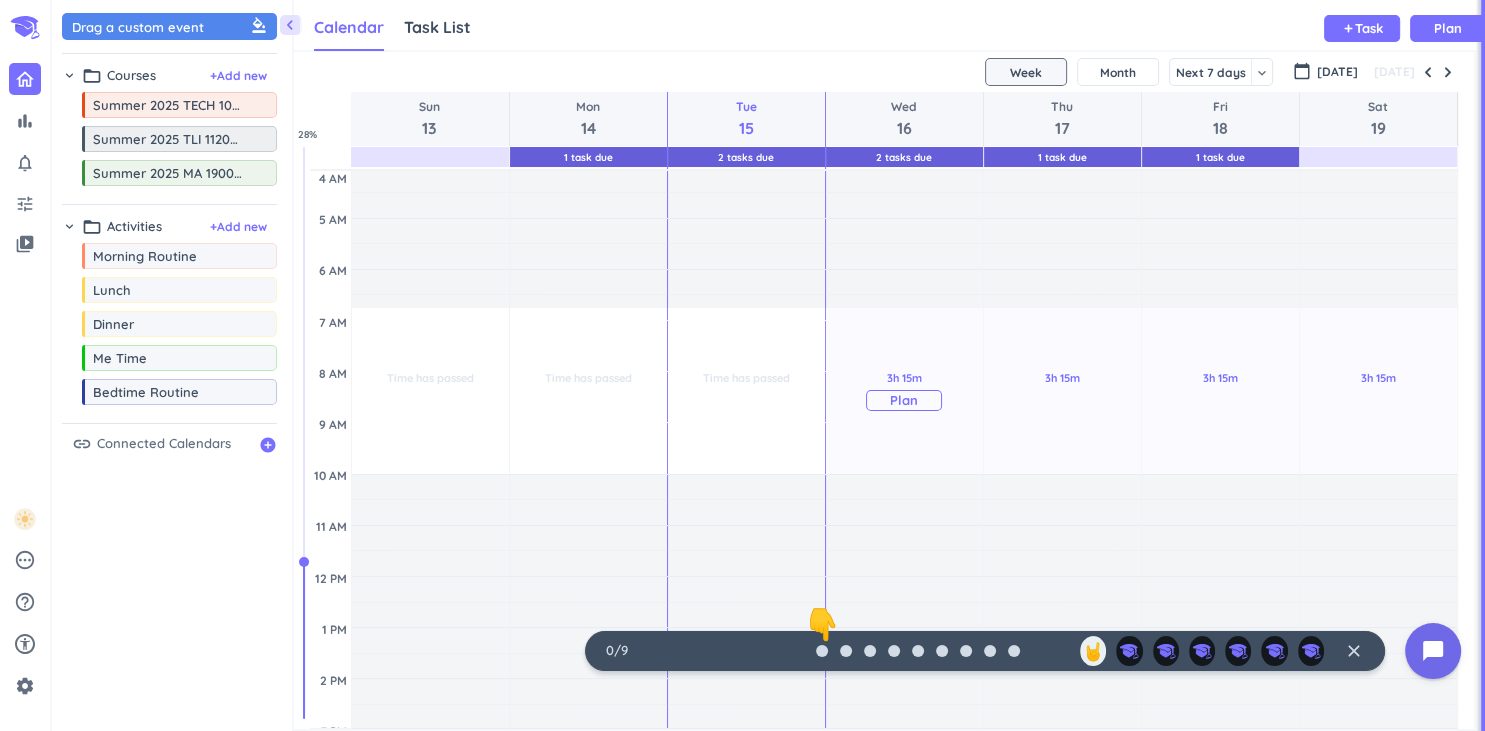 scroll, scrollTop: 0, scrollLeft: 0, axis: both 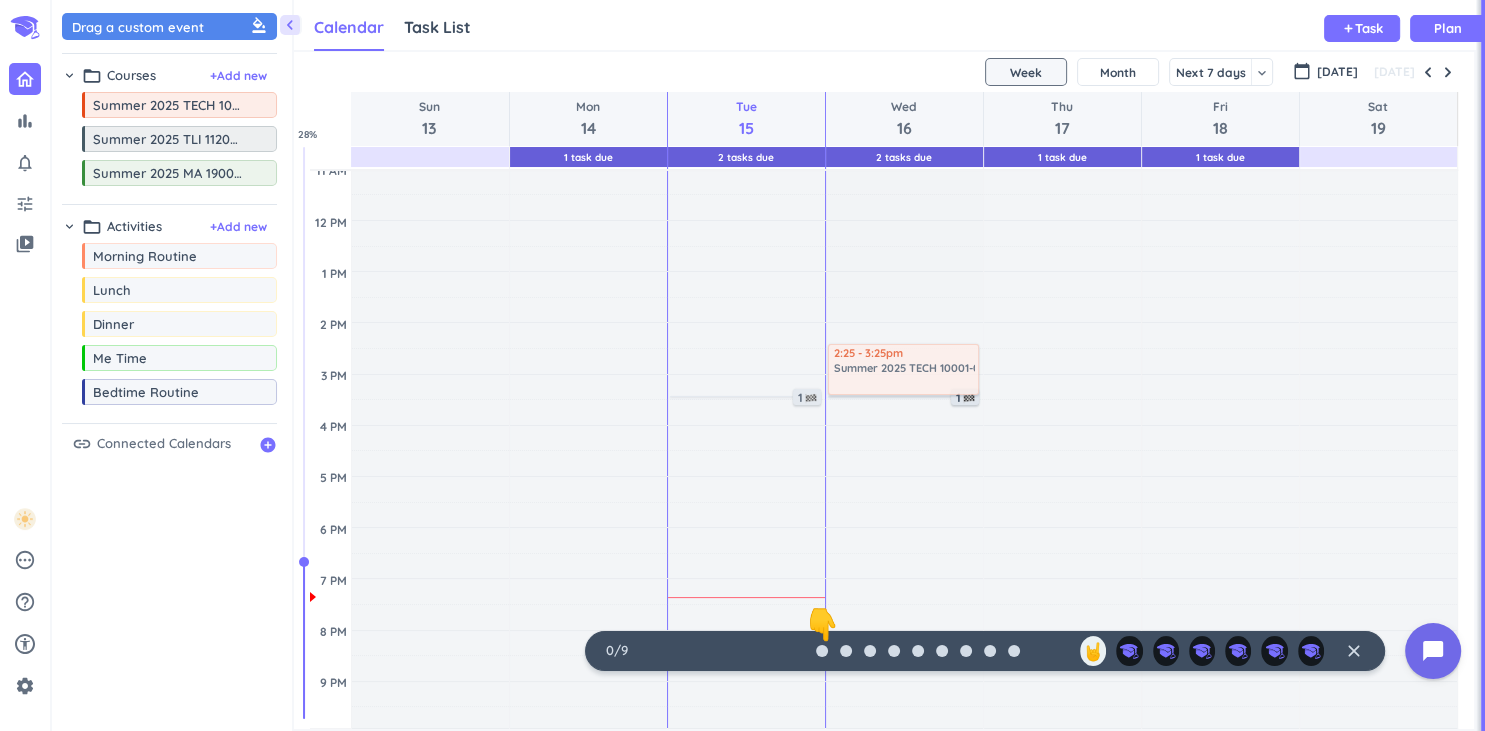drag, startPoint x: 135, startPoint y: 113, endPoint x: 950, endPoint y: 348, distance: 848.204 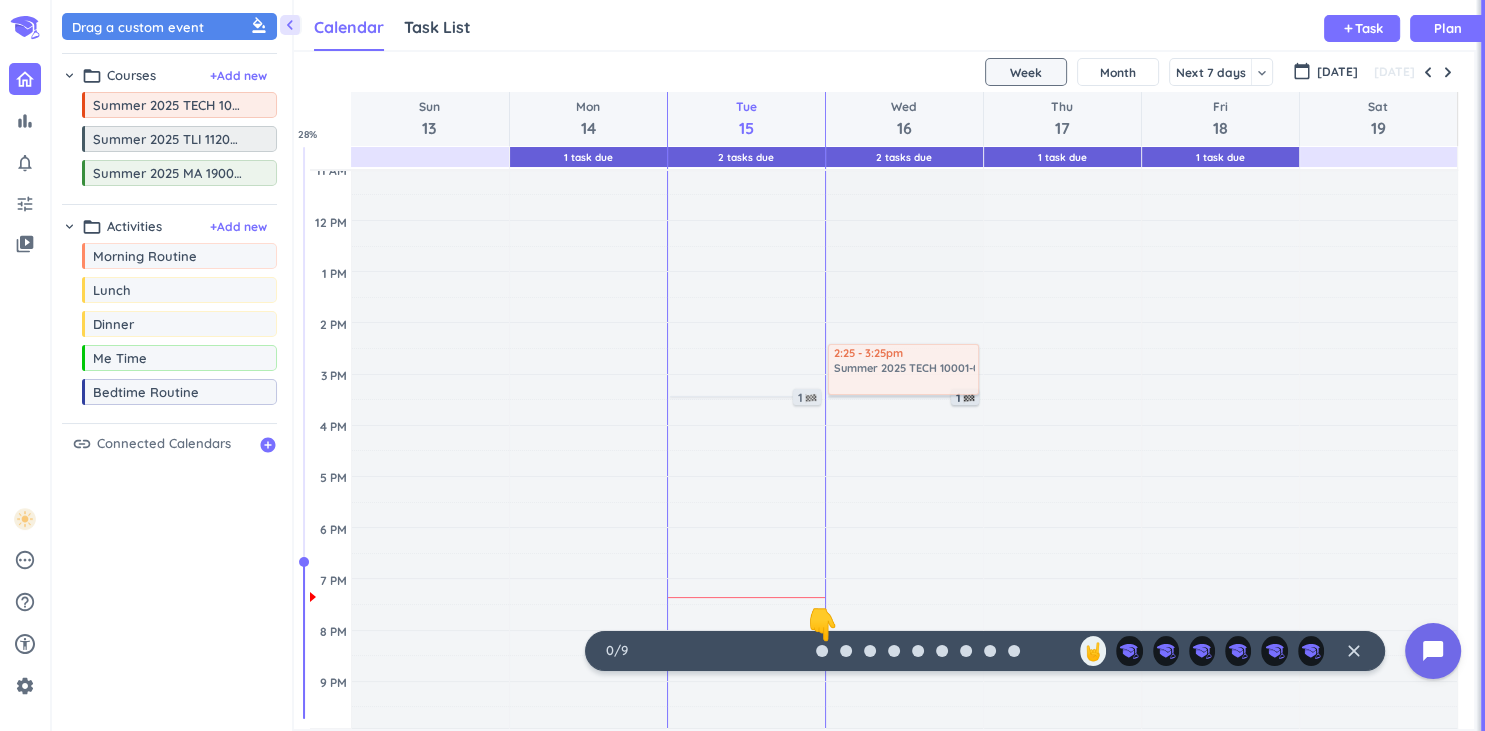 click on "chevron_left Drag a custom event format_color_fill chevron_right folder_open Courses   +  Add new drag_indicator Summer 2025 TECH 10001-001 LEC more_horiz drag_indicator Summer 2025 TLI 11200-013 DIS more_horiz drag_indicator Summer 2025 MA 19000-001 LEC more_horiz chevron_right folder_open Activities   +  Add new drag_indicator Morning Routine more_horiz drag_indicator Lunch more_horiz drag_indicator Dinner more_horiz drag_indicator Me Time more_horiz drag_indicator Bedtime Routine more_horiz link Connected Calendars add_circle Calendar Task List Calendar keyboard_arrow_down add Task Plan 1   Task   Due 2   Tasks   Due 2   Tasks   Due 1   Task   Due 1   Task   Due SHOVEL [DATE] - [DATE] Week Month Next 7 days keyboard_arrow_down Week keyboard_arrow_down calendar_today [DATE] [DATE] Sun 13 Mon 14 Tue 15 Wed 16 Thu 17 Fri 18 Sat 19 4 AM 5 AM 6 AM 7 AM 8 AM 9 AM 10 AM 11 AM 12 PM 1 PM 2 PM 3 PM 4 PM 5 PM 6 PM 7 PM 8 PM 9 PM 10 PM 11 PM 12 AM 1 AM 2 AM 3 AM Time has passed Past due Plan Adjust Awake Time %" at bounding box center (768, 365) 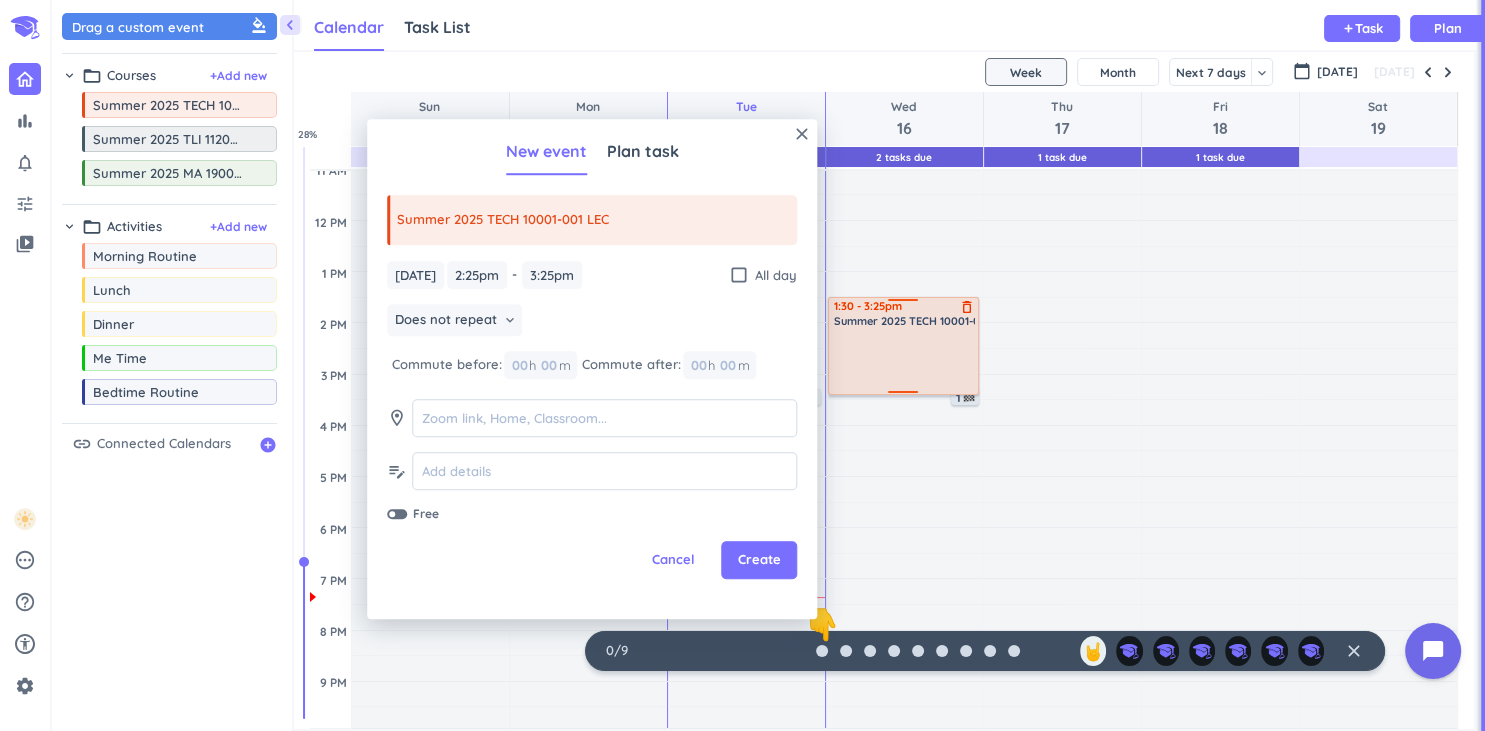 drag, startPoint x: 912, startPoint y: 347, endPoint x: 915, endPoint y: 310, distance: 37.12142 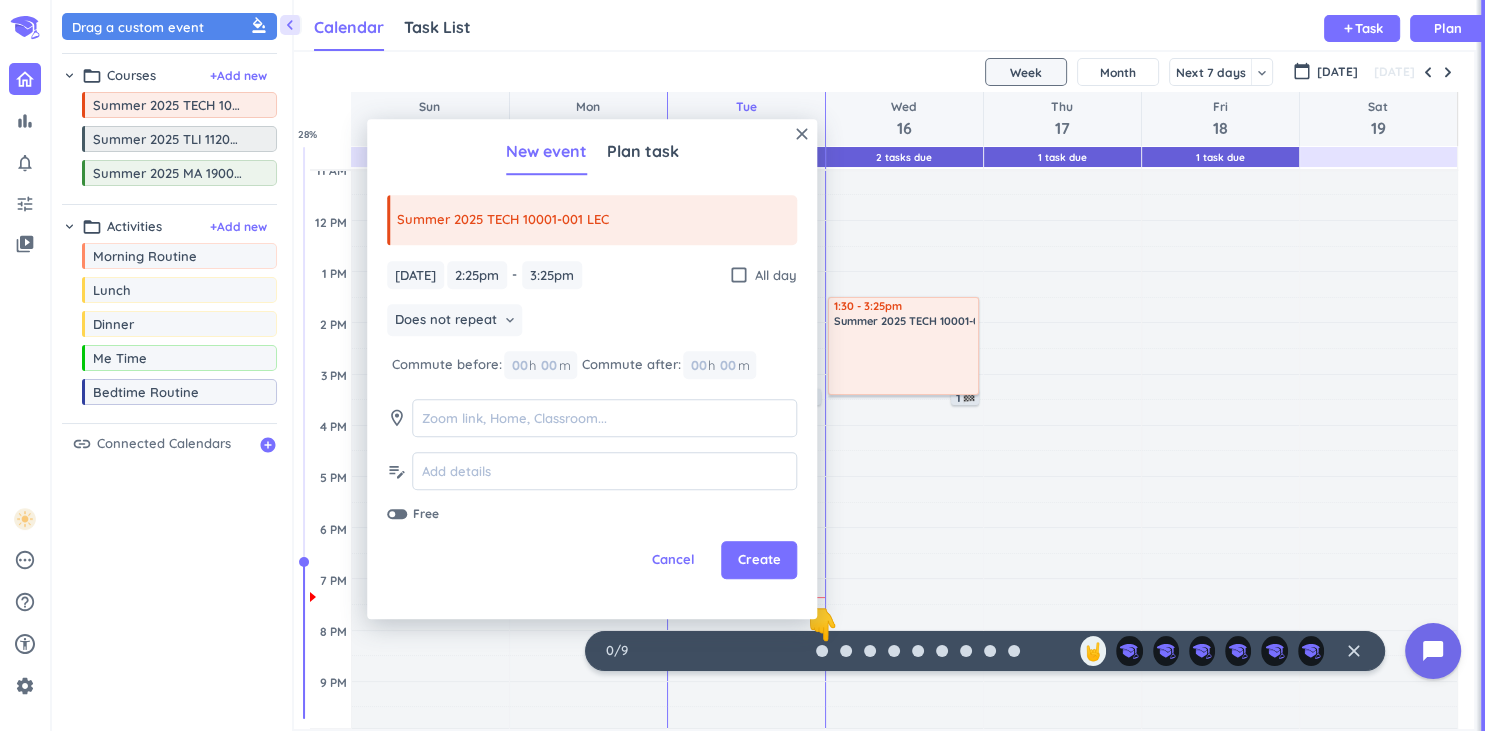 click on "3h 15m Past due Plan Adjust Awake Time Adjust Awake Time 2:25 - 3:25pm Summer 2025 TECH 10001-001 LEC delete_outline 1  1  1:30 - 3:25pm Summer 2025 TECH 10001-001 LEC delete_outline" at bounding box center [904, 425] 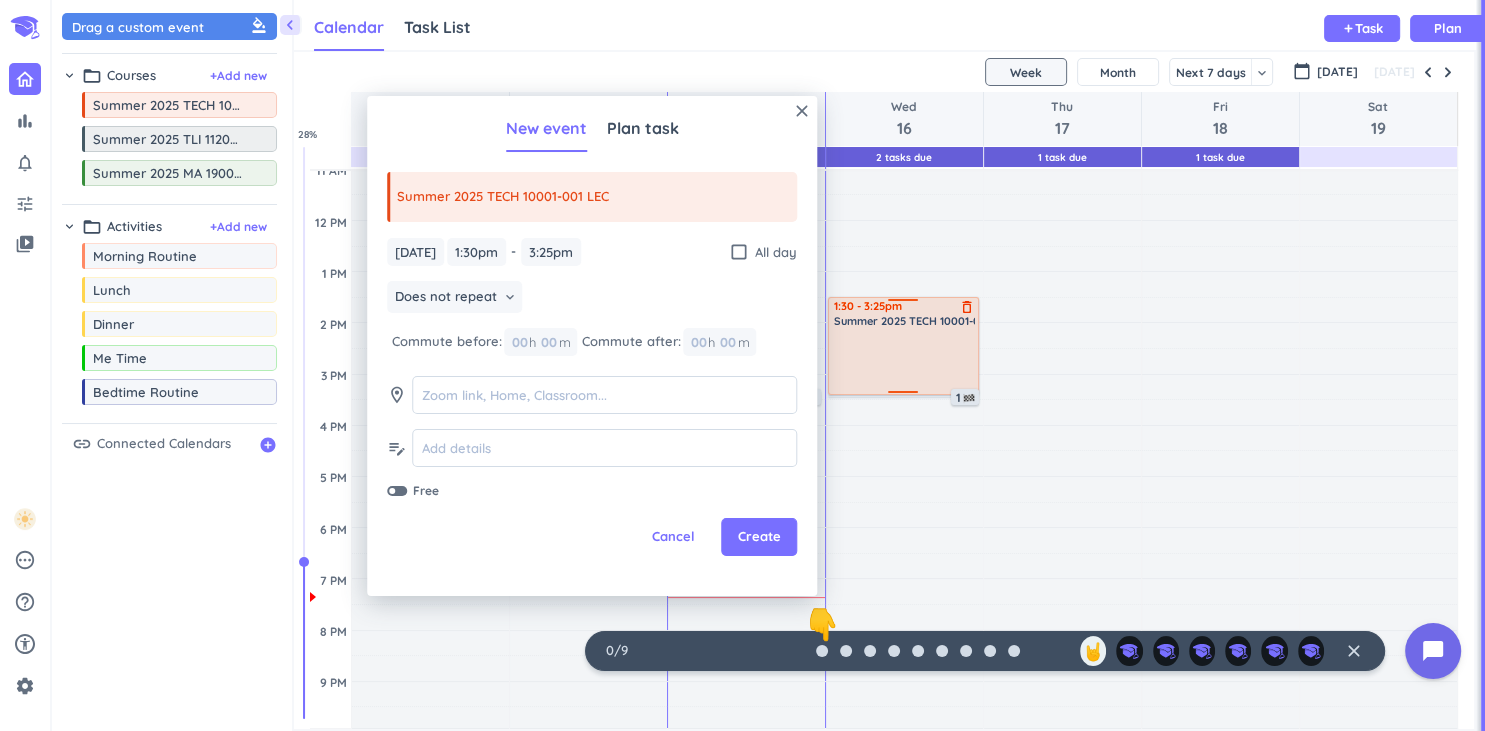 type on "1:30pm" 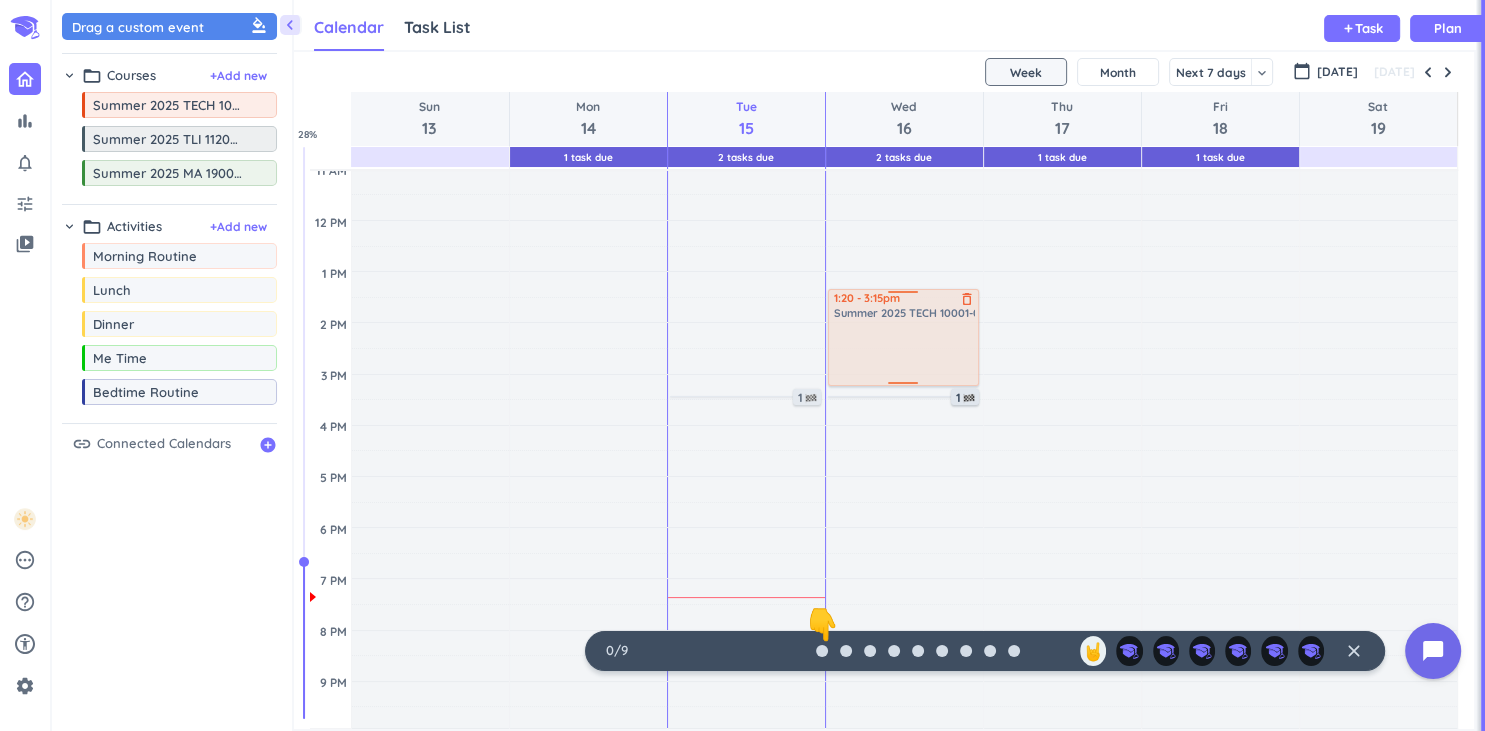 click on "3h 15m Past due Plan Adjust Awake Time Adjust Awake Time 1:30 - 3:25pm Summer 2025 TECH 10001-001 LEC delete_outline 1  1  1:20 - 3:15pm Summer 2025 TECH 10001-001 LEC delete_outline" at bounding box center [904, 425] 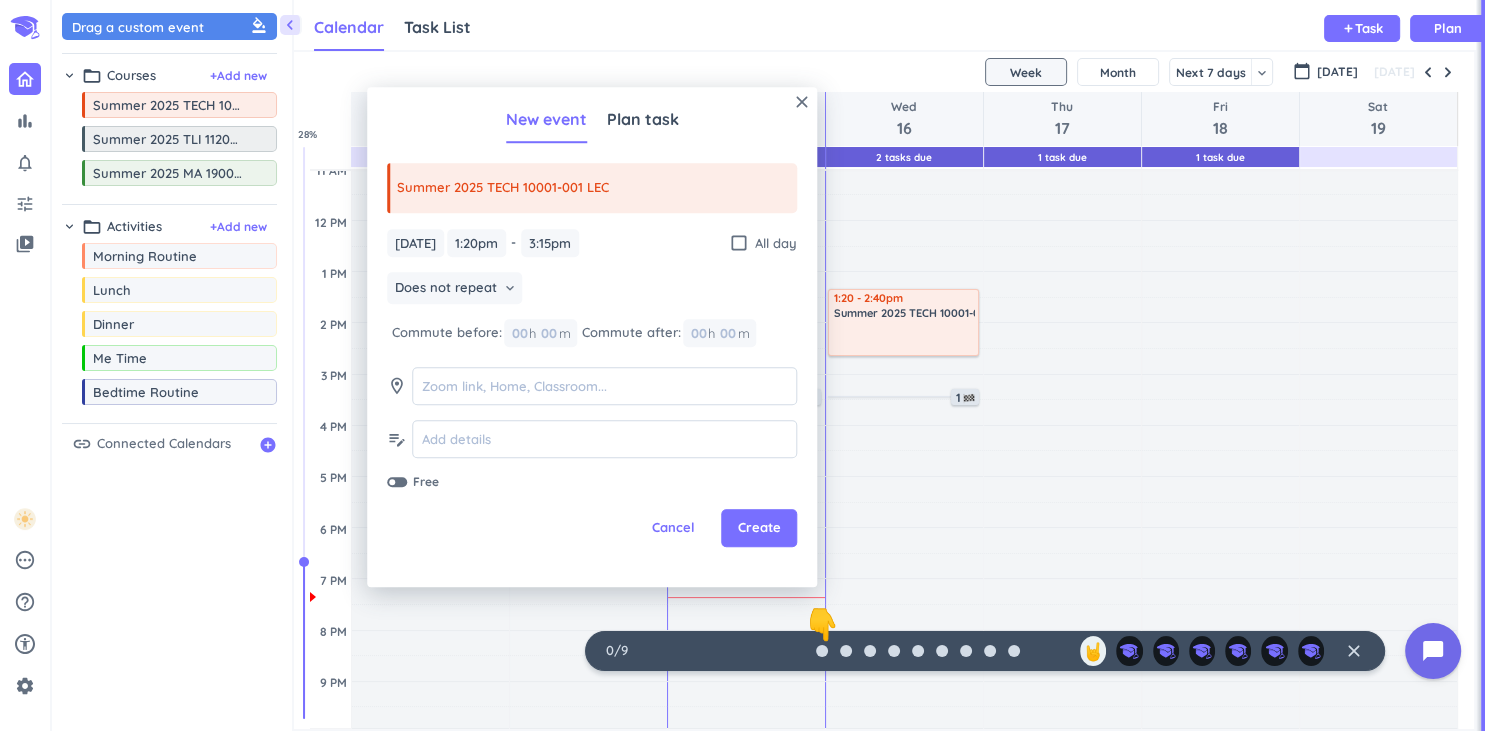 drag, startPoint x: 906, startPoint y: 384, endPoint x: 889, endPoint y: 334, distance: 52.810986 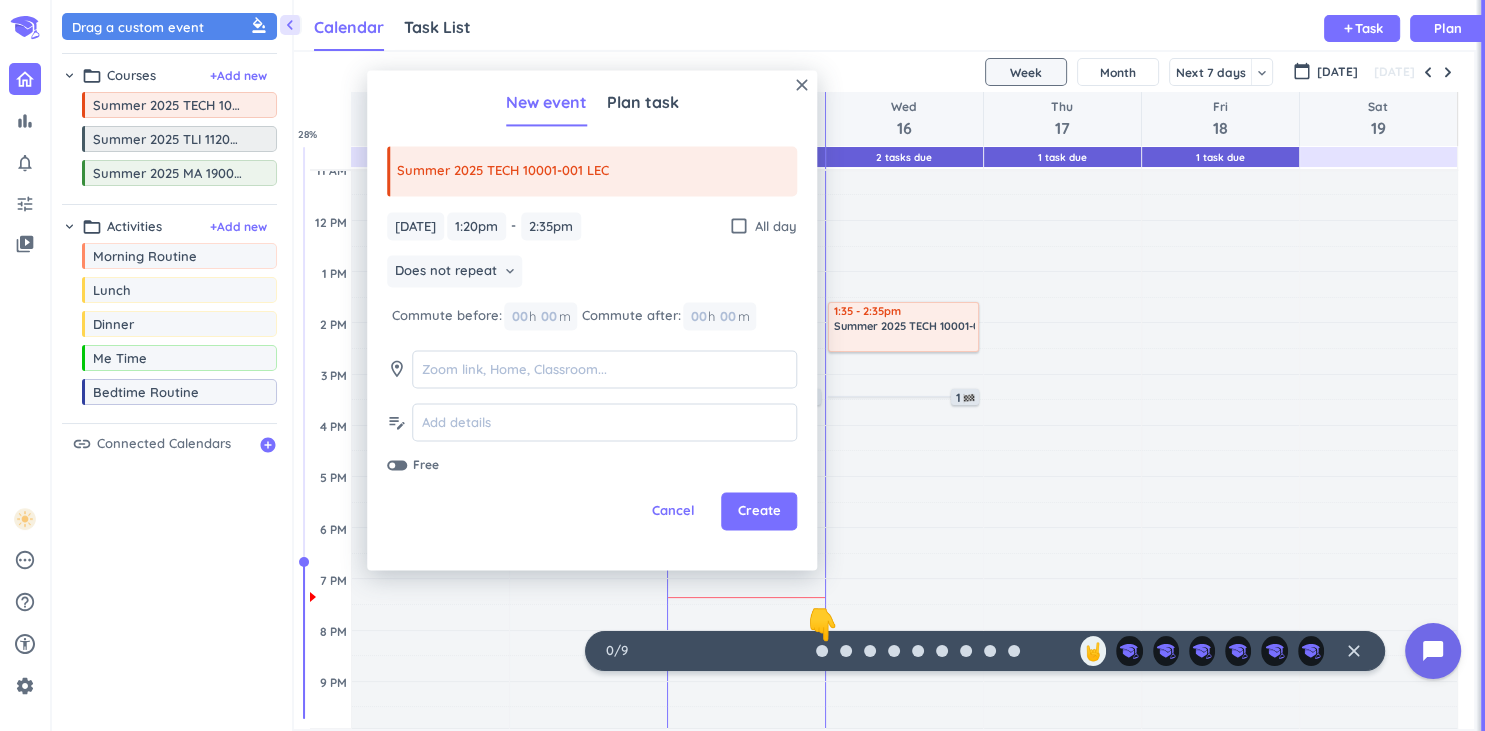 click on "3h 15m Past due Plan Adjust Awake Time Adjust Awake Time 1:20 - 2:35pm Summer 2025 TECH 10001-001 LEC delete_outline 1  1  1:35 - 2:35pm Summer 2025 TECH 10001-001 LEC delete_outline" at bounding box center [904, 425] 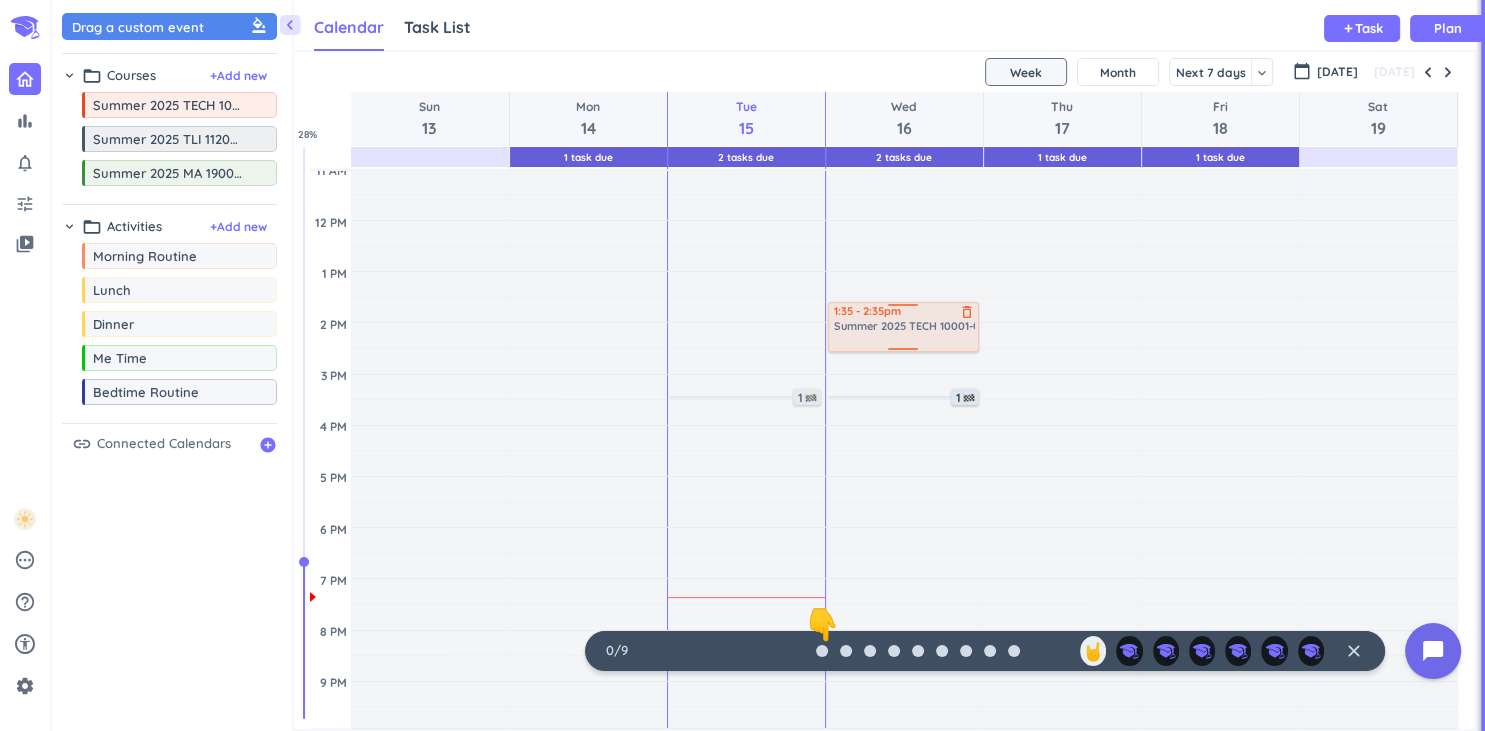 drag, startPoint x: 874, startPoint y: 326, endPoint x: 878, endPoint y: 315, distance: 11.7046995 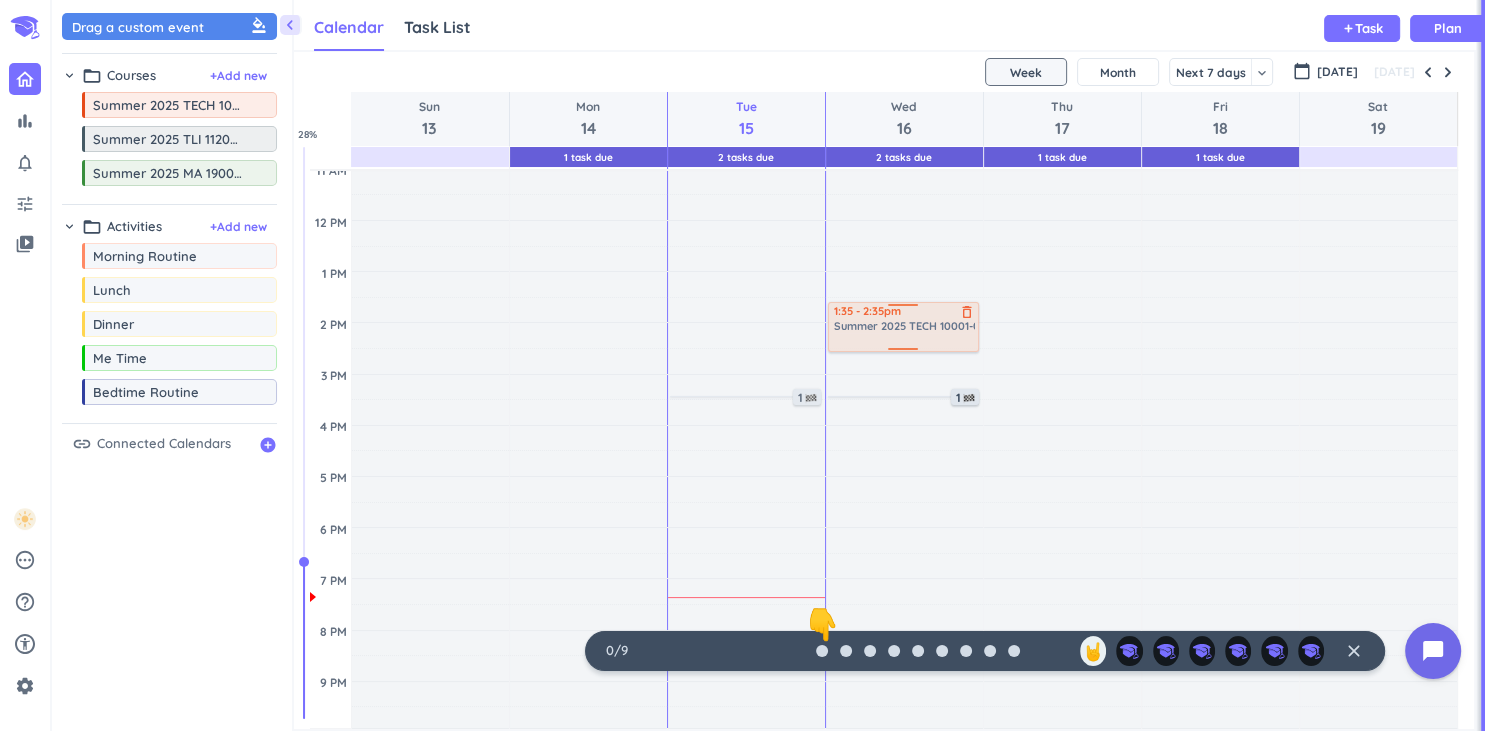 click on "3h 15m Past due Plan Adjust Awake Time Adjust Awake Time 1:35 - 2:35pm Summer 2025 TECH 10001-001 LEC delete_outline 1  1  1:35 - 2:35pm Summer 2025 TECH 10001-001 LEC delete_outline" at bounding box center [904, 425] 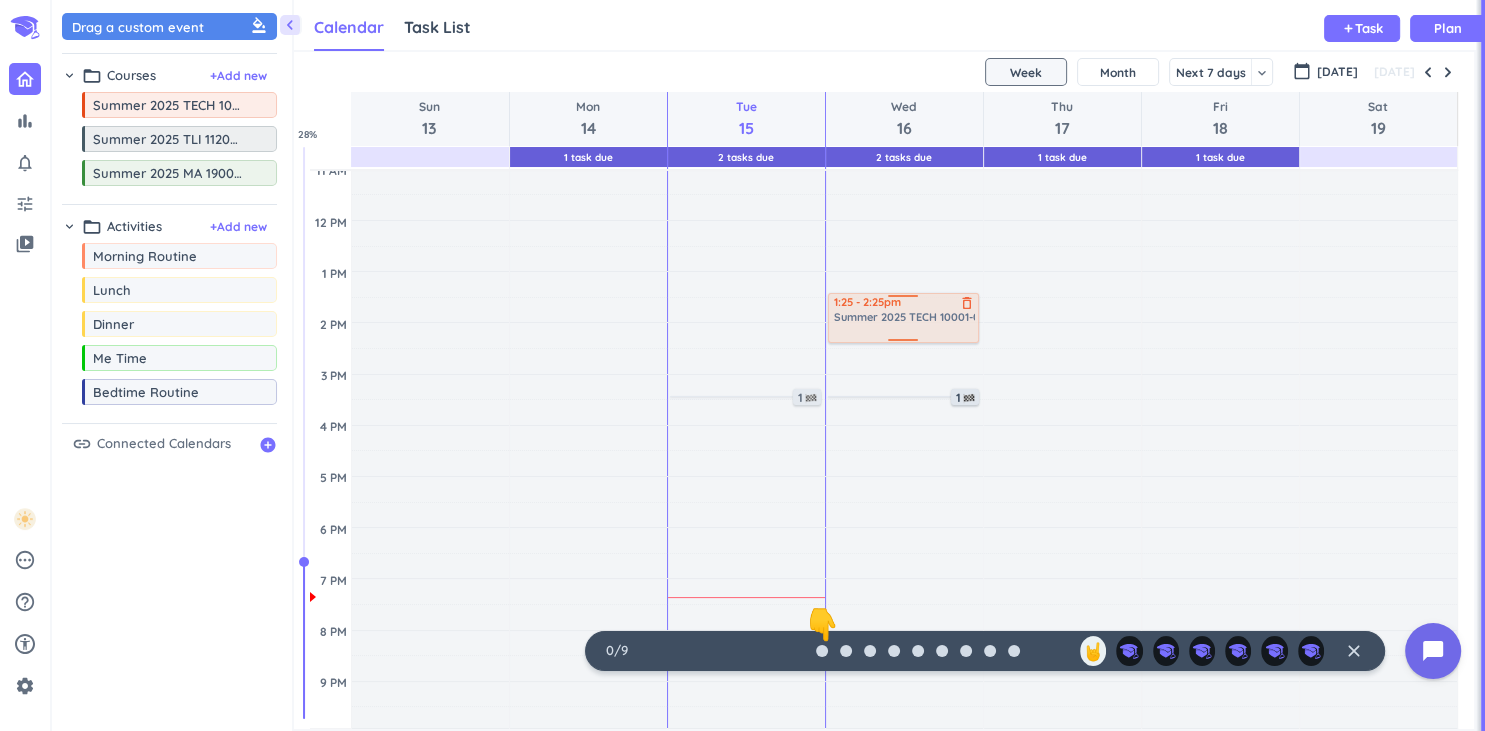drag, startPoint x: 876, startPoint y: 315, endPoint x: 877, endPoint y: 303, distance: 12.0415945 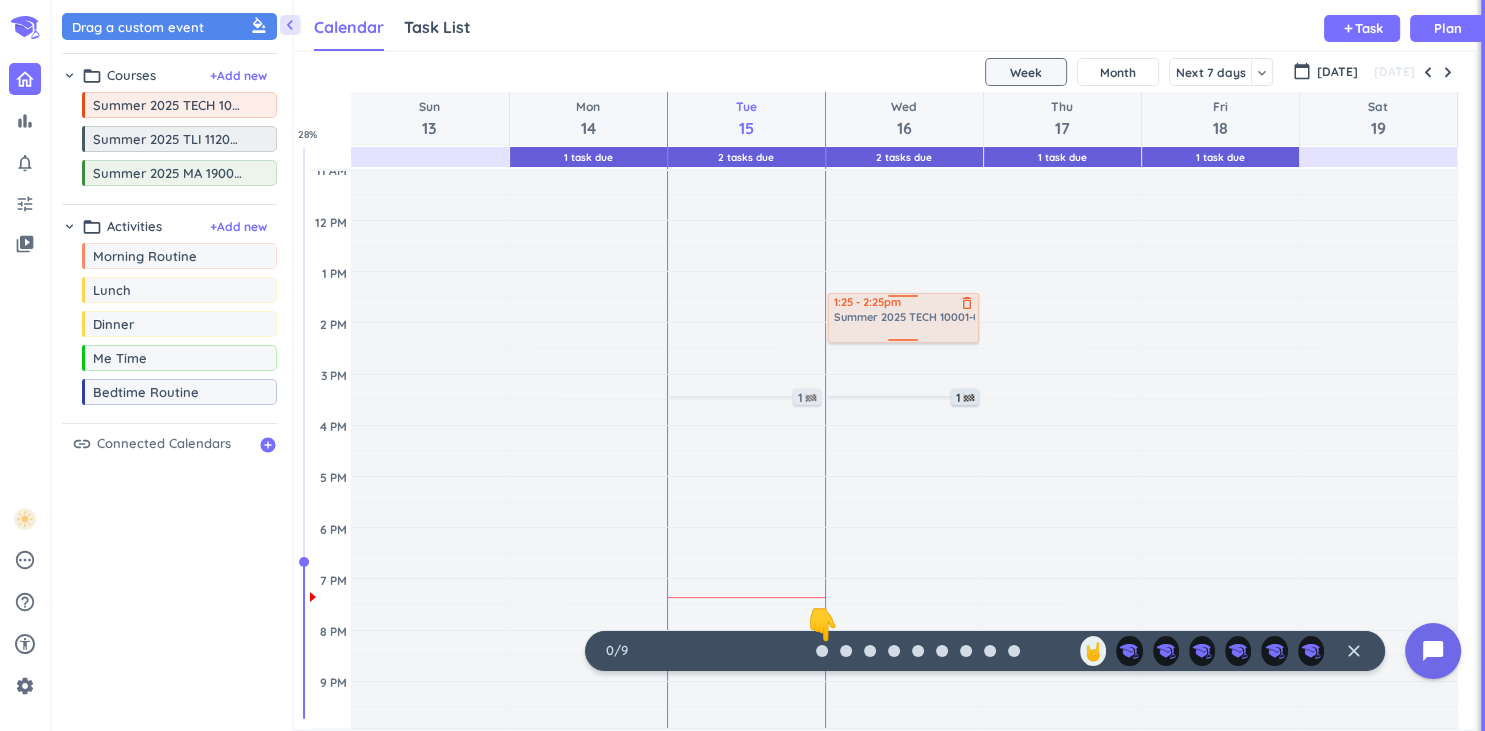 click on "3h 15m Past due Plan Adjust Awake Time Adjust Awake Time 1:35 - 2:35pm Summer 2025 TECH 10001-001 LEC delete_outline 1  1  1:25 - 2:25pm Summer 2025 TECH 10001-001 LEC delete_outline" at bounding box center (904, 425) 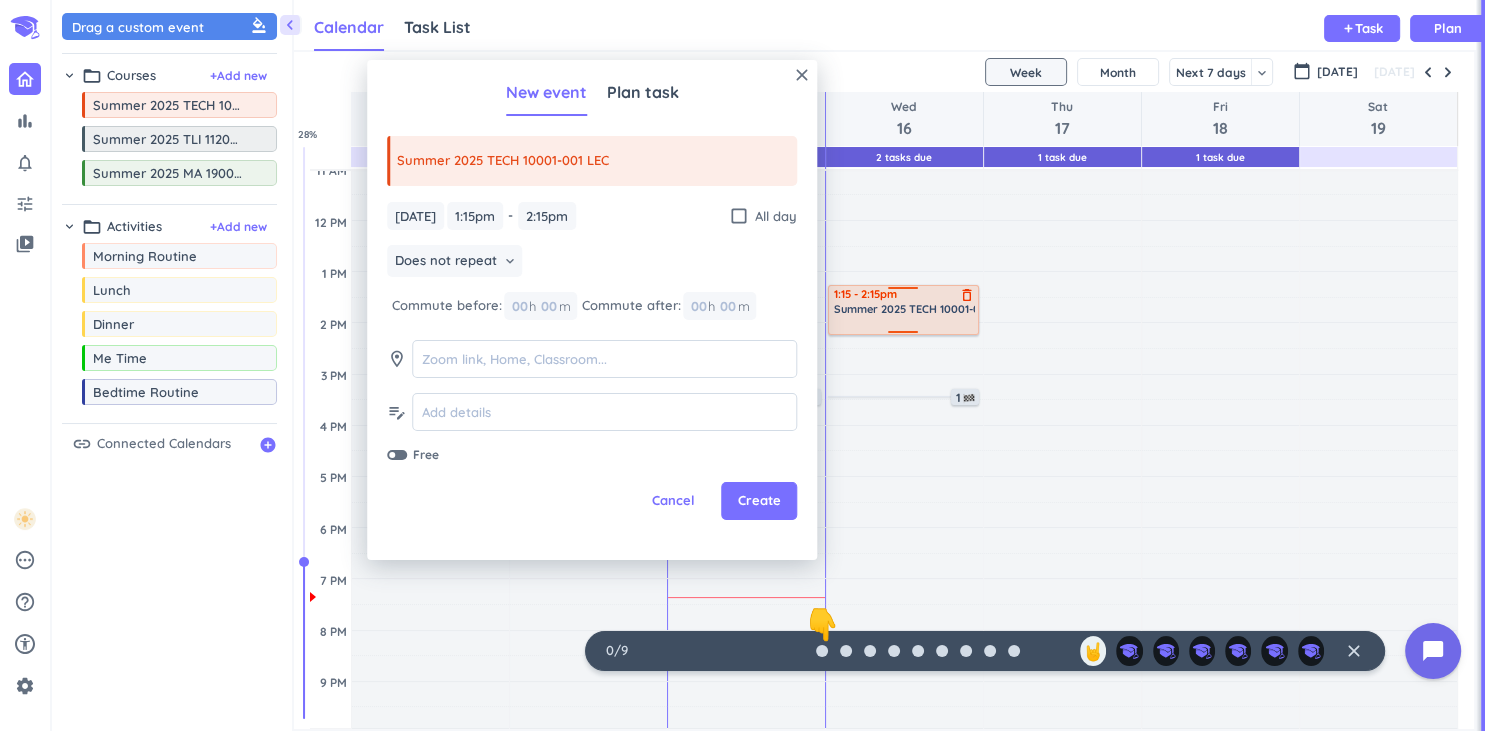 click on "Summer 2025 TECH 10001-001 LEC" at bounding box center [923, 309] 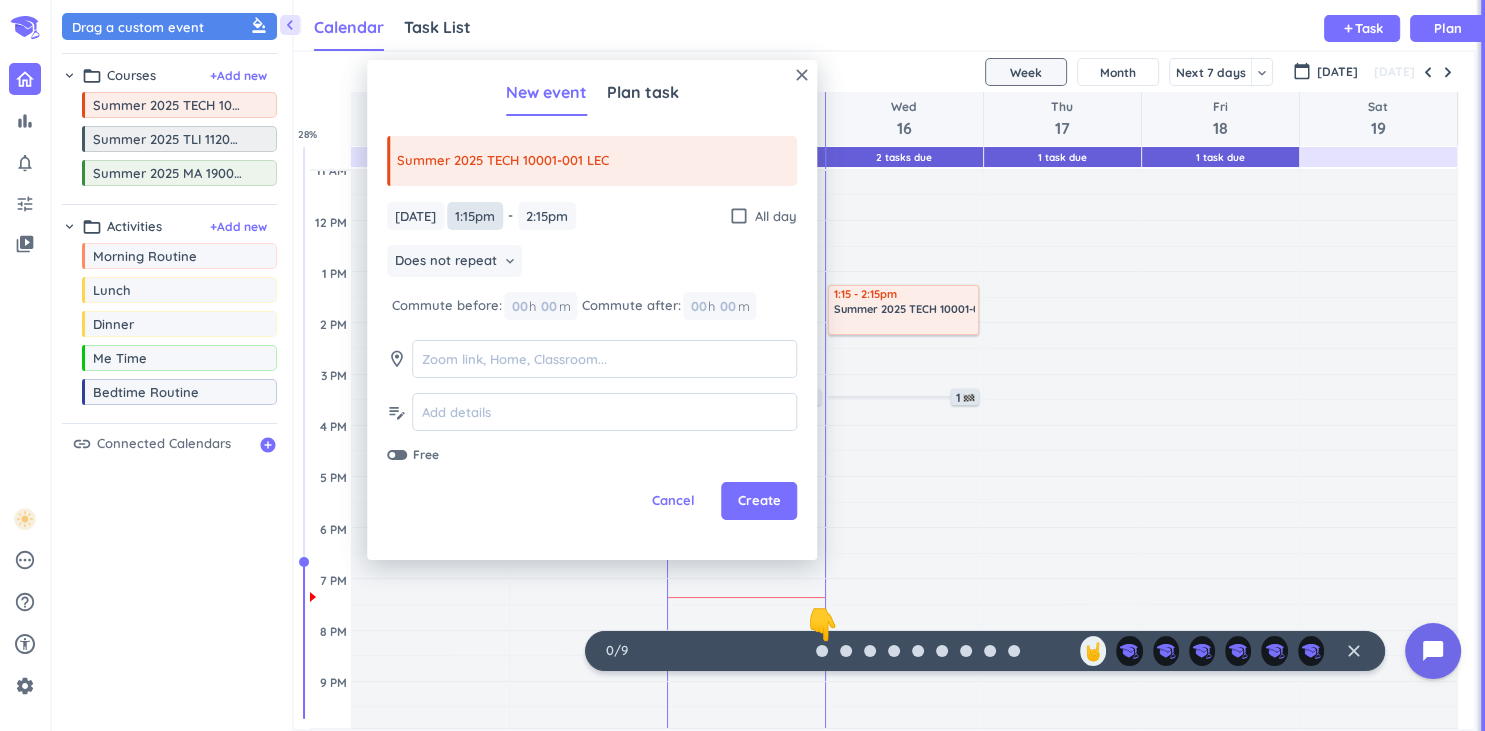 click on "1:15pm" at bounding box center [475, 216] 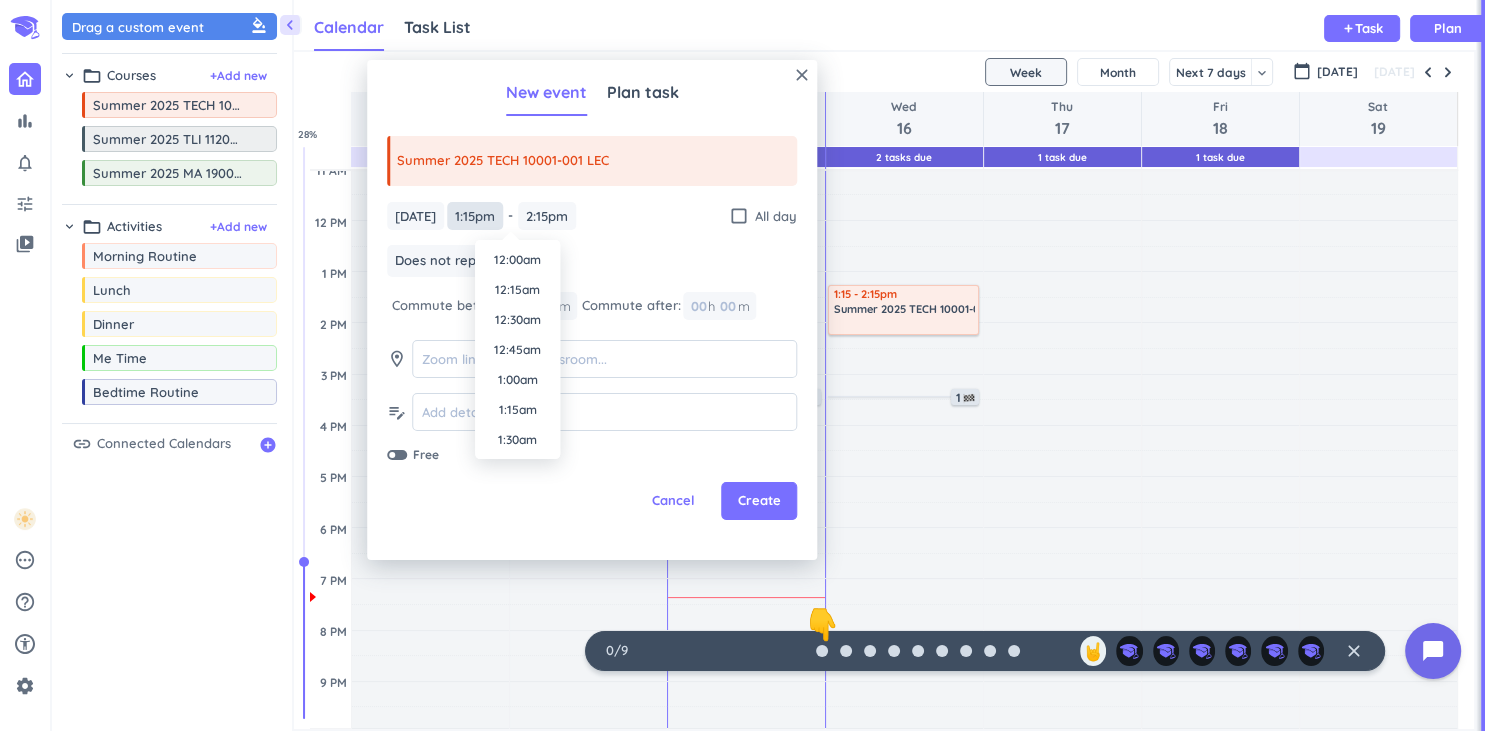 scroll, scrollTop: 1500, scrollLeft: 0, axis: vertical 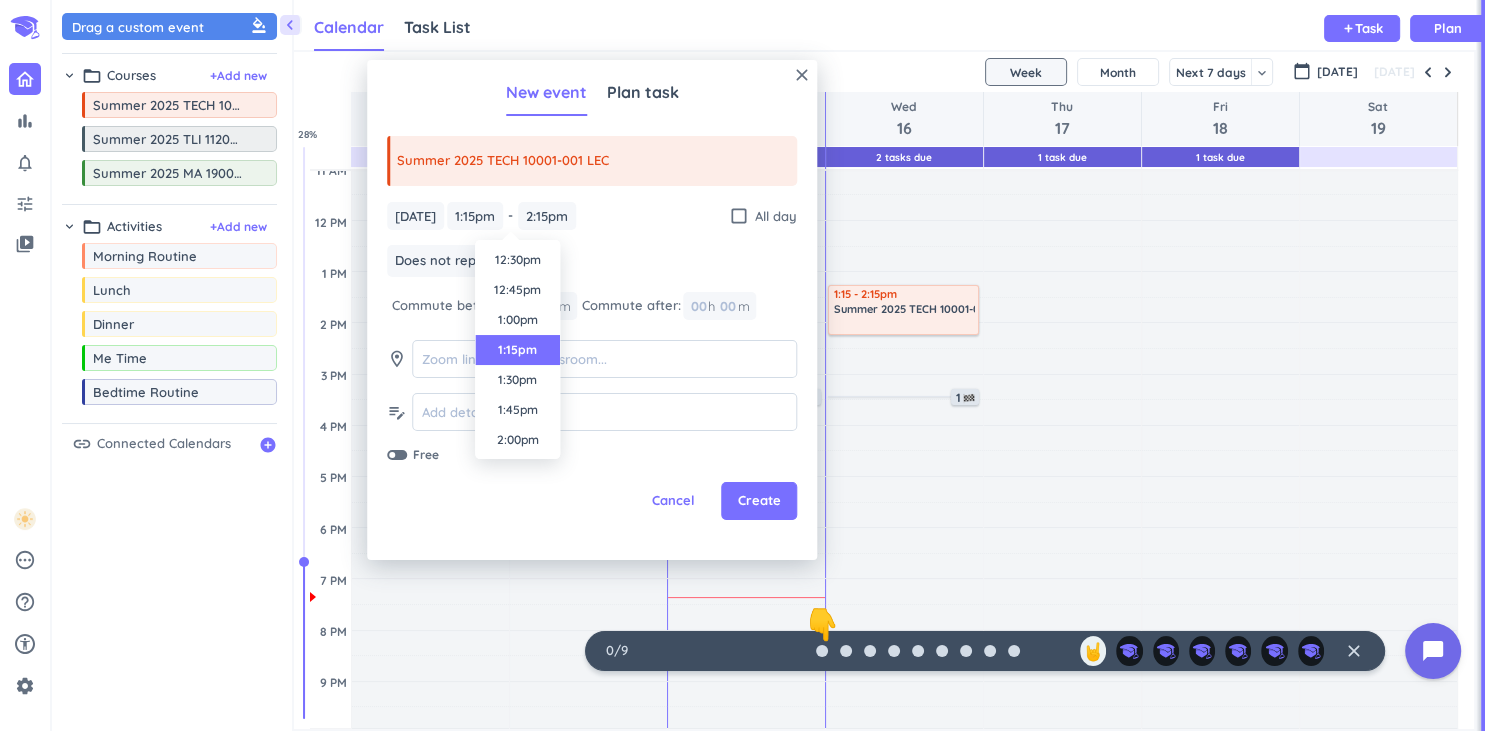 click on "1:30pm" at bounding box center [517, 380] 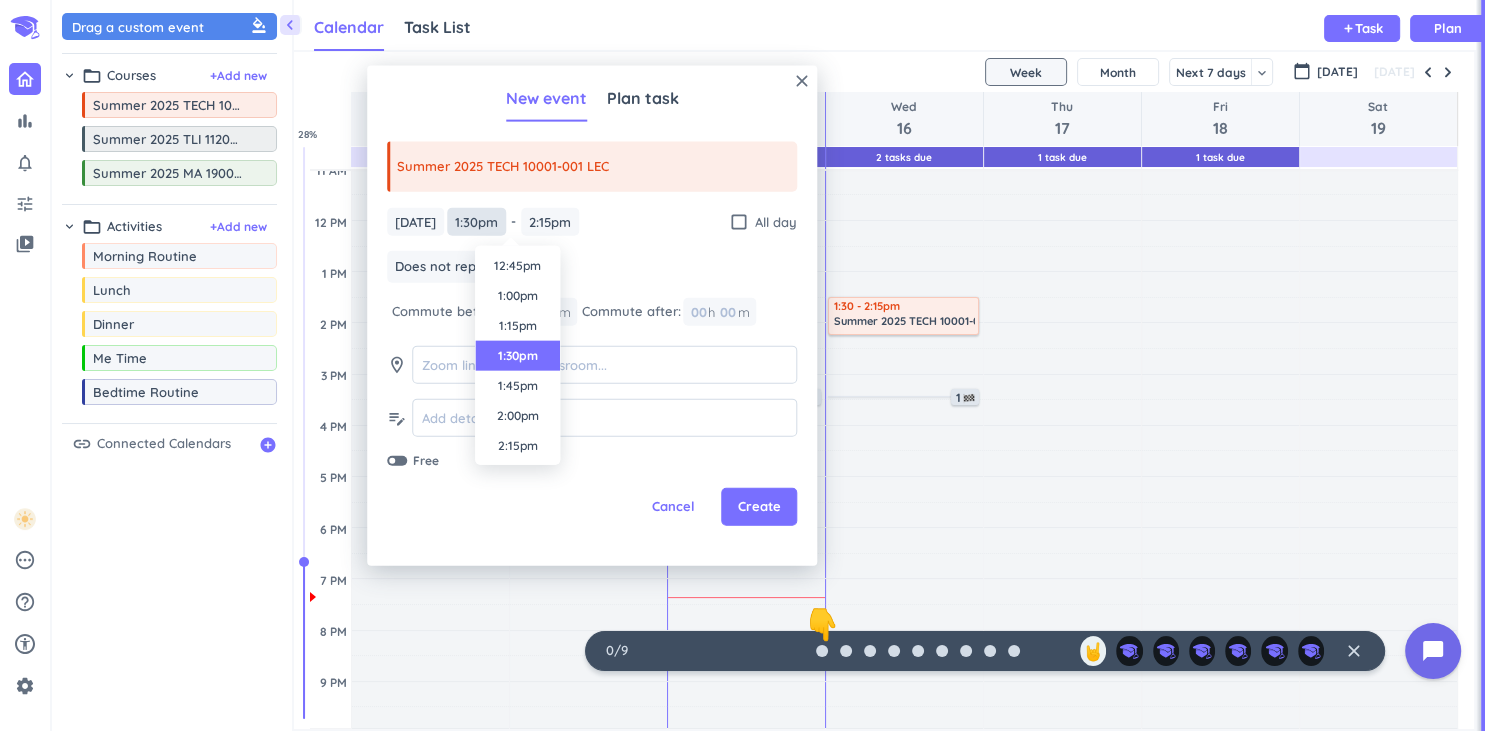 click on "1:30pm" at bounding box center (476, 221) 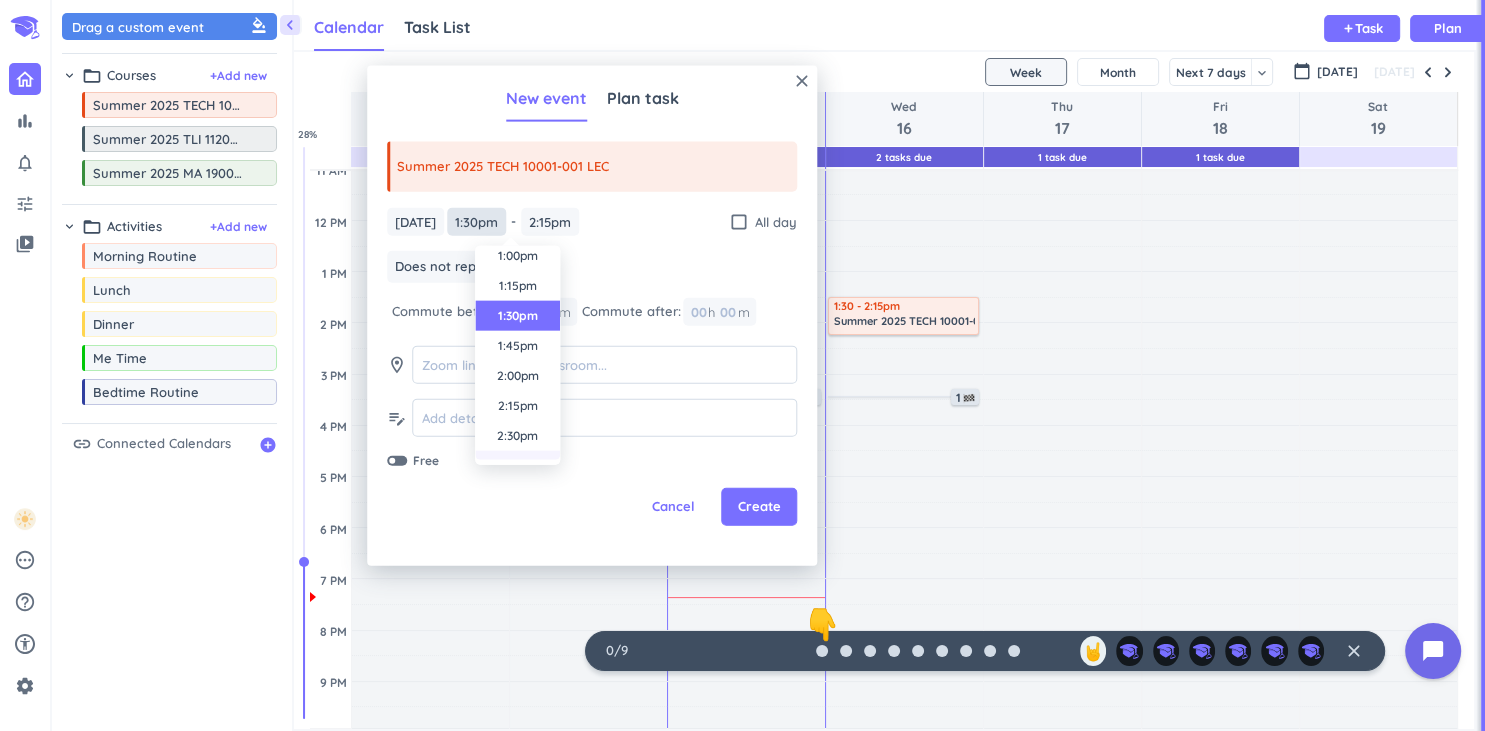 scroll, scrollTop: 1622, scrollLeft: 0, axis: vertical 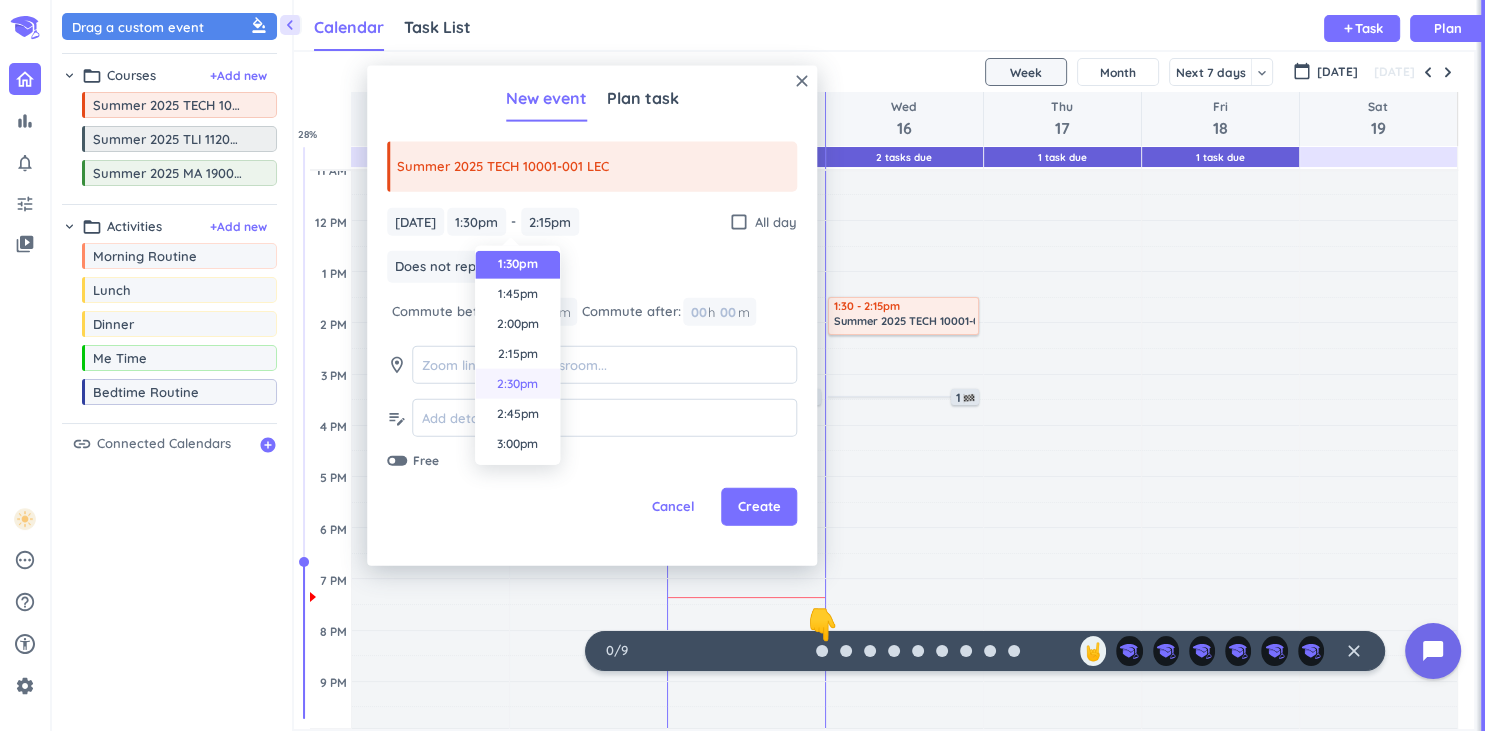 click on "2:30pm" at bounding box center (517, 384) 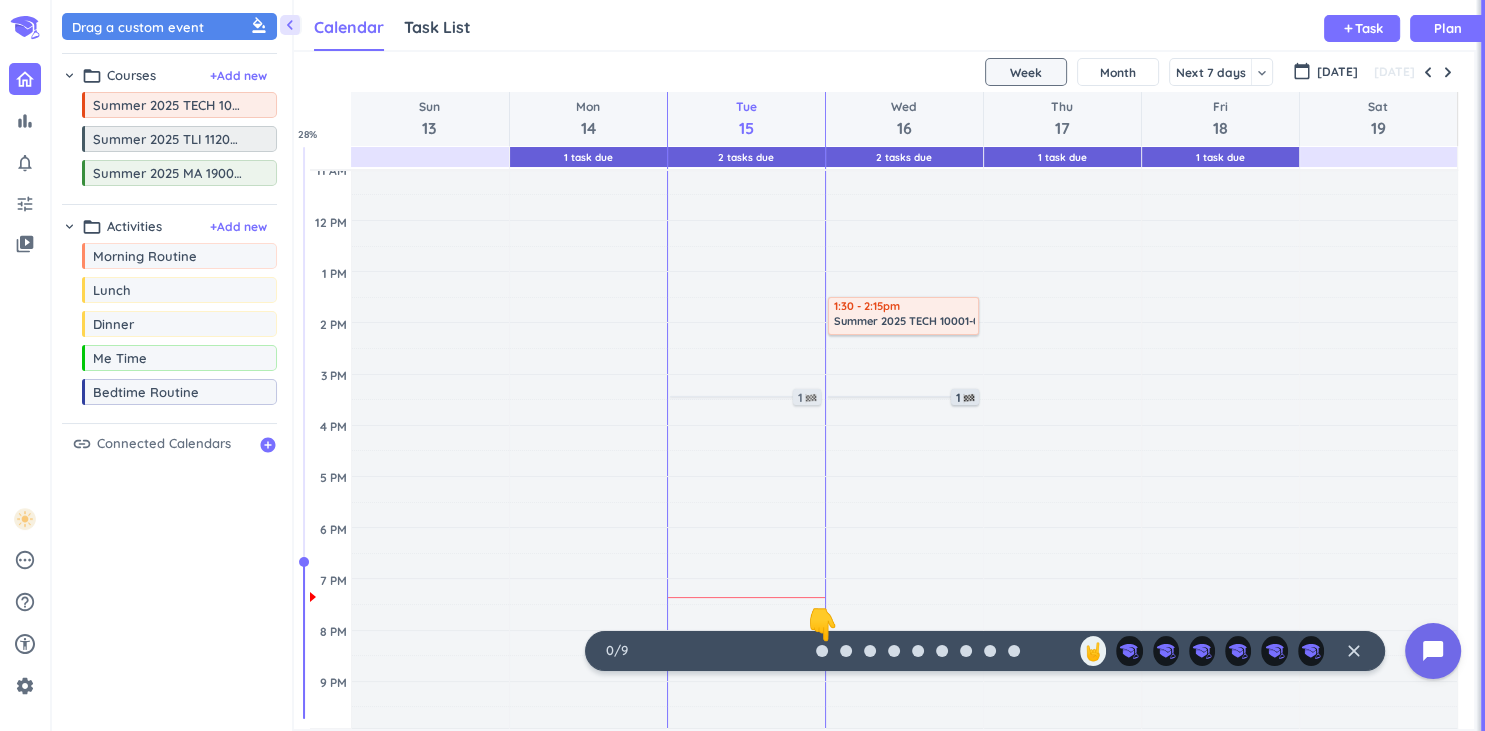 type on "2:30pm" 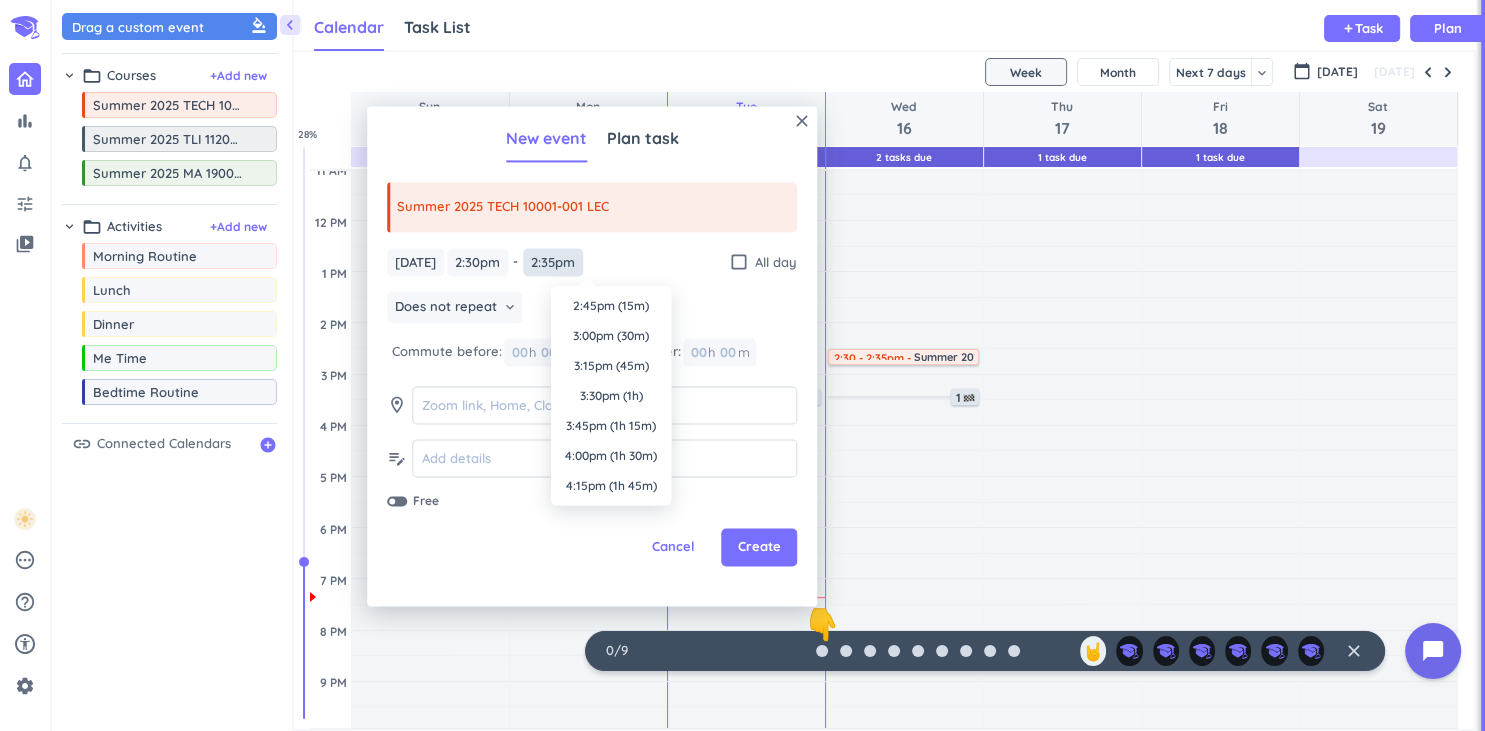 click on "2:35pm" at bounding box center [553, 262] 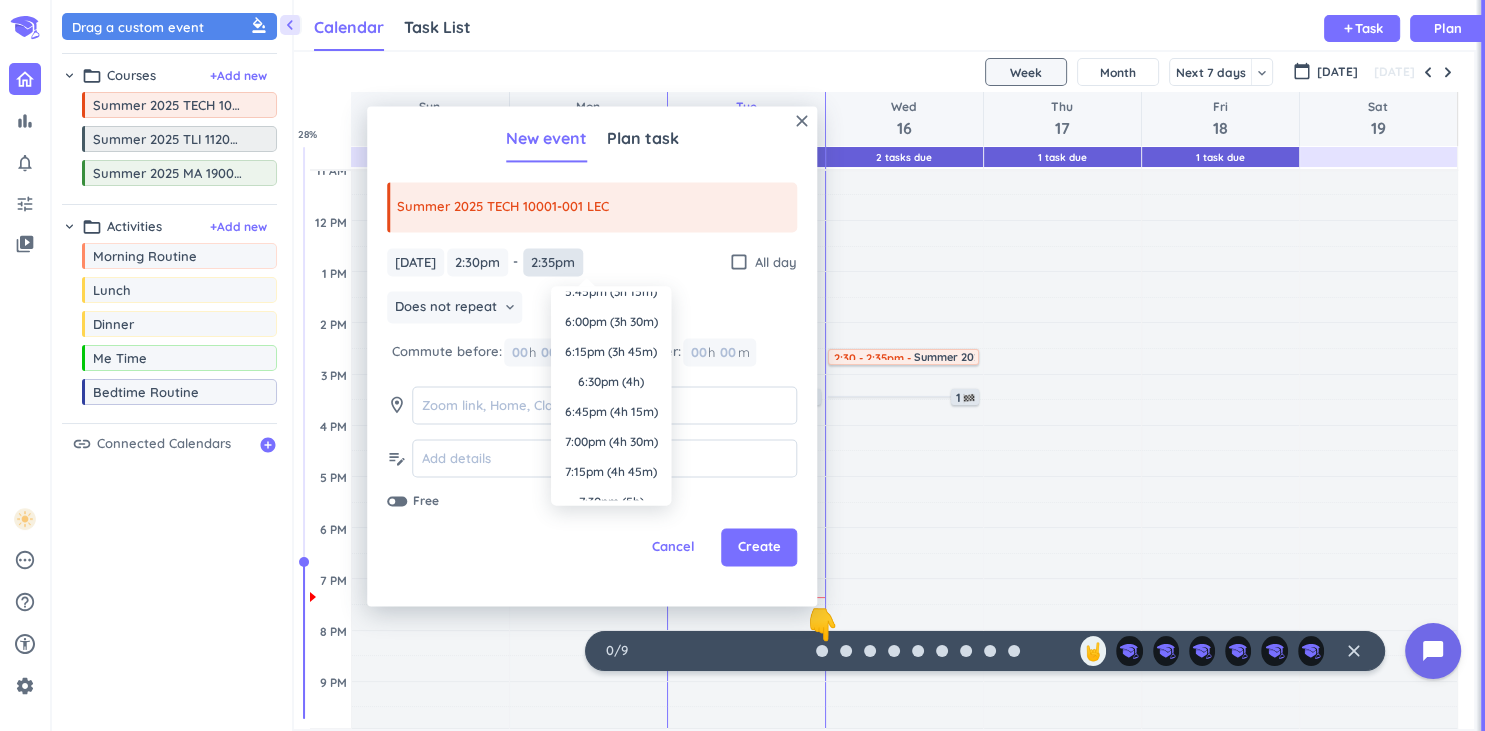 scroll, scrollTop: 0, scrollLeft: 0, axis: both 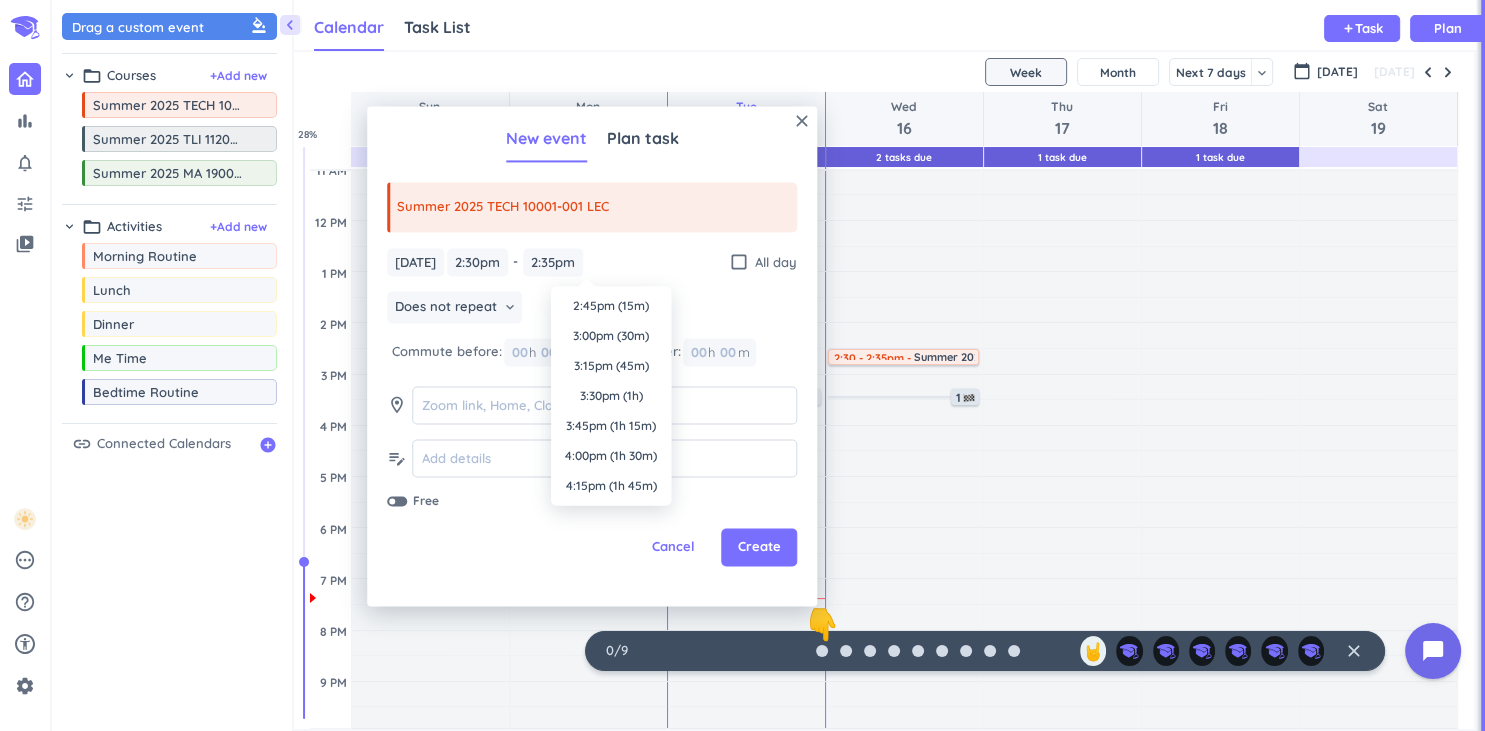 drag, startPoint x: 613, startPoint y: 394, endPoint x: 603, endPoint y: 383, distance: 14.866069 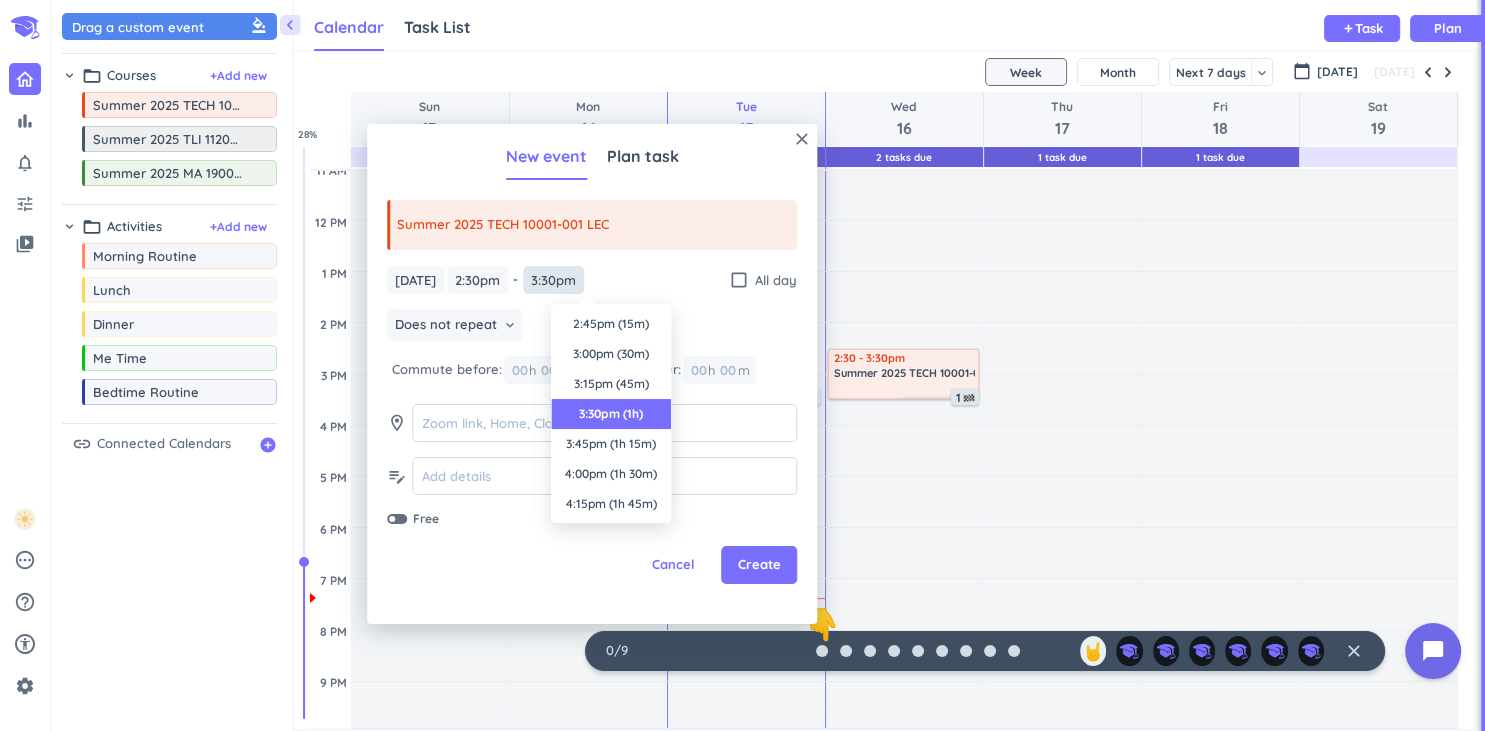 scroll, scrollTop: 90, scrollLeft: 0, axis: vertical 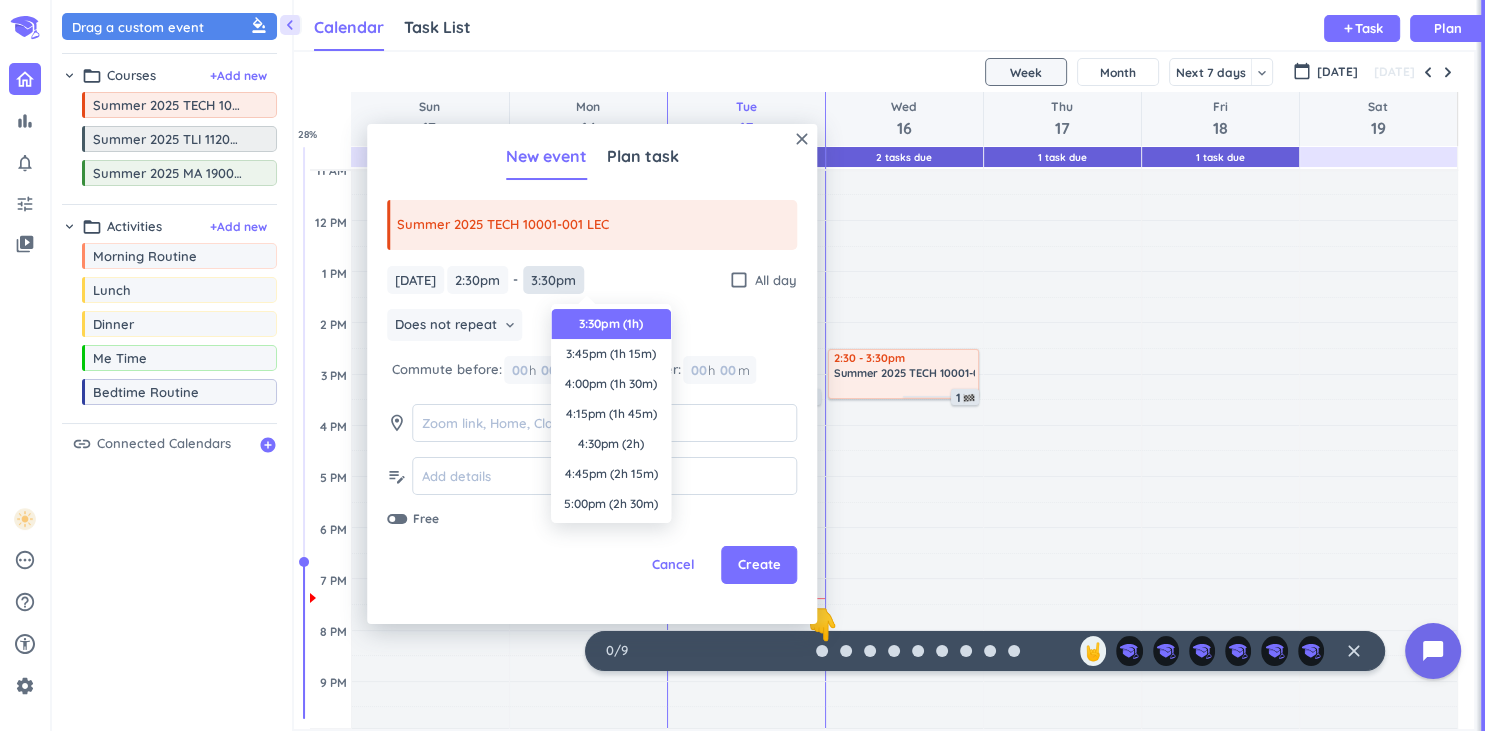 click on "3:30pm" at bounding box center (553, 280) 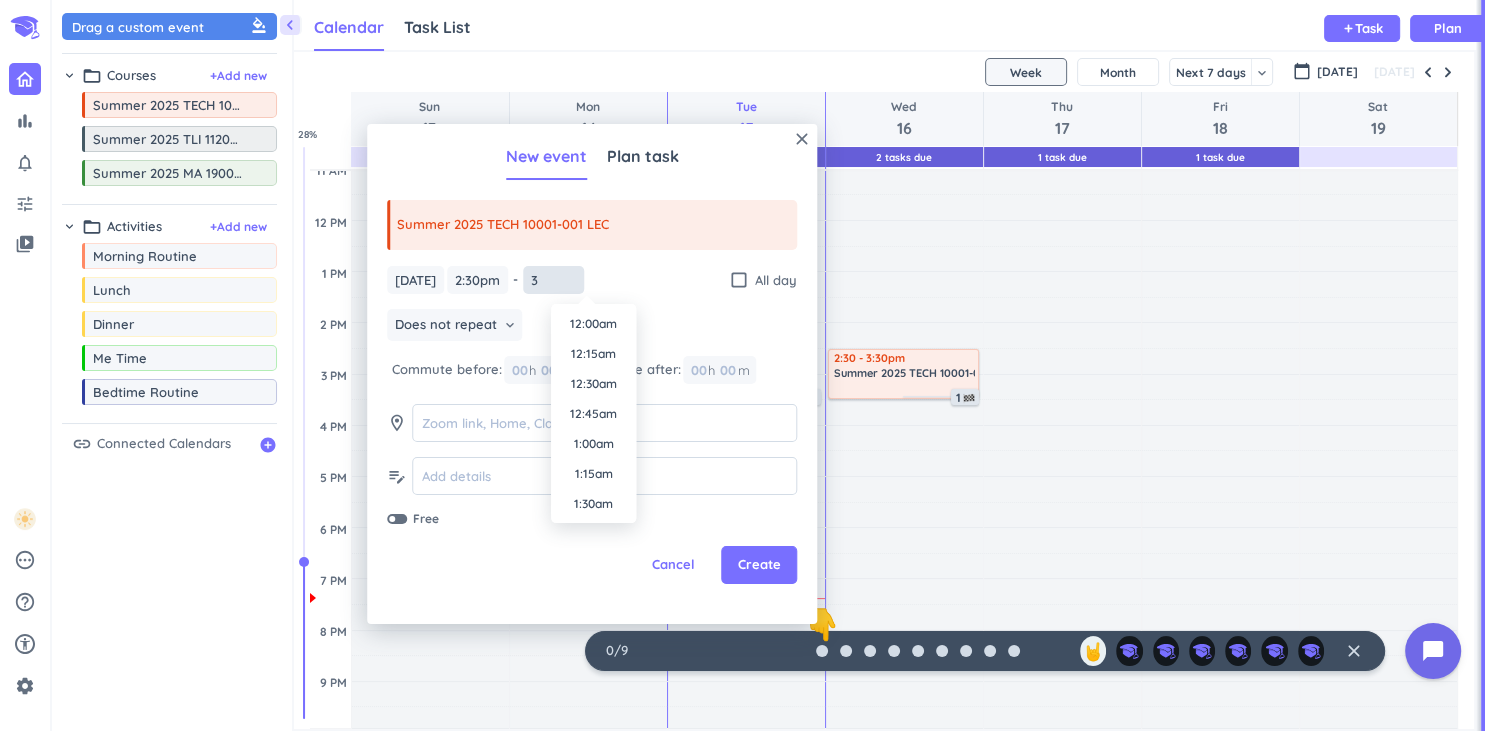 scroll, scrollTop: 1710, scrollLeft: 0, axis: vertical 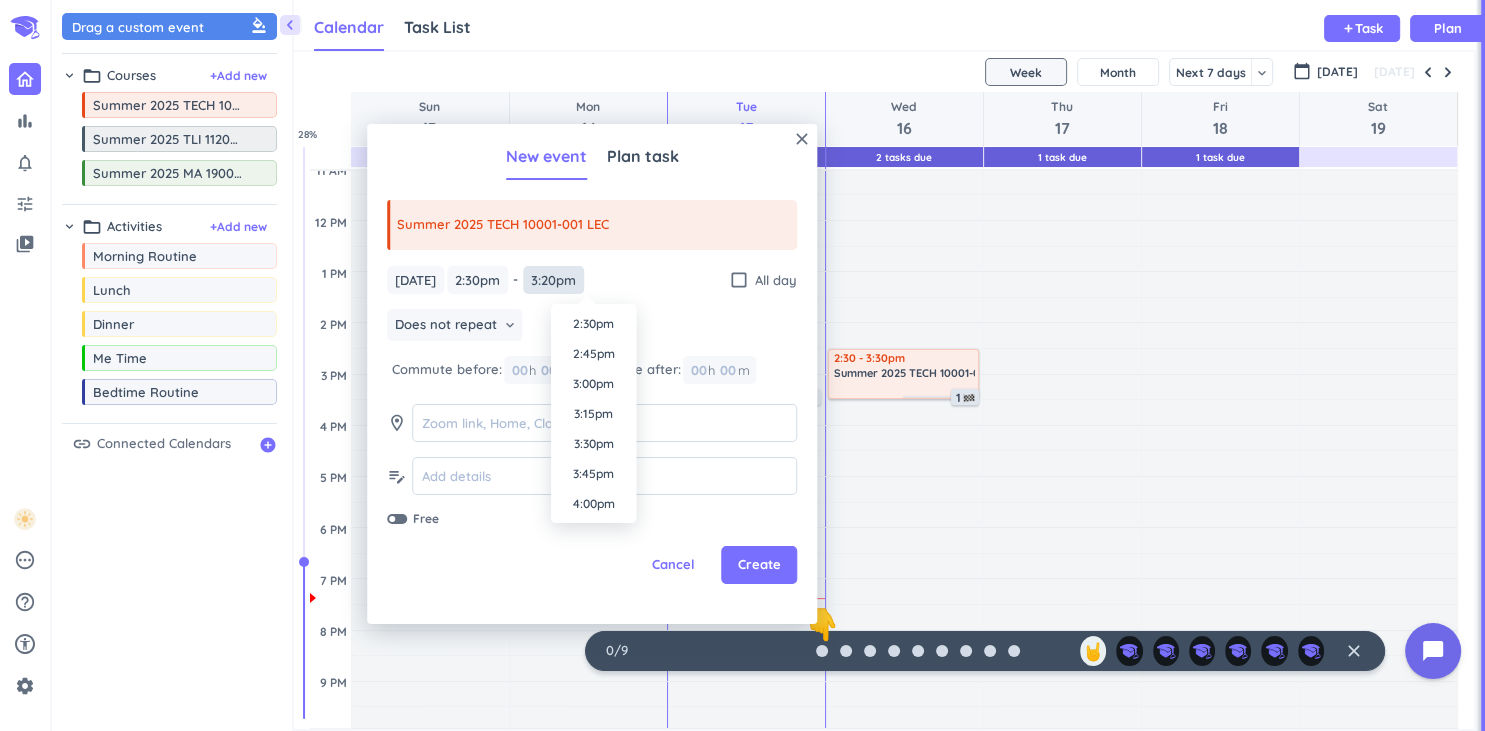 type on "3:20pm" 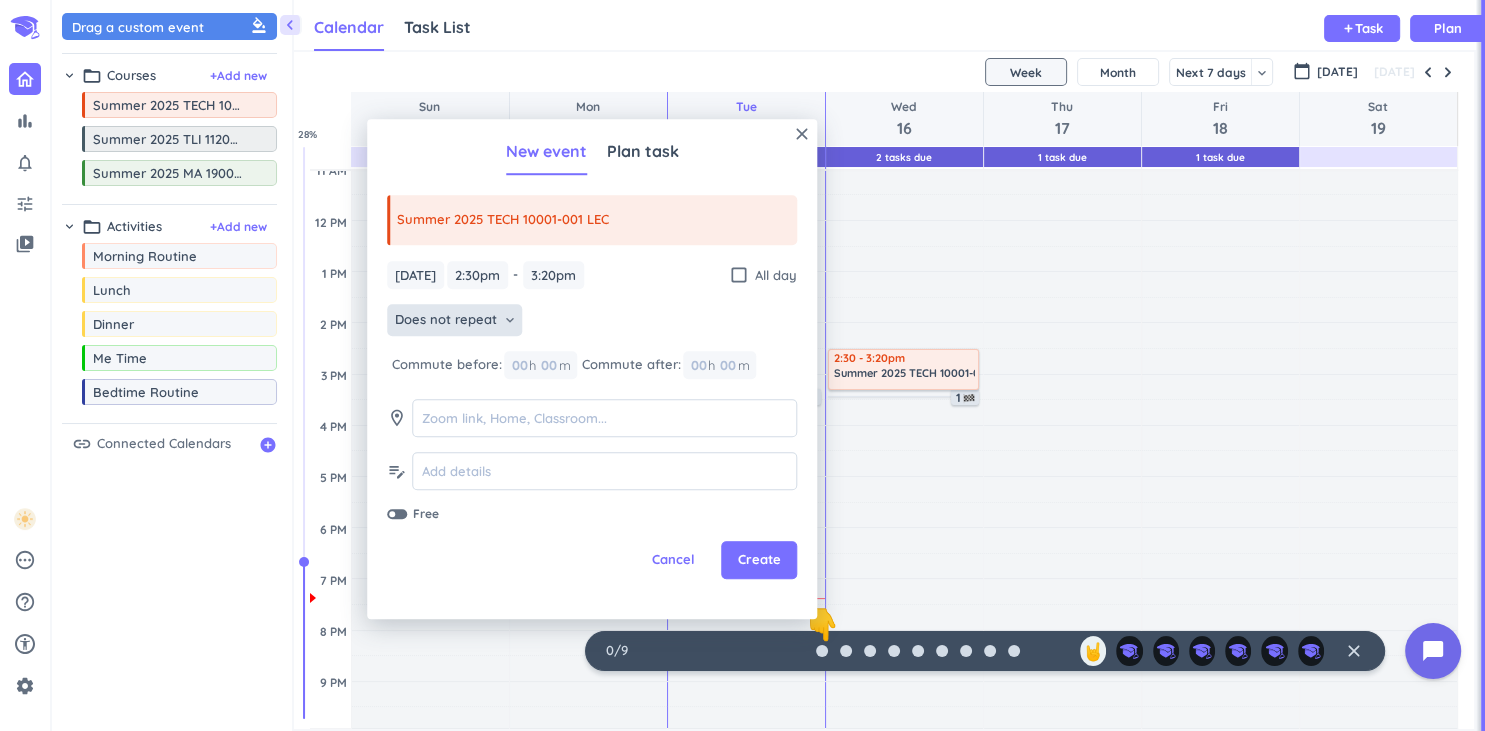 click on "Does not repeat keyboard_arrow_down" at bounding box center [454, 321] 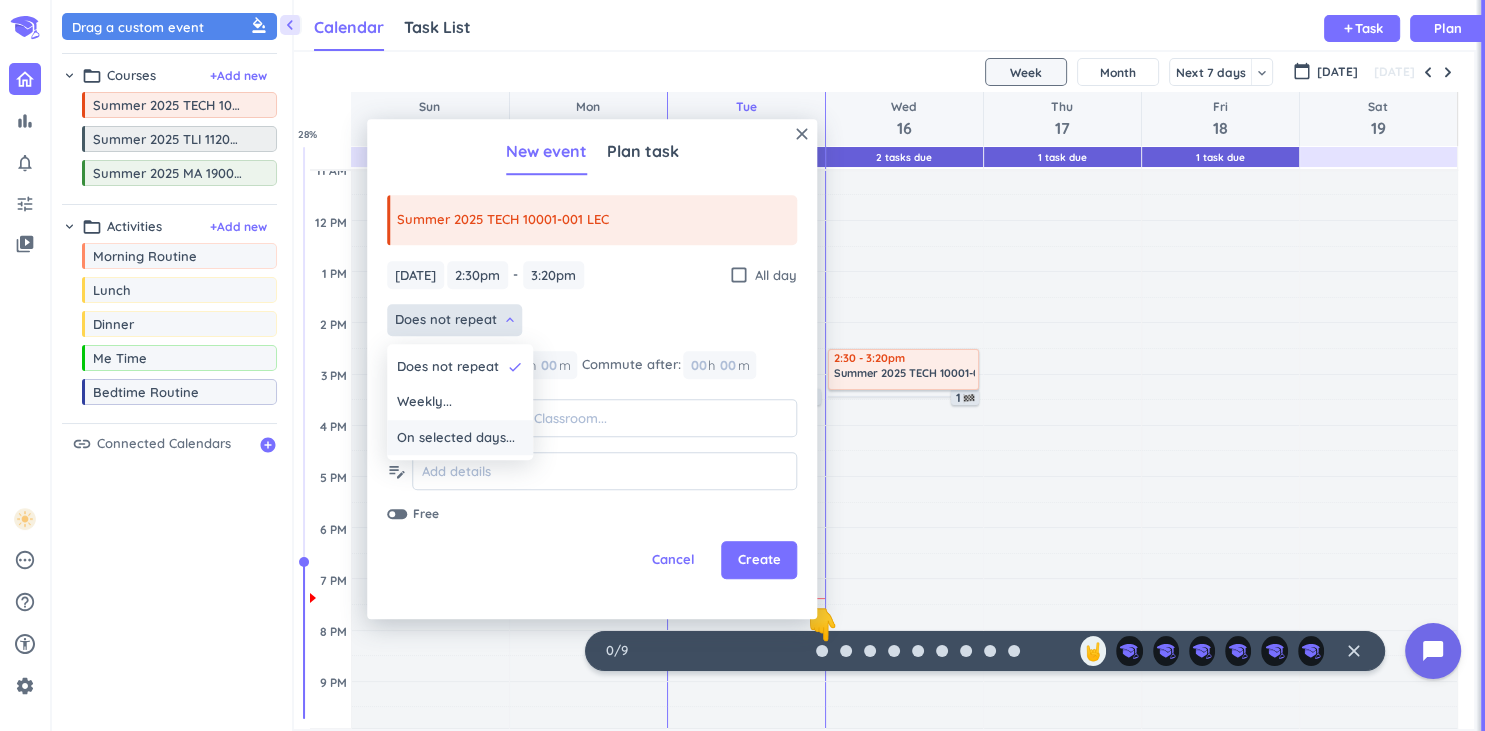 click on "On selected days..." at bounding box center [456, 438] 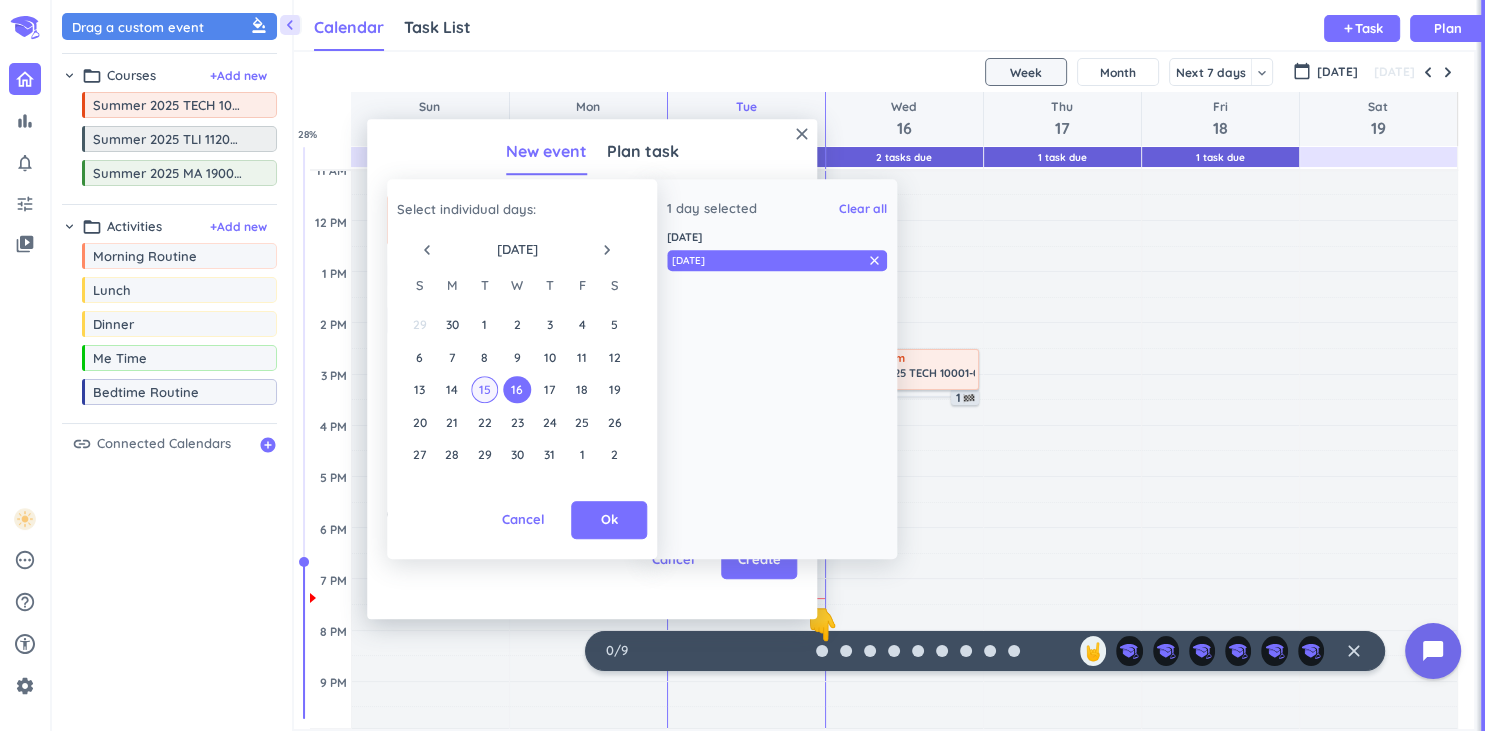click on "15" at bounding box center (484, 389) 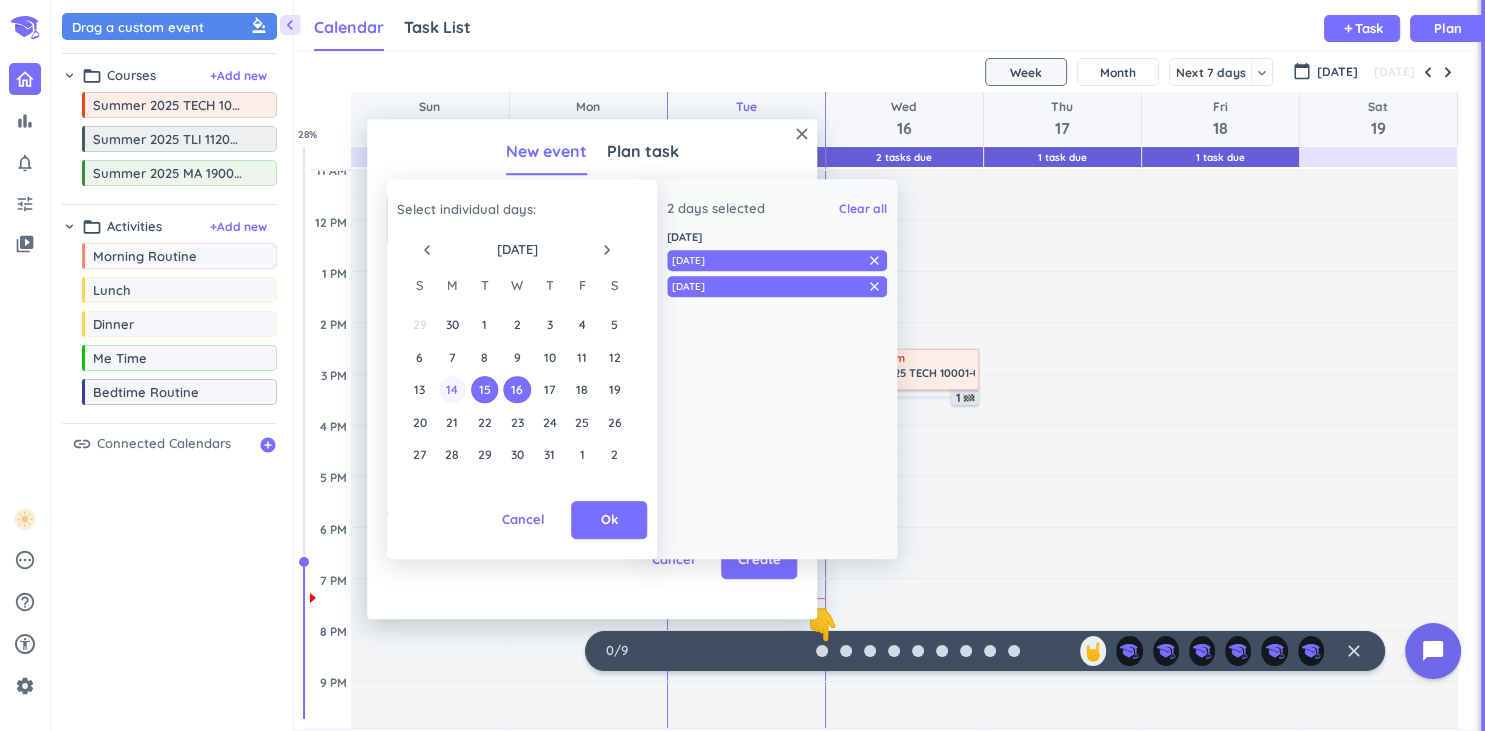 click on "14" at bounding box center [452, 389] 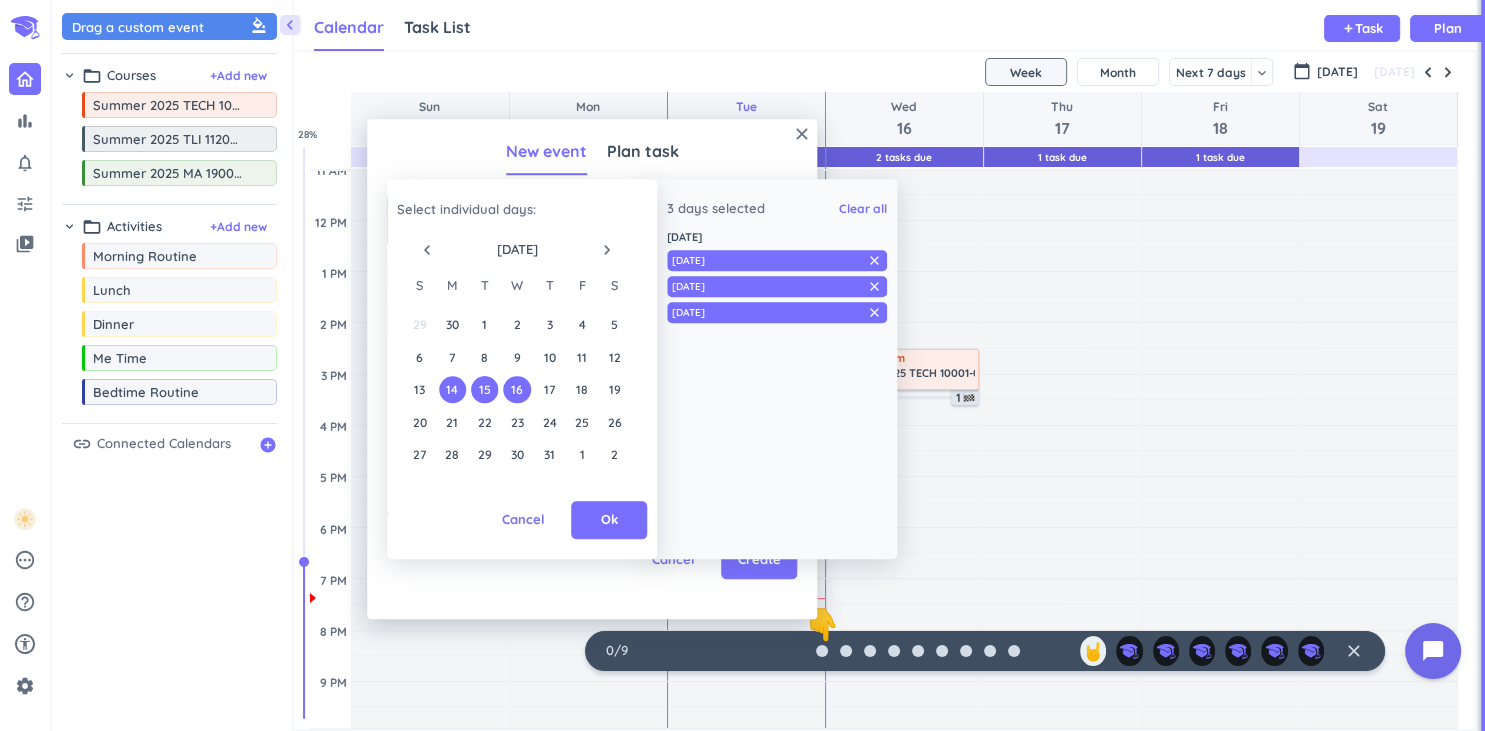 drag, startPoint x: 562, startPoint y: 206, endPoint x: 550, endPoint y: 208, distance: 12.165525 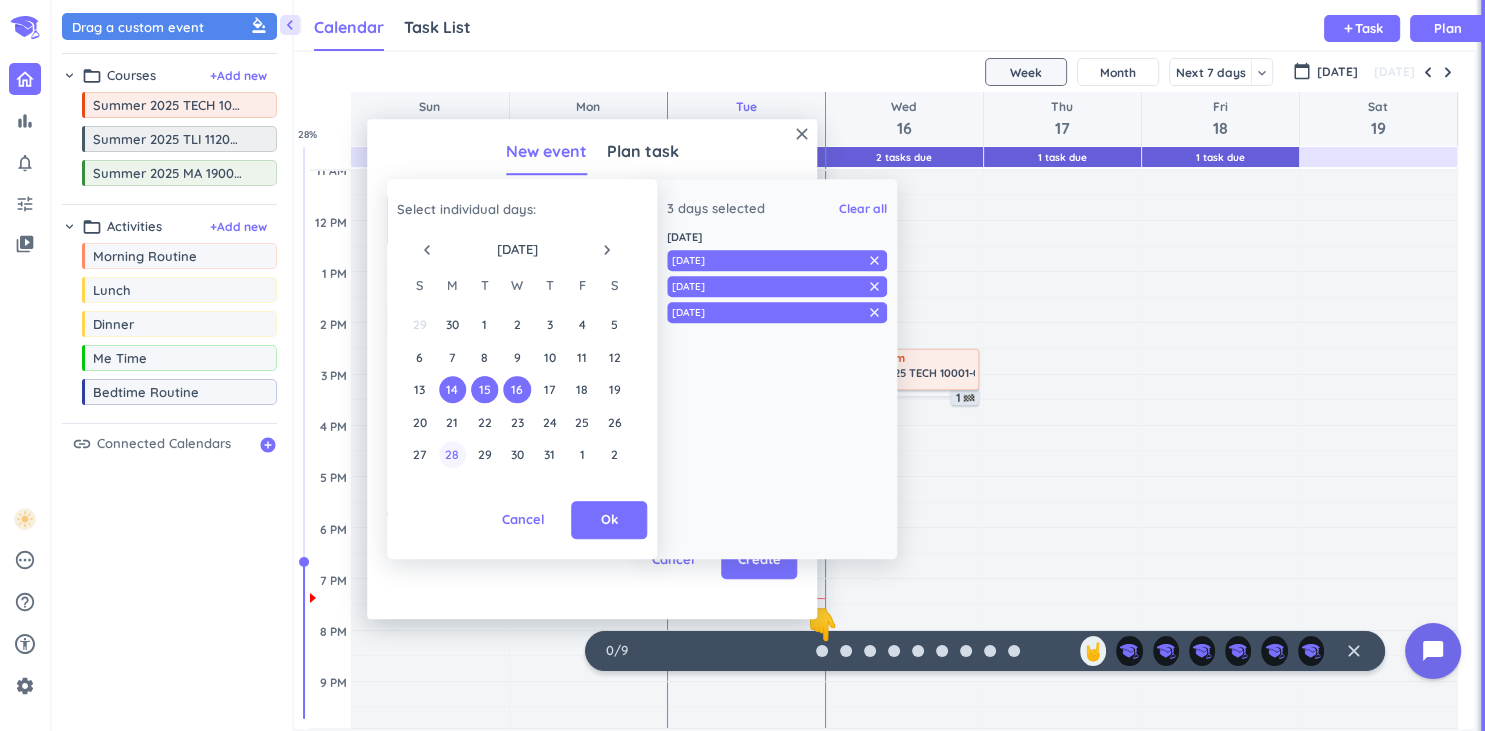 click on "28" at bounding box center [452, 454] 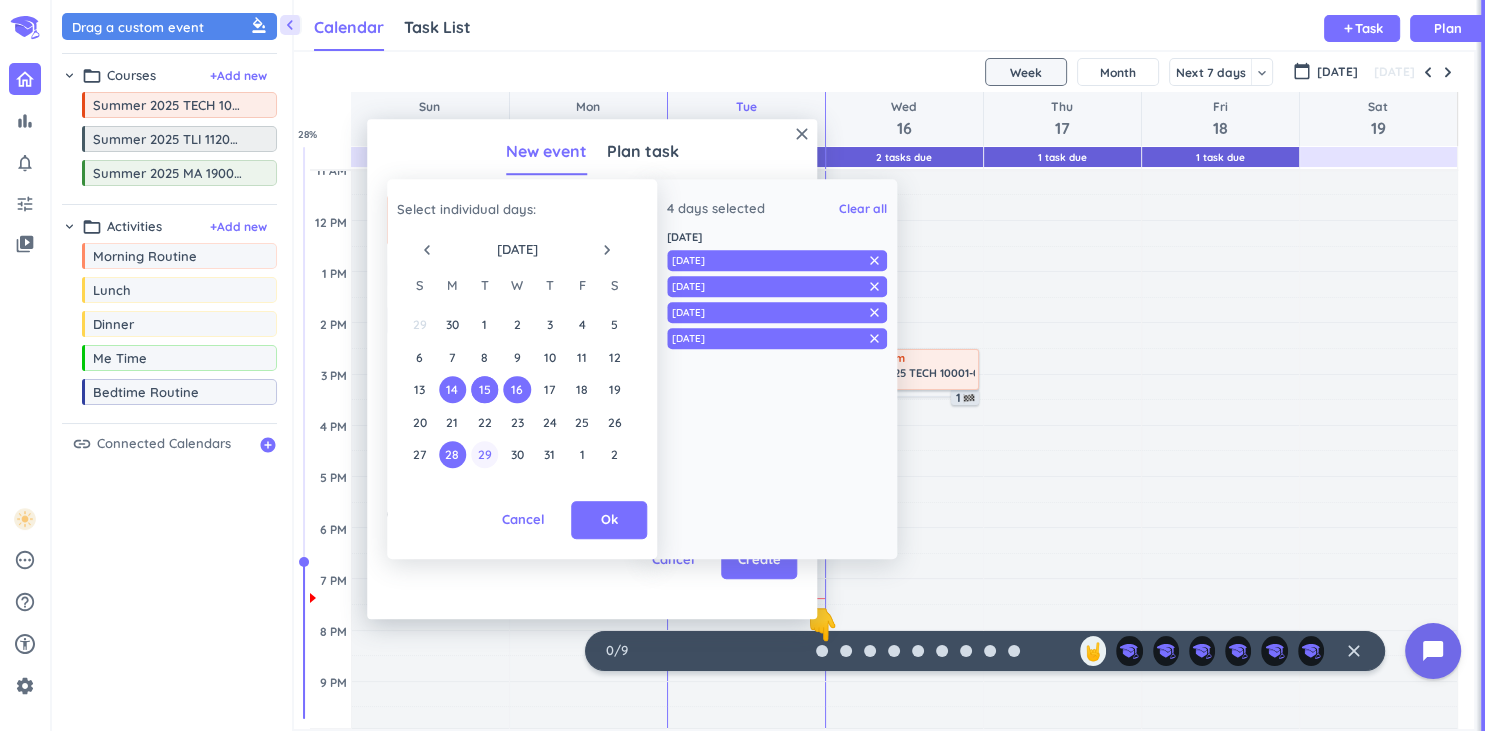 click on "29" at bounding box center [484, 454] 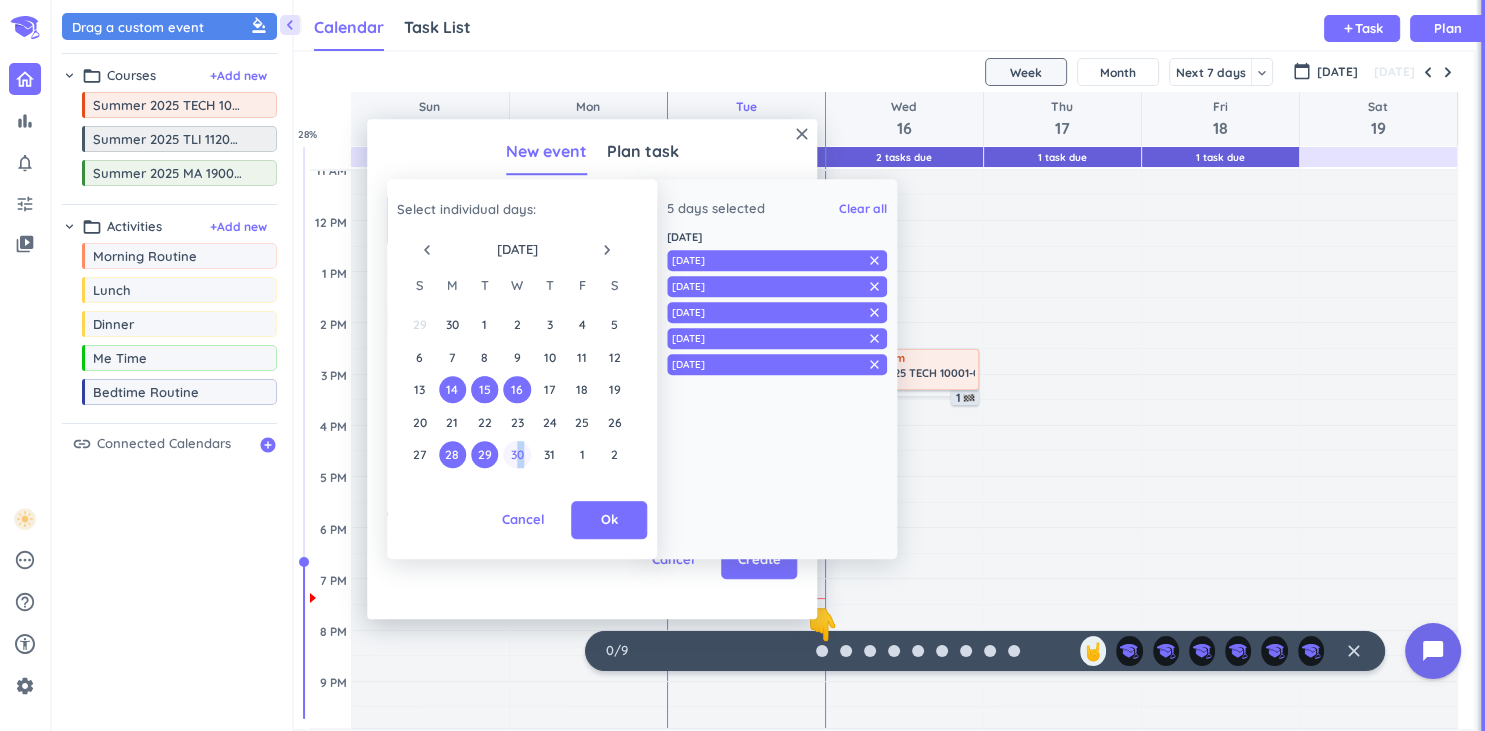 click on "30" at bounding box center (517, 454) 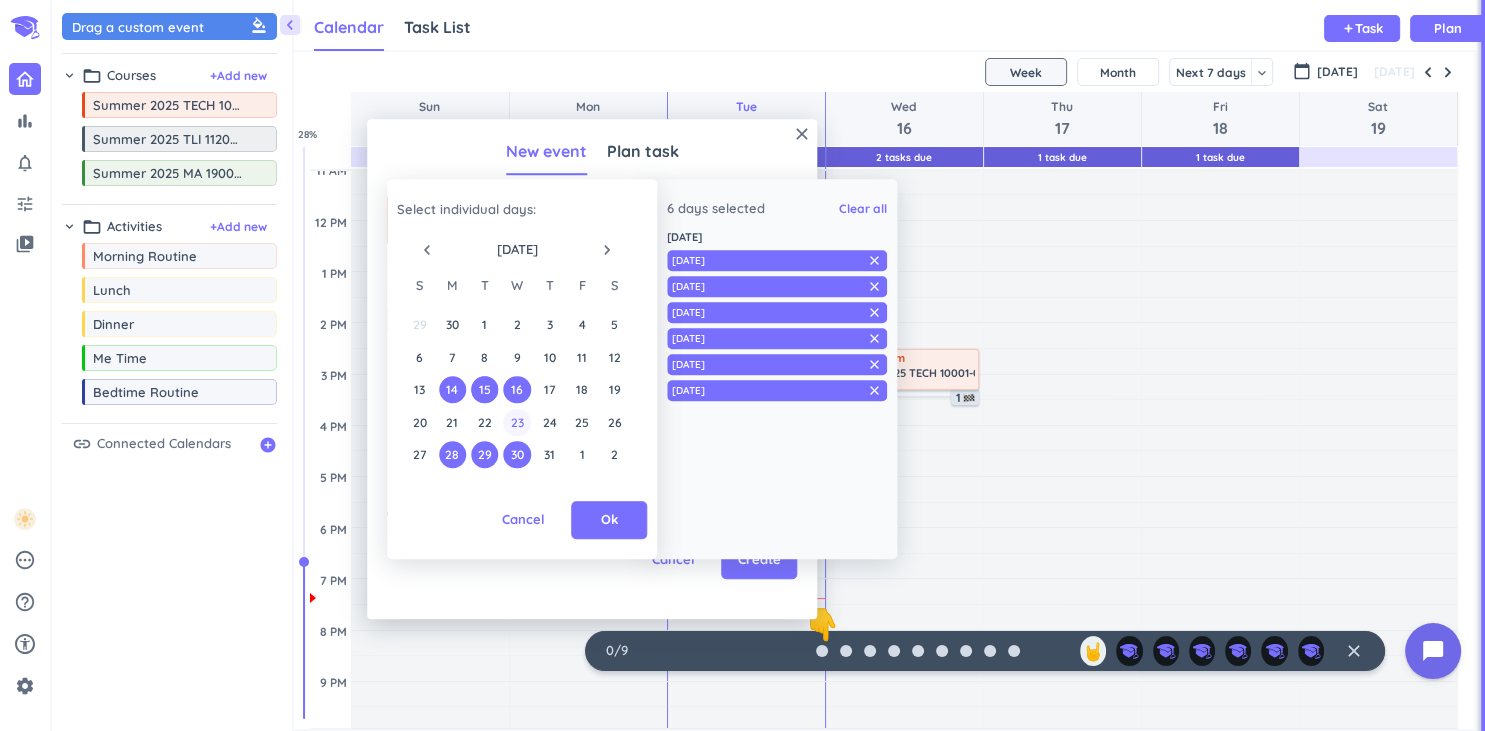 drag, startPoint x: 528, startPoint y: 421, endPoint x: 504, endPoint y: 422, distance: 24.020824 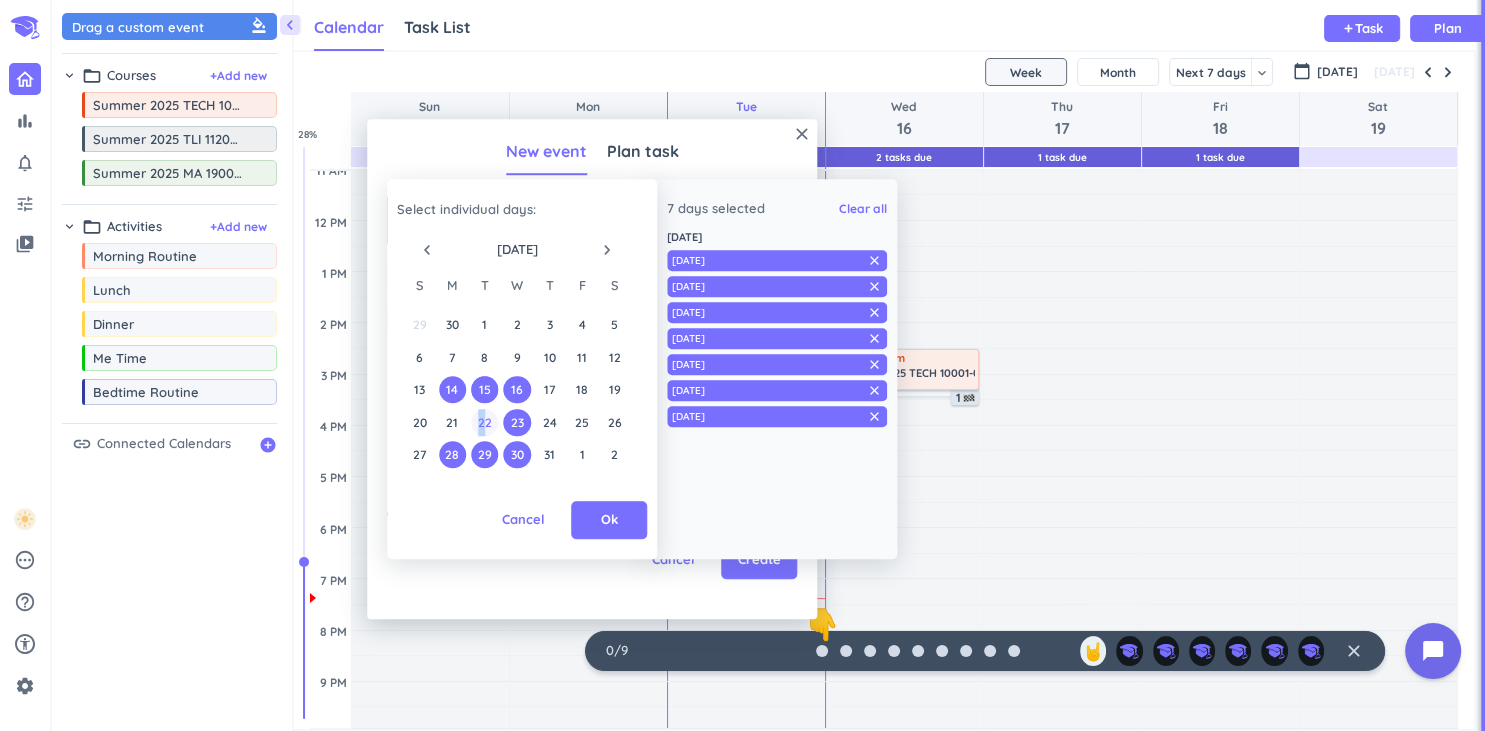 drag, startPoint x: 485, startPoint y: 425, endPoint x: 472, endPoint y: 426, distance: 13.038404 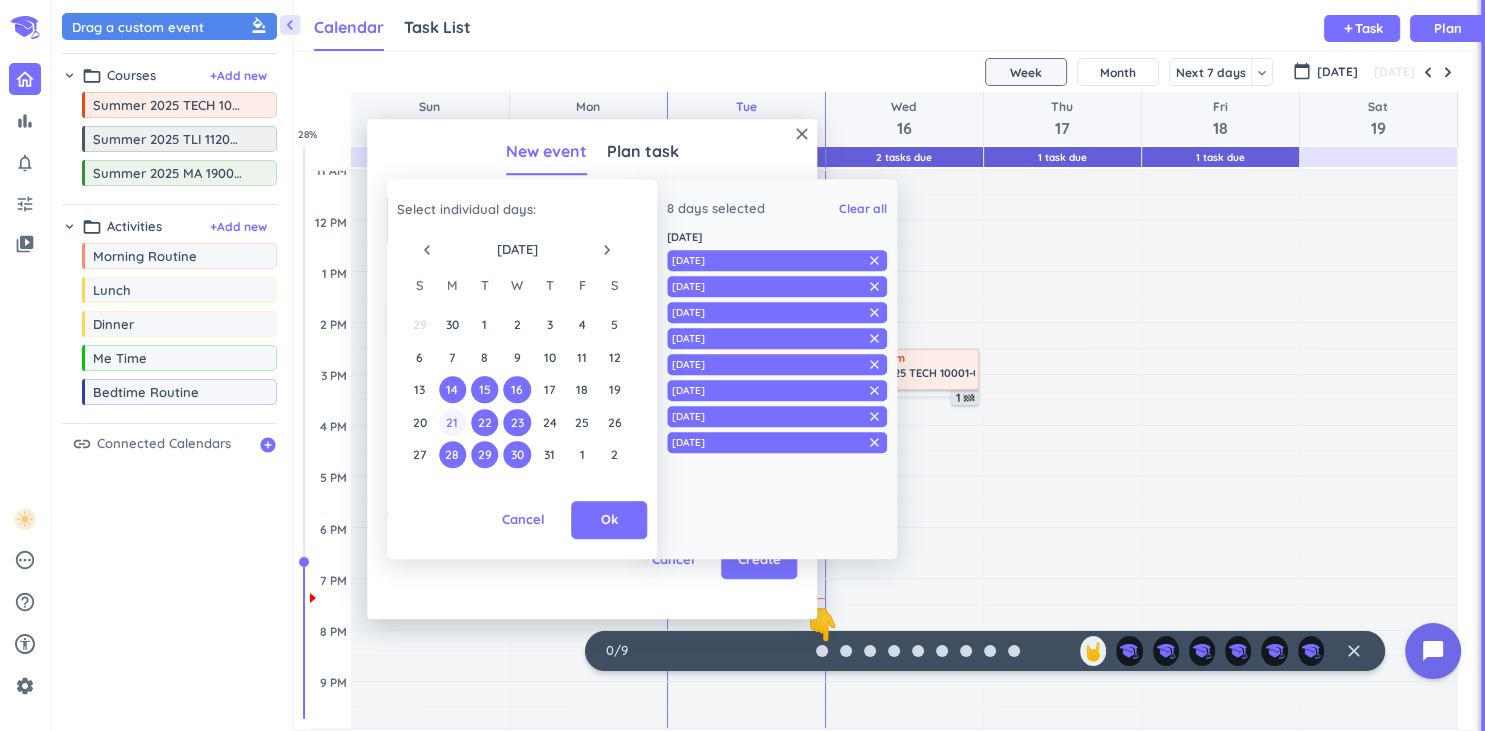 click on "21" at bounding box center (452, 422) 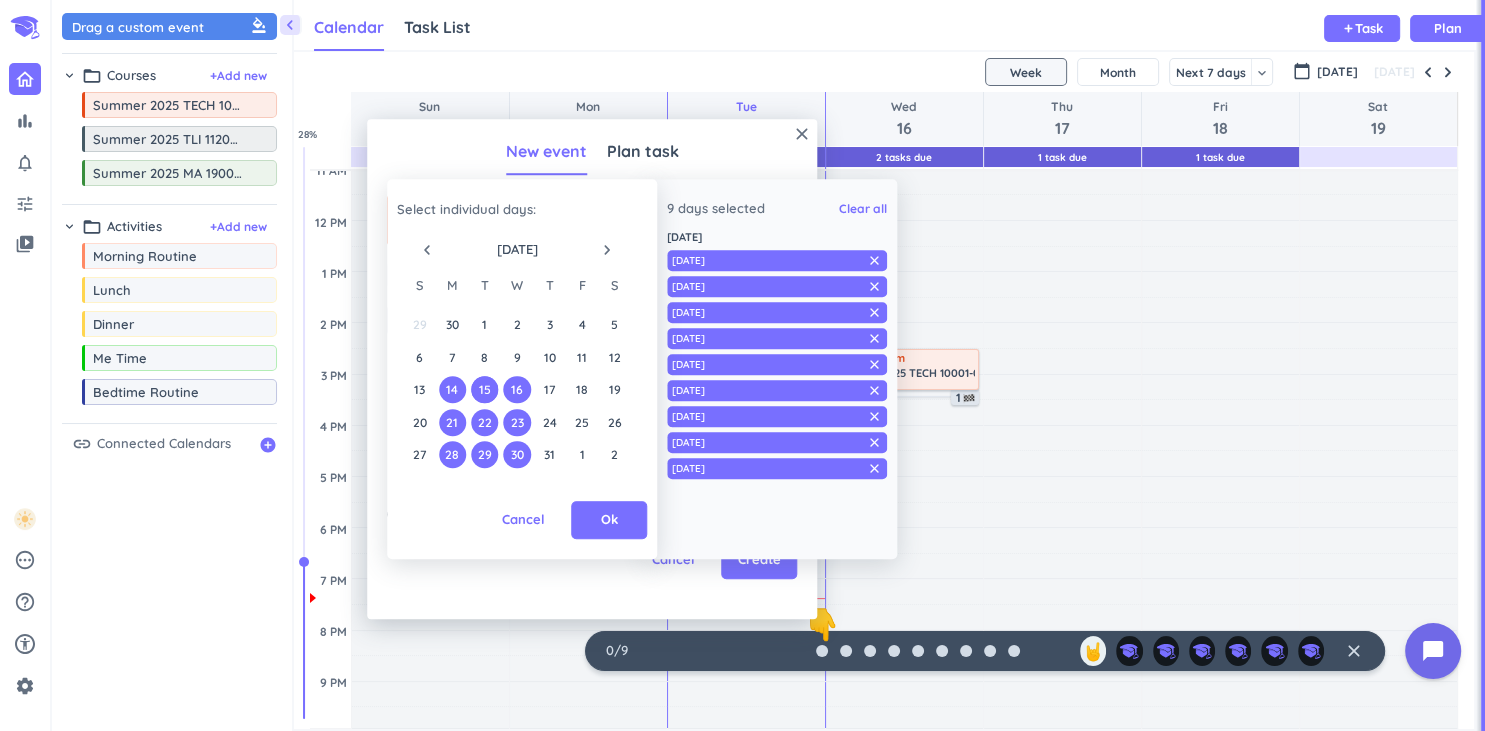 click on "navigate_next" at bounding box center (607, 250) 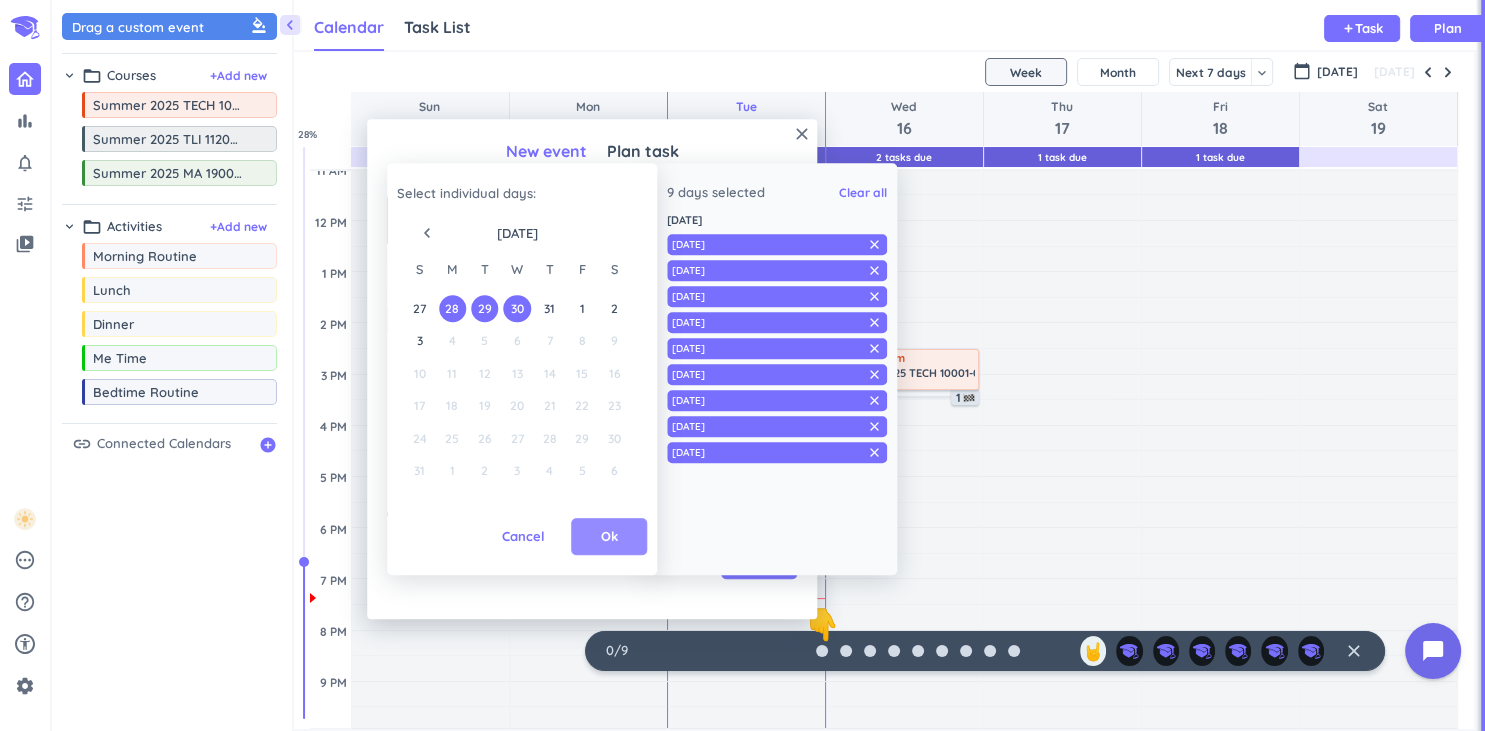 click on "Ok" at bounding box center [609, 537] 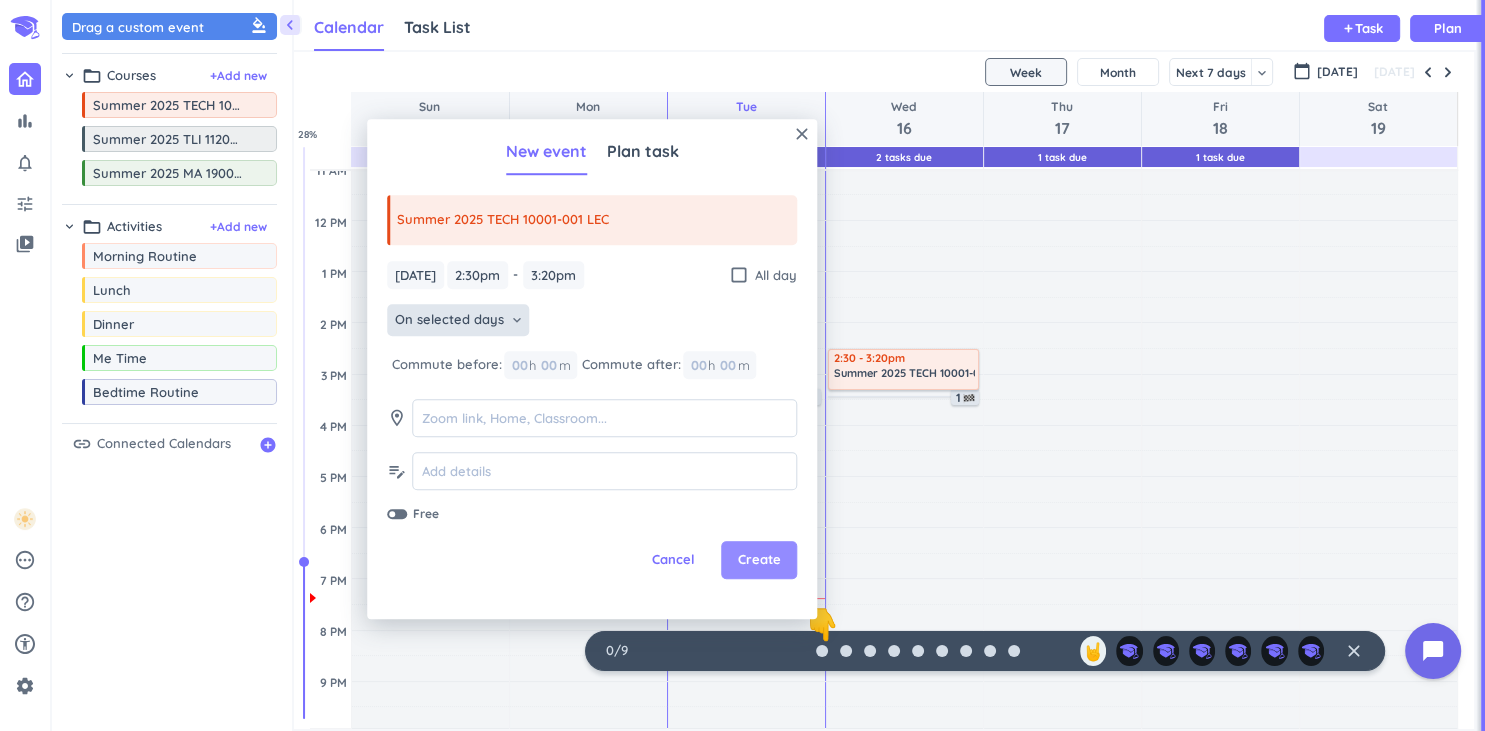 click on "Create" at bounding box center [759, 561] 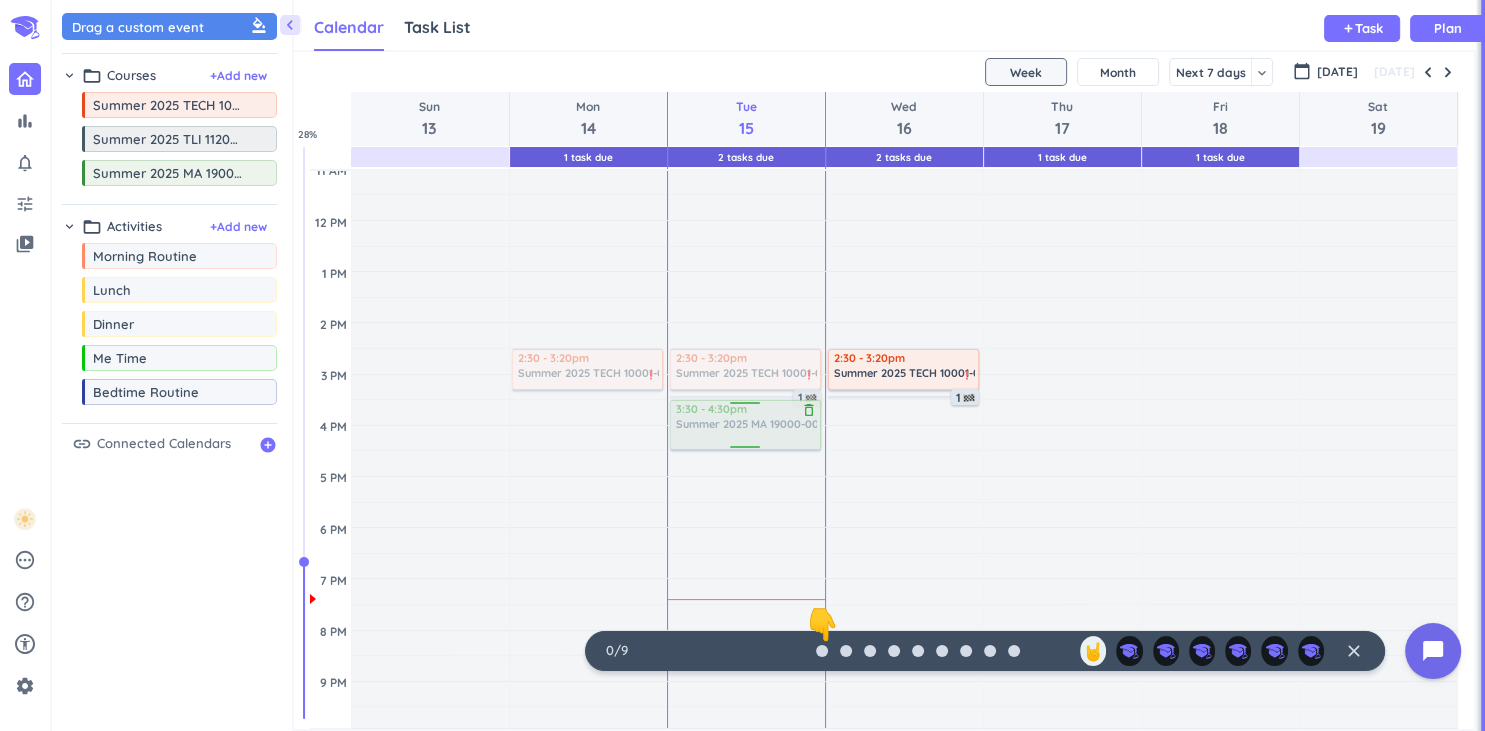 drag, startPoint x: 124, startPoint y: 180, endPoint x: 714, endPoint y: 400, distance: 629.68243 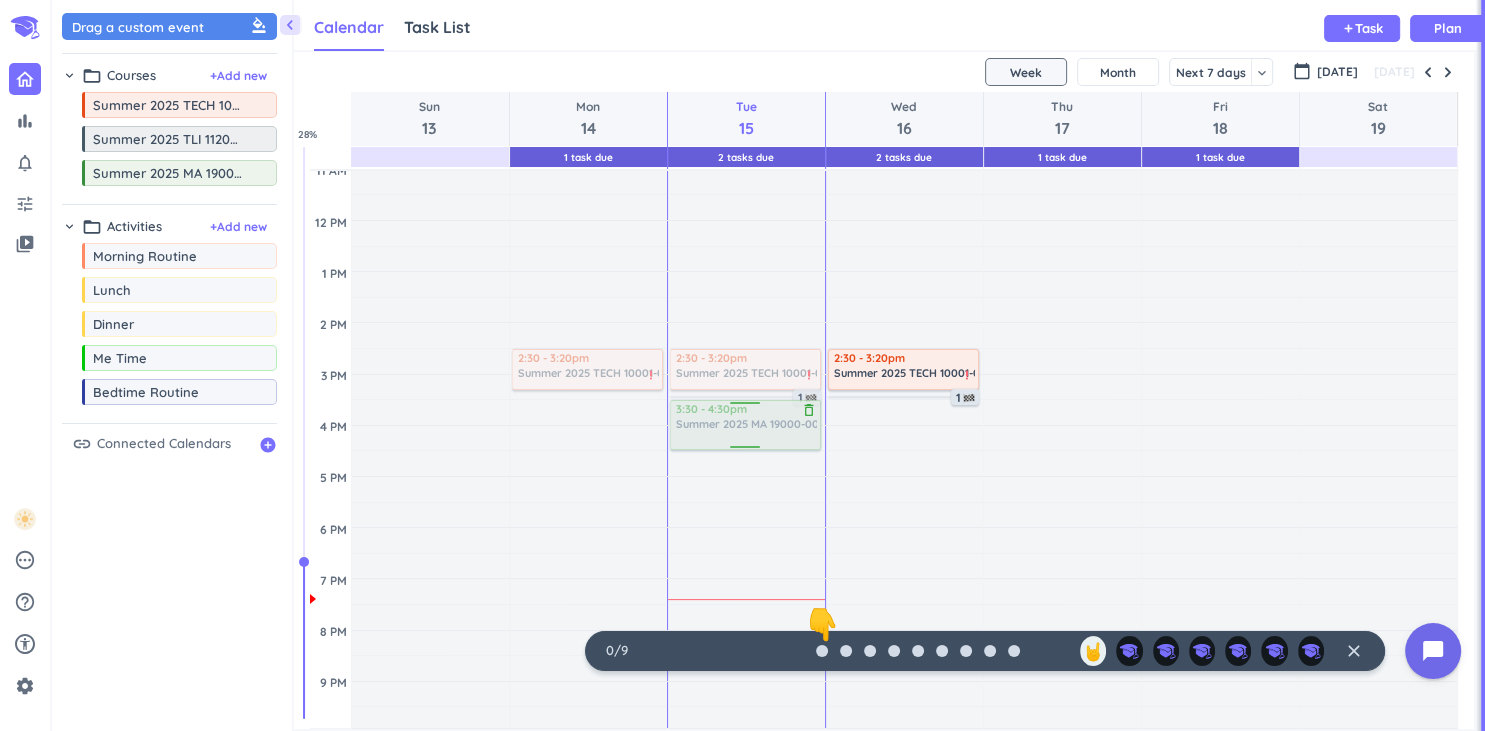 click on "chevron_left Drag a custom event format_color_fill chevron_right folder_open Courses   +  Add new drag_indicator Summer 2025 TECH 10001-001 LEC more_horiz drag_indicator Summer 2025 TLI 11200-013 DIS more_horiz drag_indicator Summer 2025 MA 19000-001 LEC more_horiz chevron_right folder_open Activities   +  Add new drag_indicator Morning Routine more_horiz drag_indicator Lunch more_horiz drag_indicator Dinner more_horiz drag_indicator Me Time more_horiz drag_indicator Bedtime Routine more_horiz link Connected Calendars add_circle Calendar Task List Calendar keyboard_arrow_down add Task Plan 1   Task   Due 2   Tasks   Due 2   Tasks   Due 1   Task   Due 1   Task   Due SHOVEL [DATE] - [DATE] Week Month Next 7 days keyboard_arrow_down Week keyboard_arrow_down calendar_today [DATE] [DATE] Sun 13 Mon 14 Tue 15 Wed 16 Thu 17 Fri 18 Sat 19 4 AM 5 AM 6 AM 7 AM 8 AM 9 AM 10 AM 11 AM 12 PM 1 PM 2 PM 3 PM 4 PM 5 PM 6 PM 7 PM 8 PM 9 PM 10 PM 11 PM 12 AM 1 AM 2 AM 3 AM Time has passed Past due Plan Adjust Awake Time %" at bounding box center (768, 365) 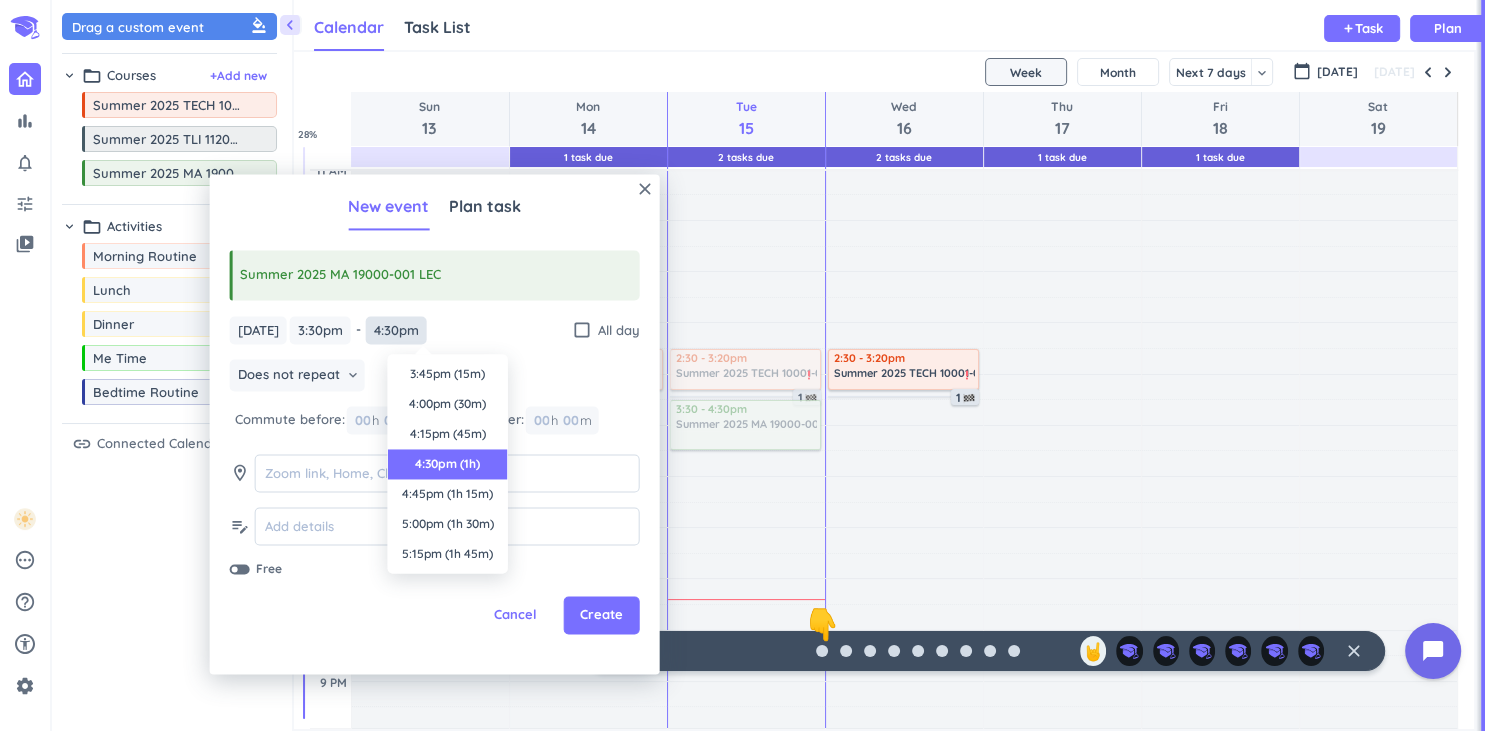 scroll, scrollTop: 90, scrollLeft: 0, axis: vertical 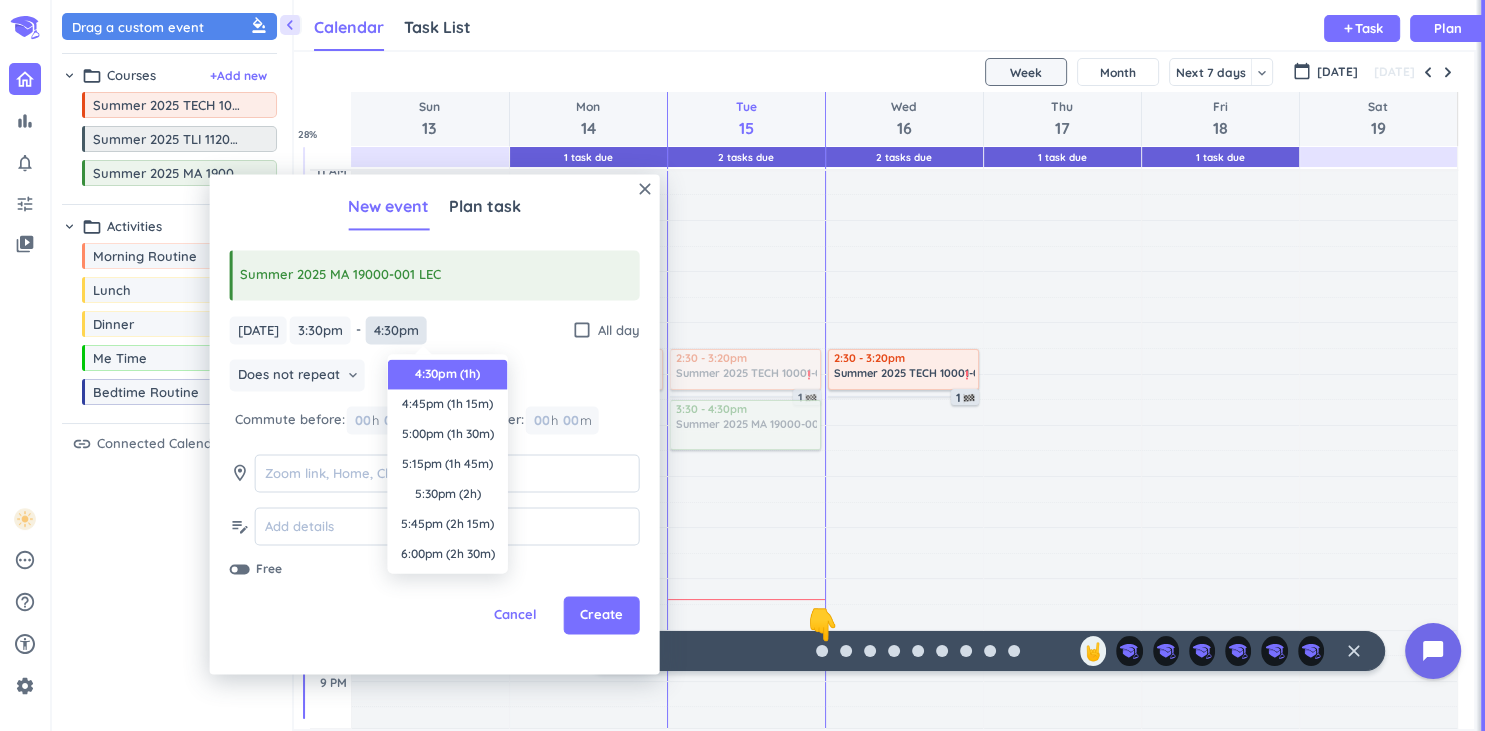 click on "4:30pm" at bounding box center (396, 330) 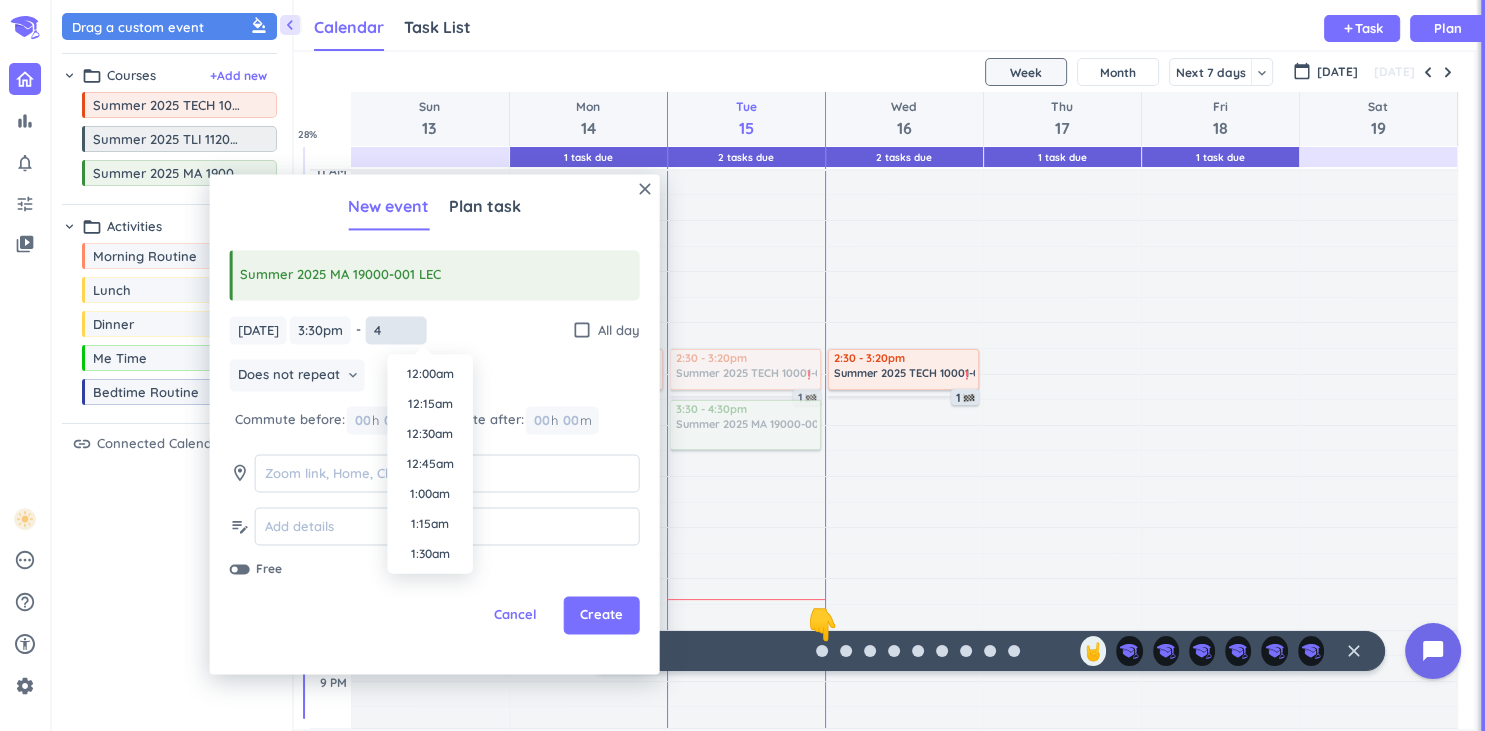 scroll, scrollTop: 1830, scrollLeft: 0, axis: vertical 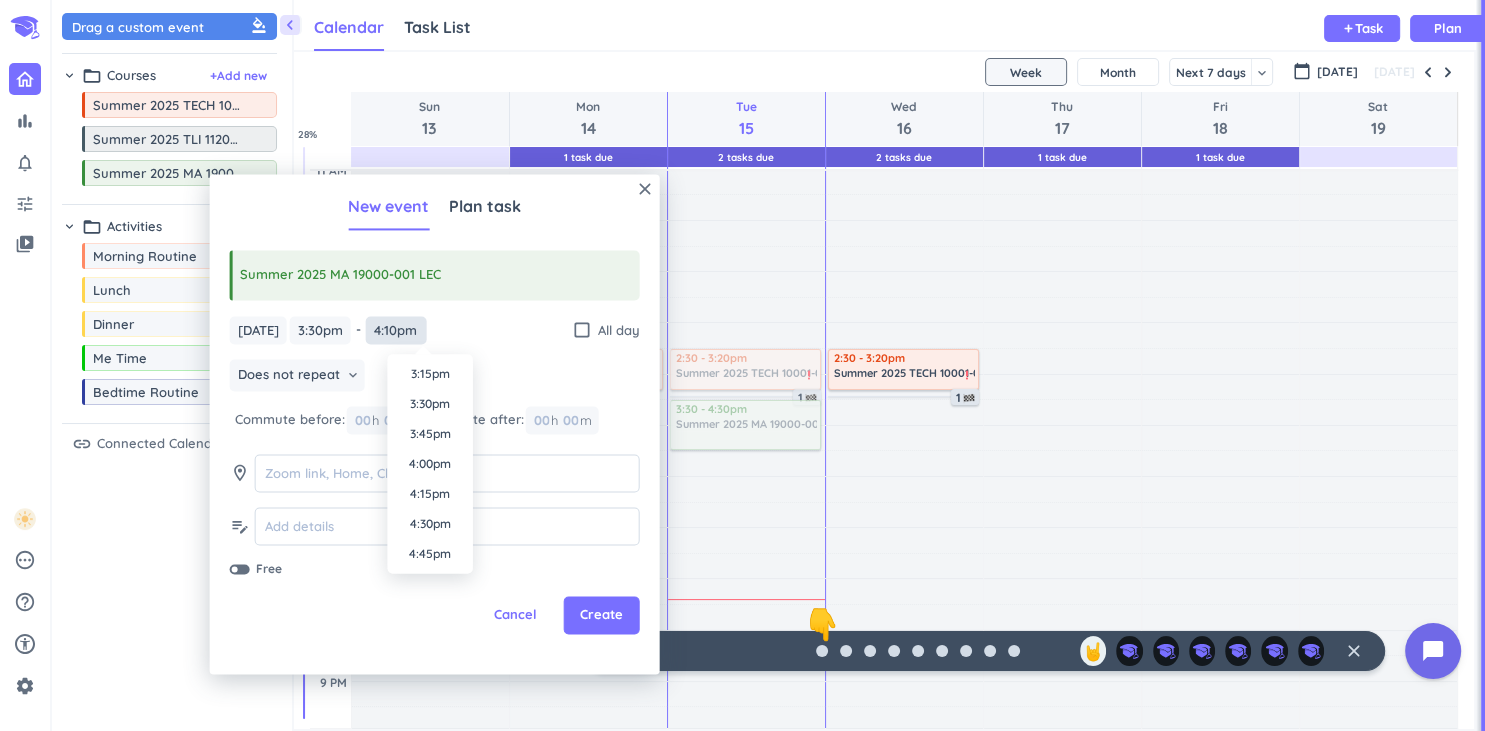 type on "4:10pm" 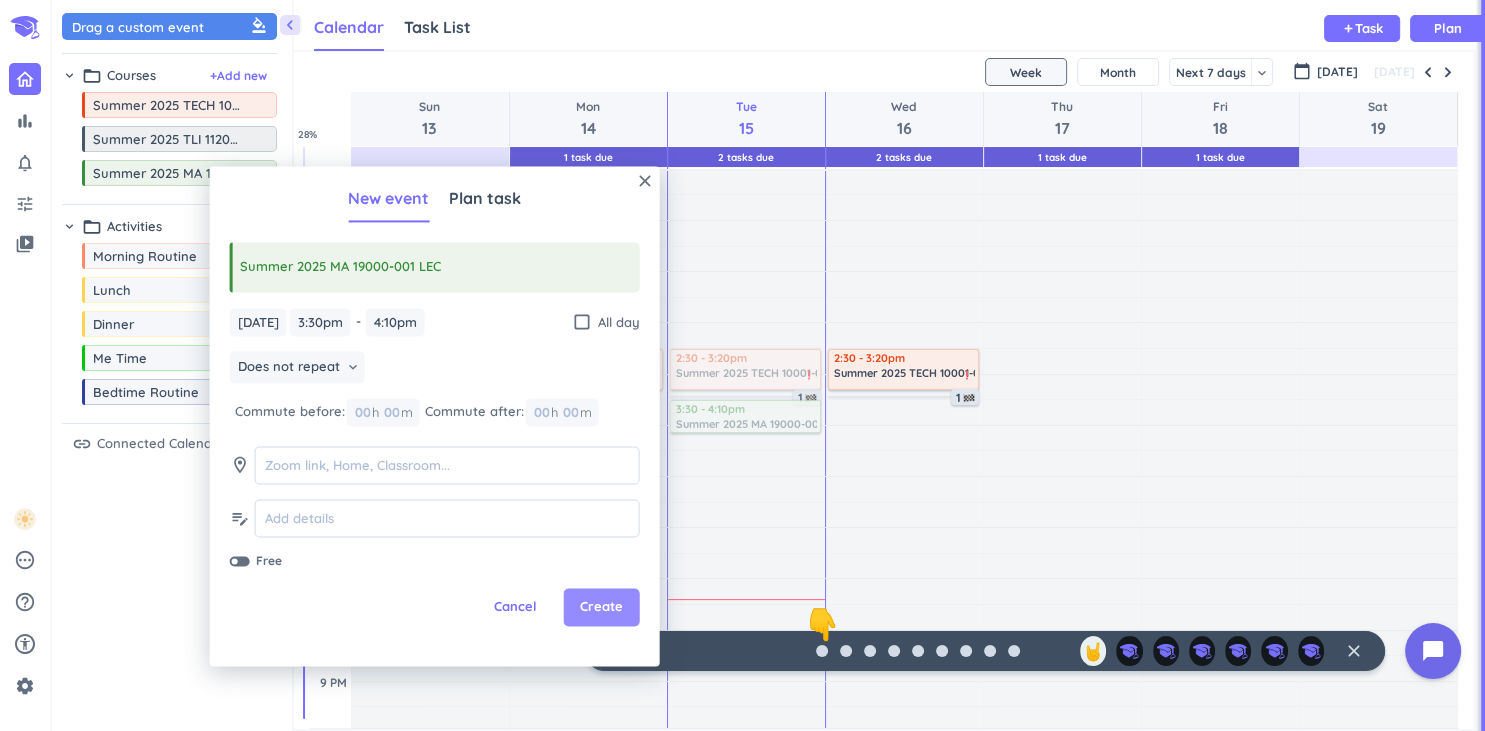 click on "Create" at bounding box center [602, 608] 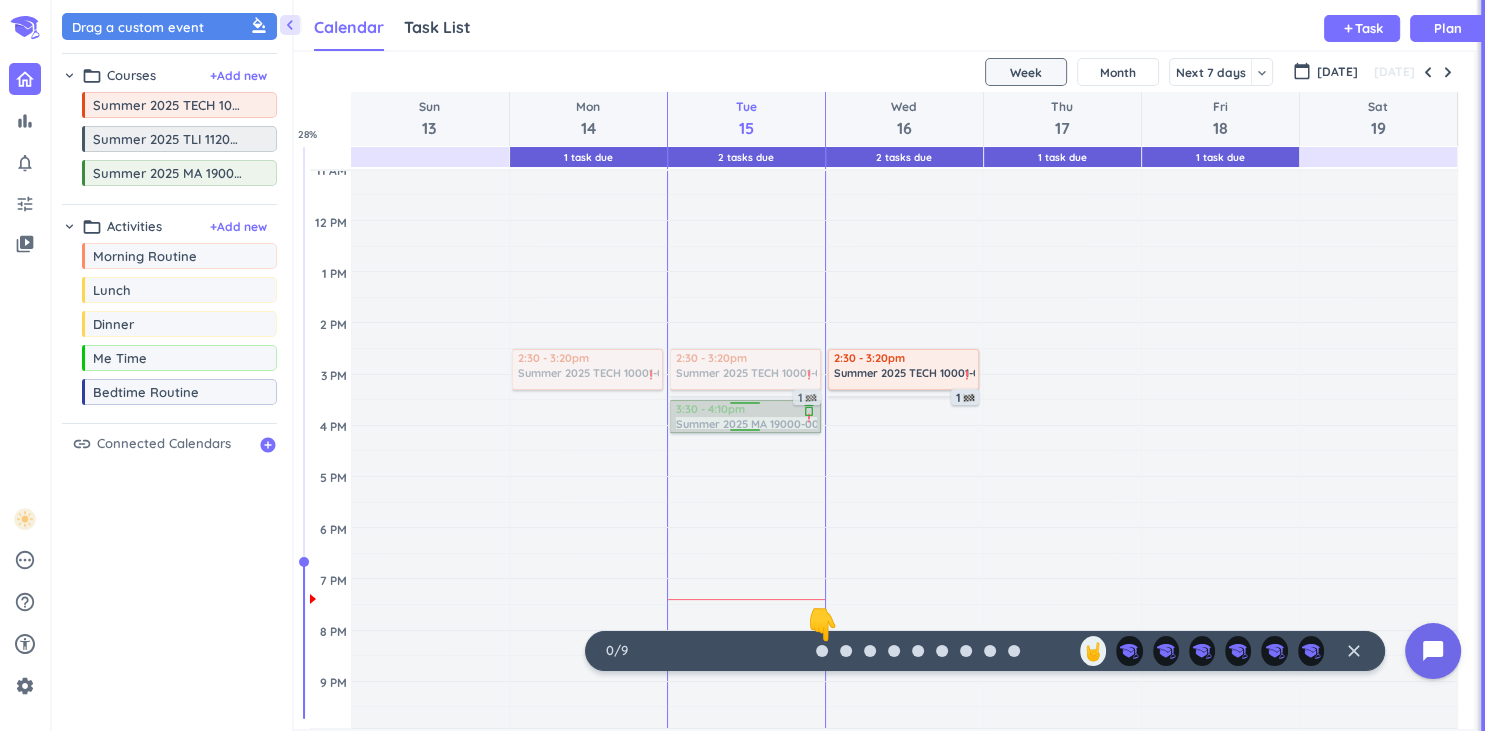 click on "3:30 - 4:10pm Summer 2025 MA 19000-001 LEC delete_outline priority_high" at bounding box center [745, 416] 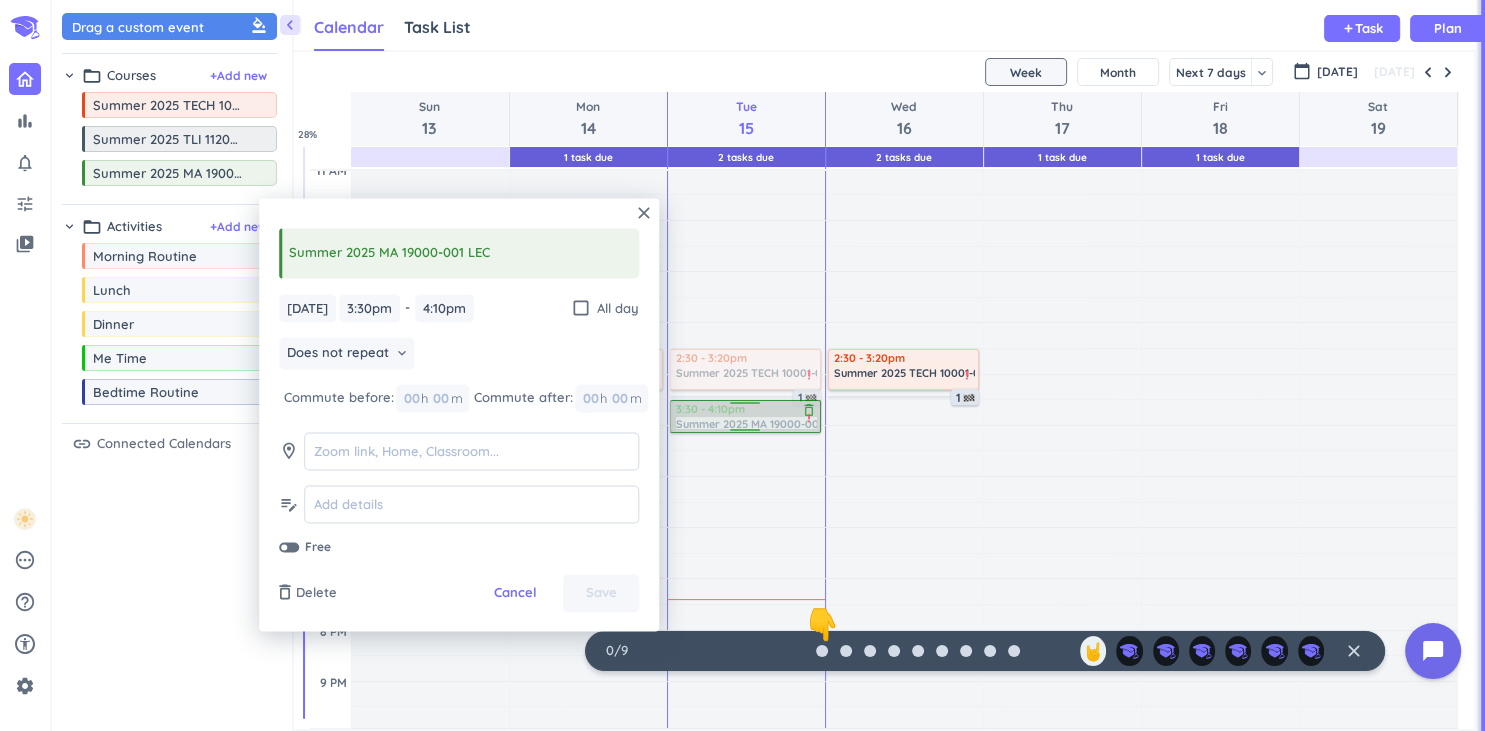 click on "3:30 - 4:10pm Summer 2025 MA 19000-001 LEC delete_outline priority_high" at bounding box center [745, 416] 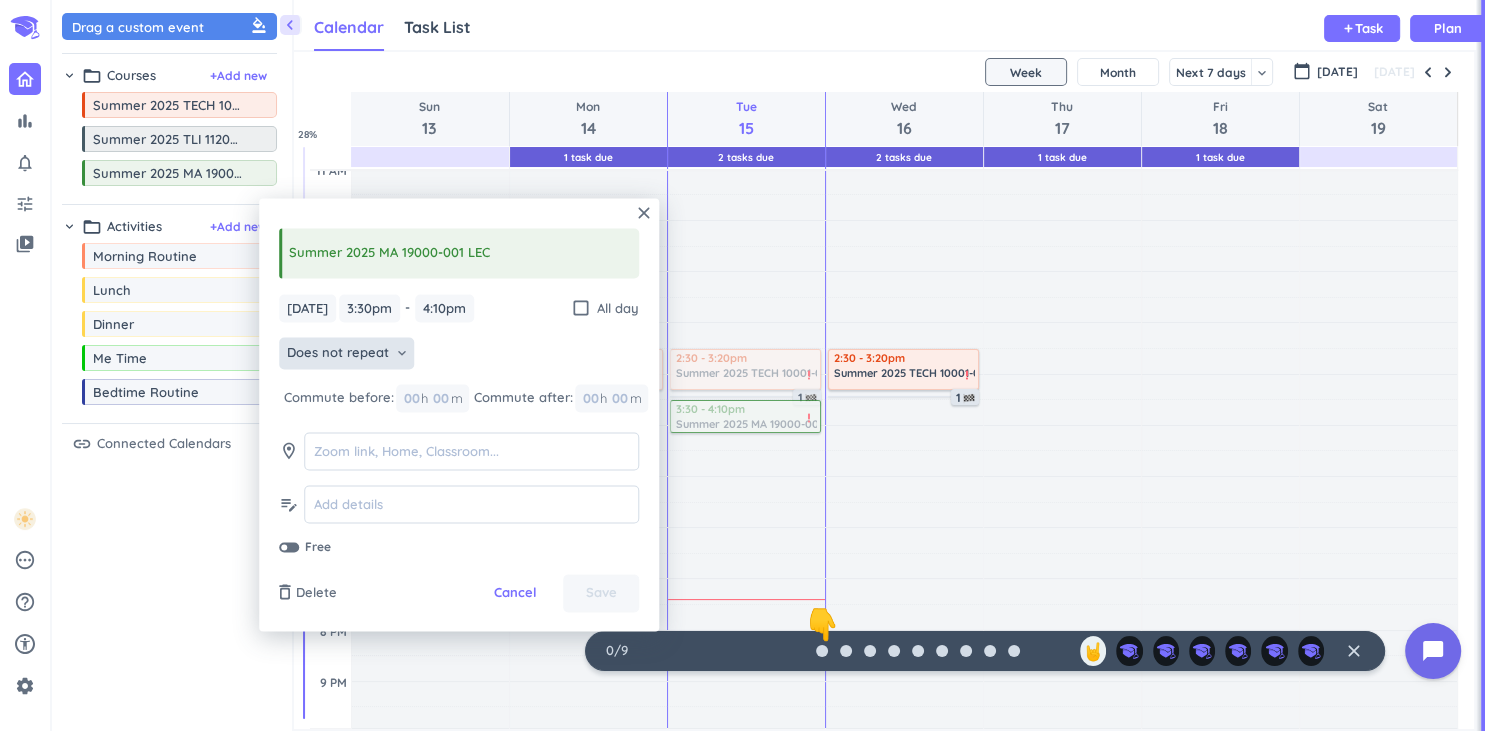 click on "Does not repeat" at bounding box center [338, 354] 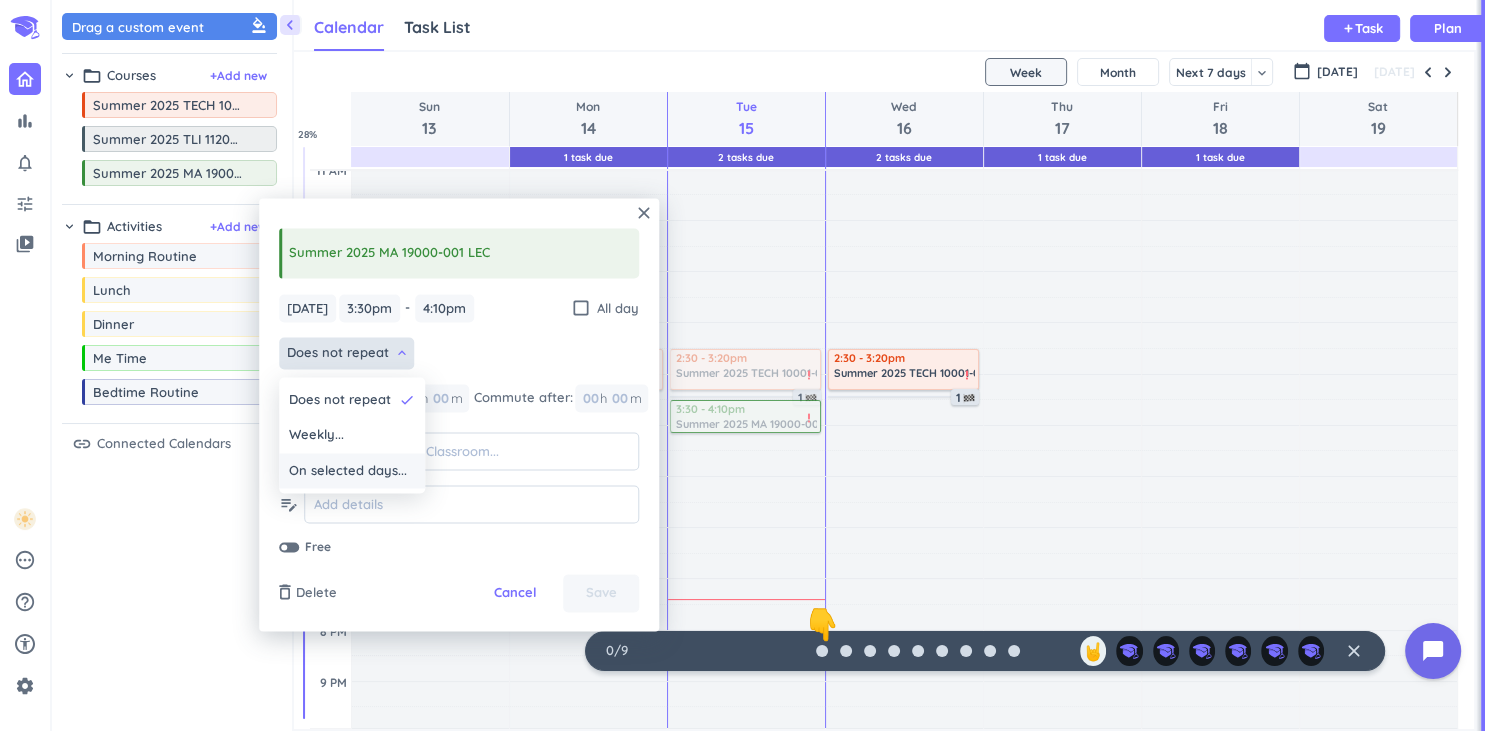 click on "On selected days..." at bounding box center [348, 471] 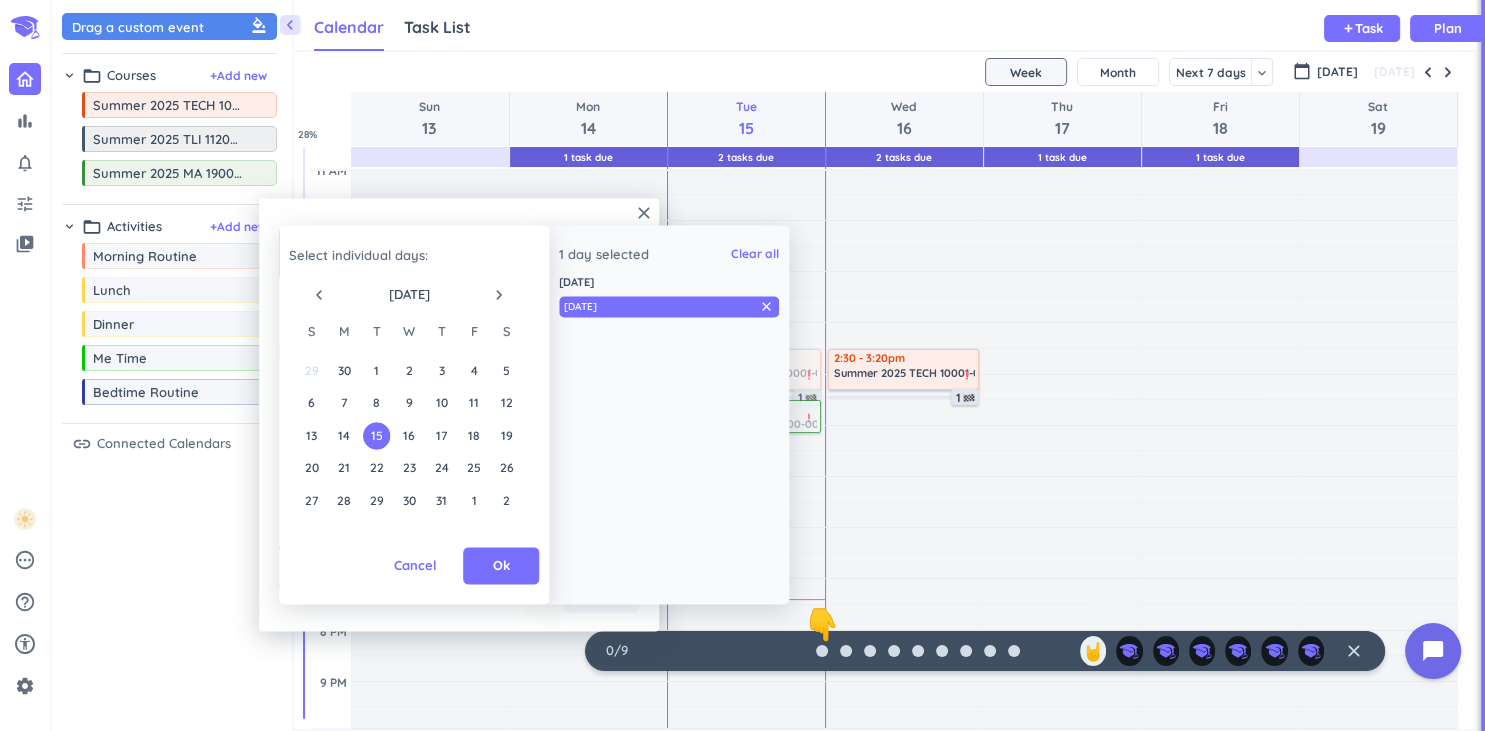 drag, startPoint x: 349, startPoint y: 427, endPoint x: 360, endPoint y: 432, distance: 12.083046 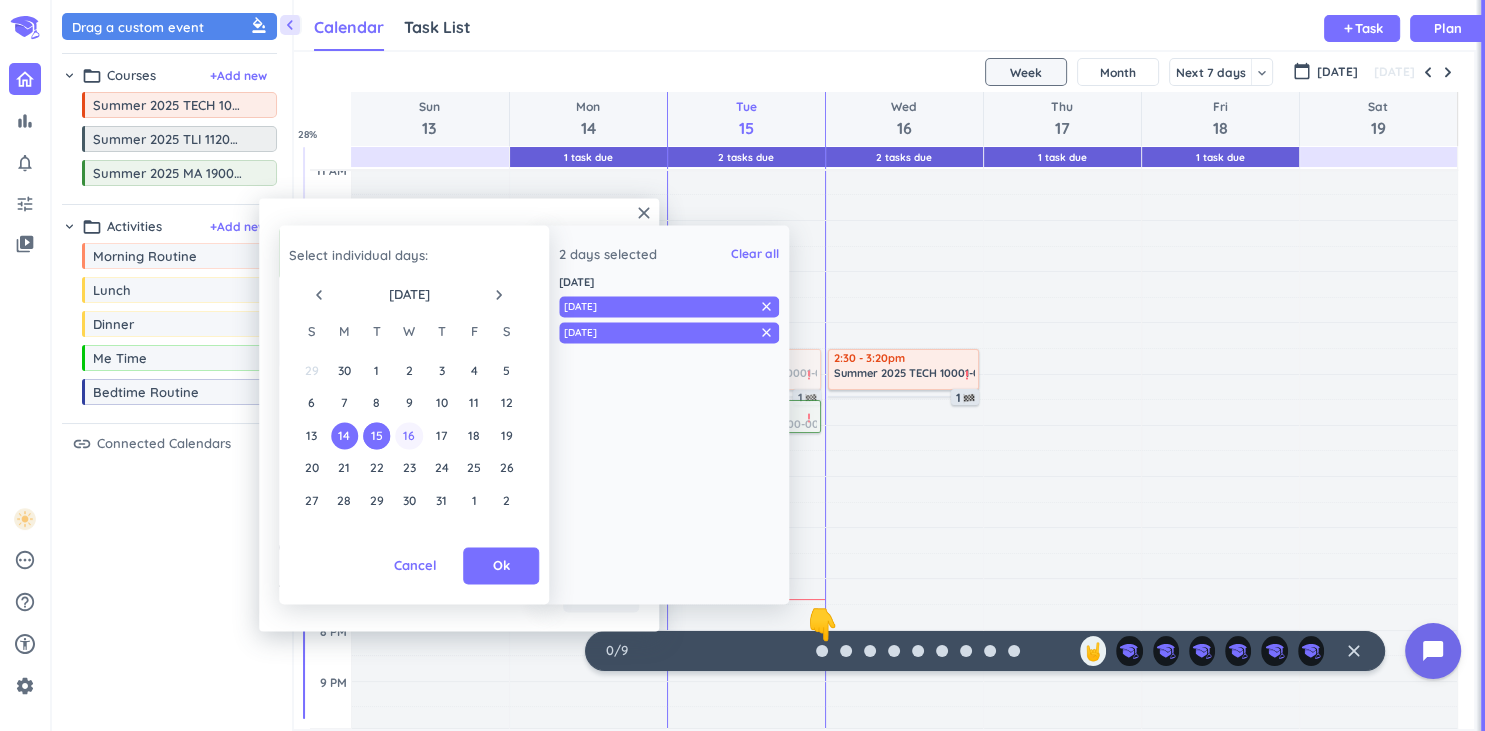 click on "16" at bounding box center (409, 435) 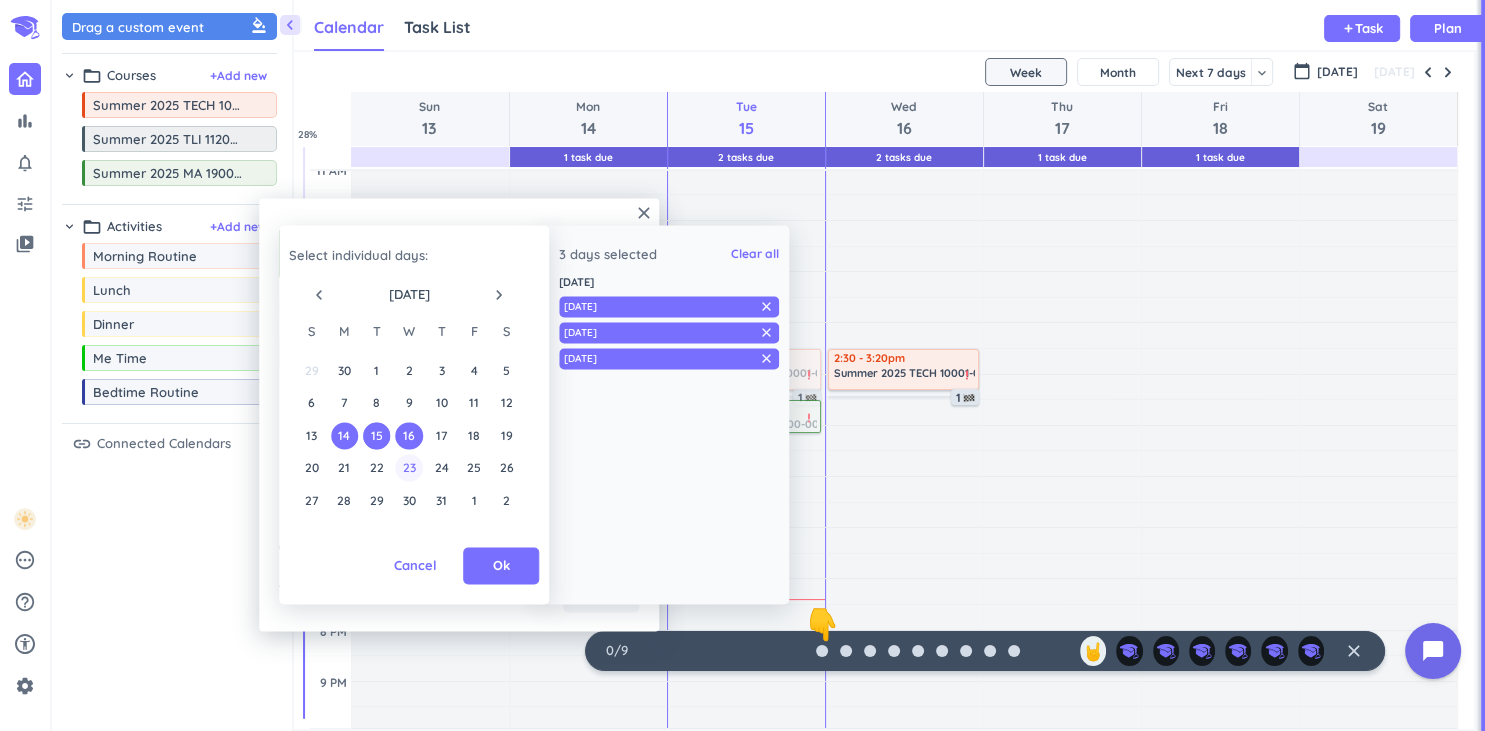 click on "23" at bounding box center [409, 467] 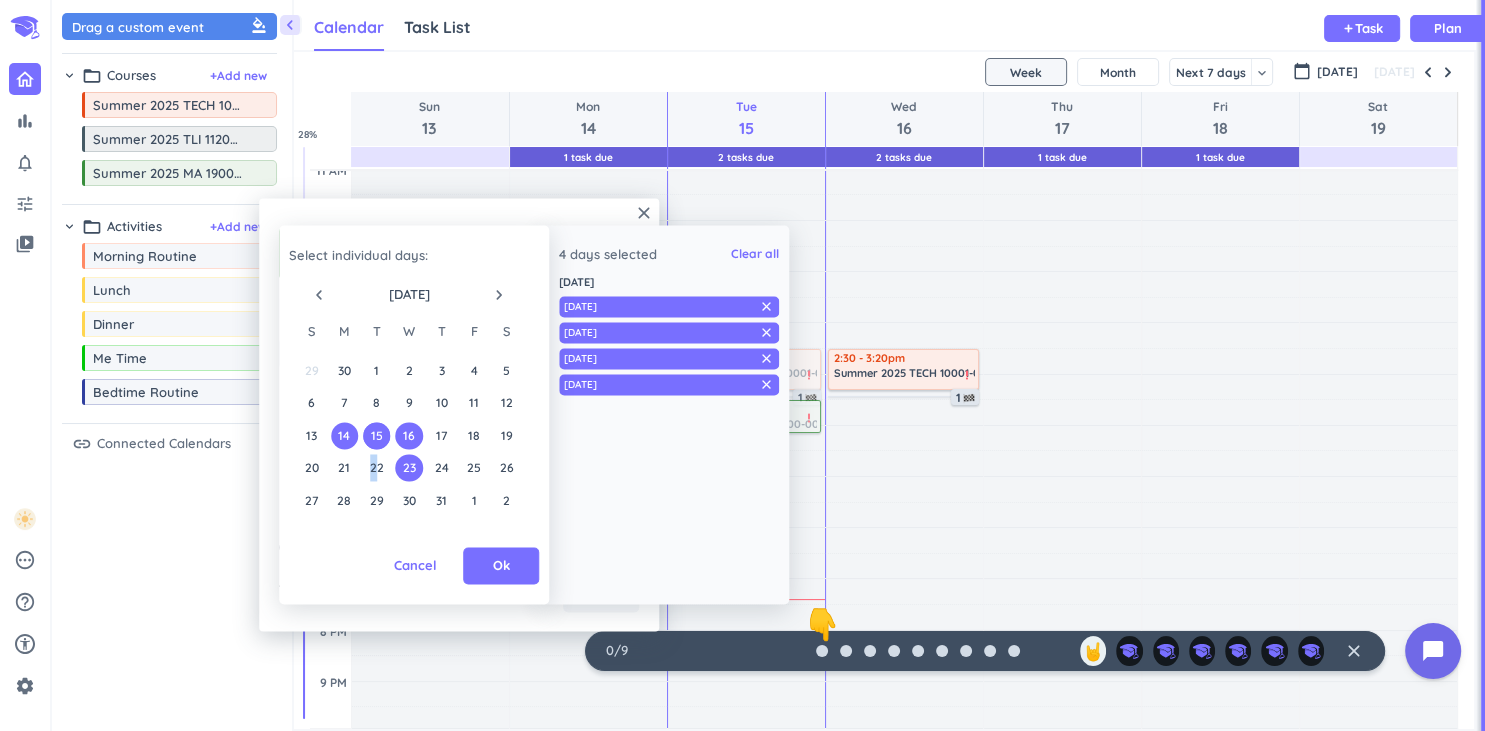 drag, startPoint x: 375, startPoint y: 465, endPoint x: 363, endPoint y: 469, distance: 12.649111 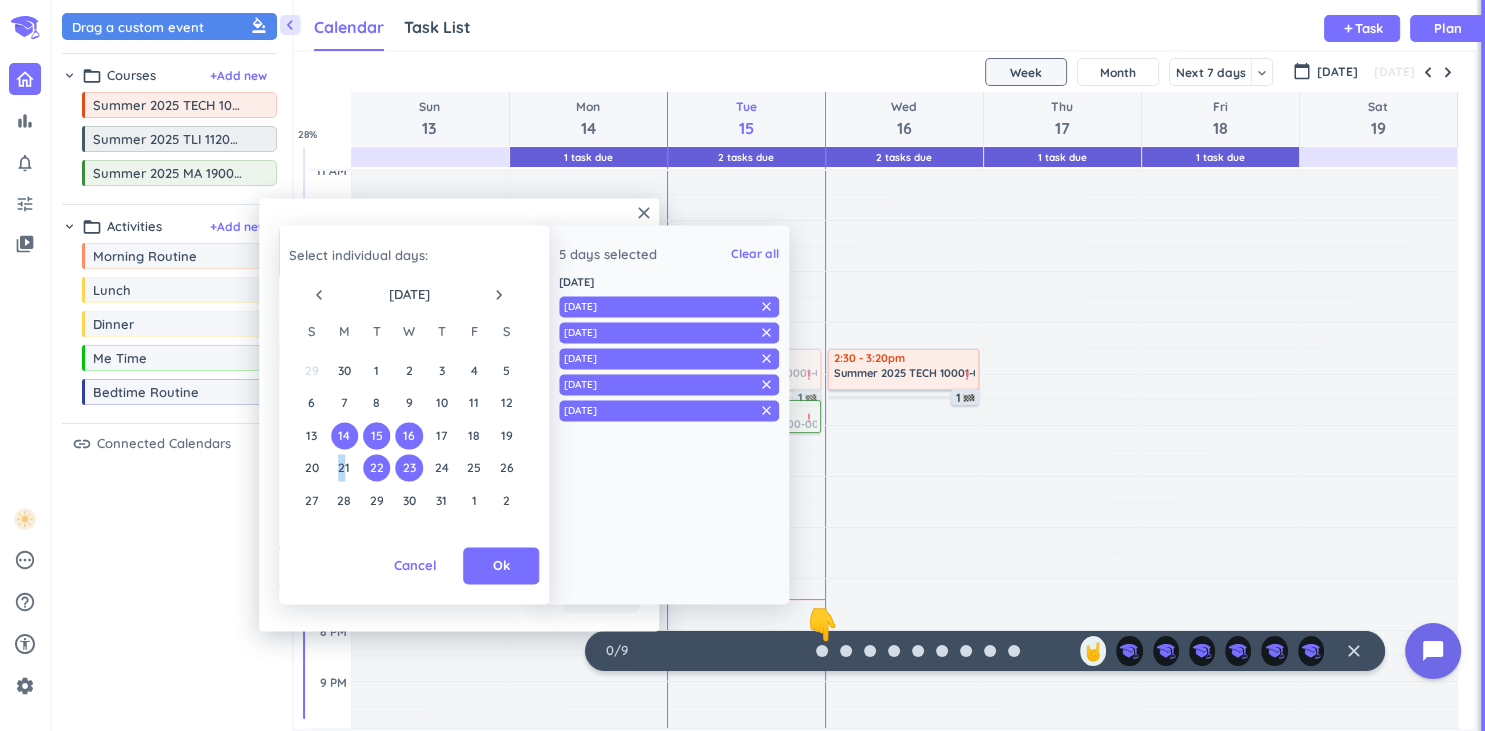 drag, startPoint x: 342, startPoint y: 474, endPoint x: 339, endPoint y: 485, distance: 11.401754 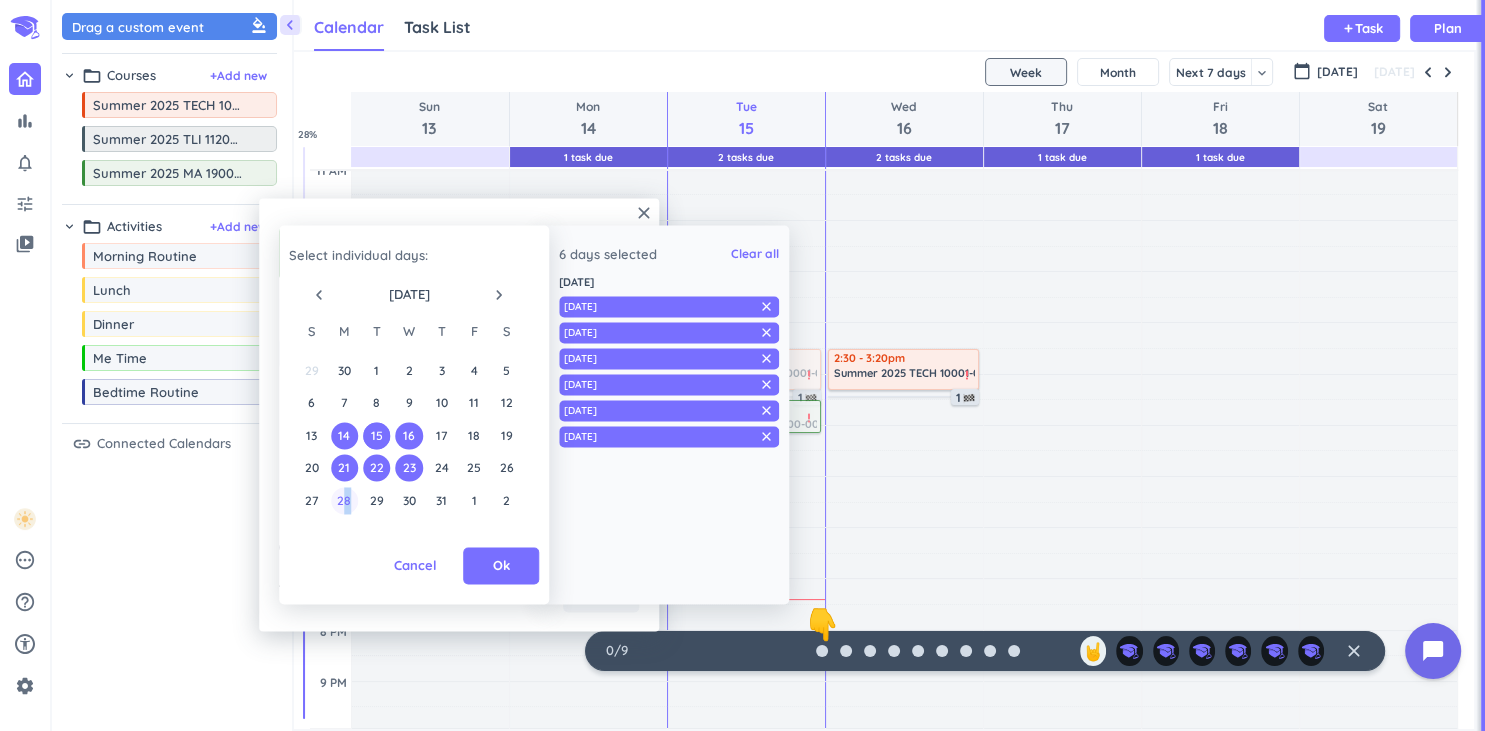 click on "28" at bounding box center (344, 500) 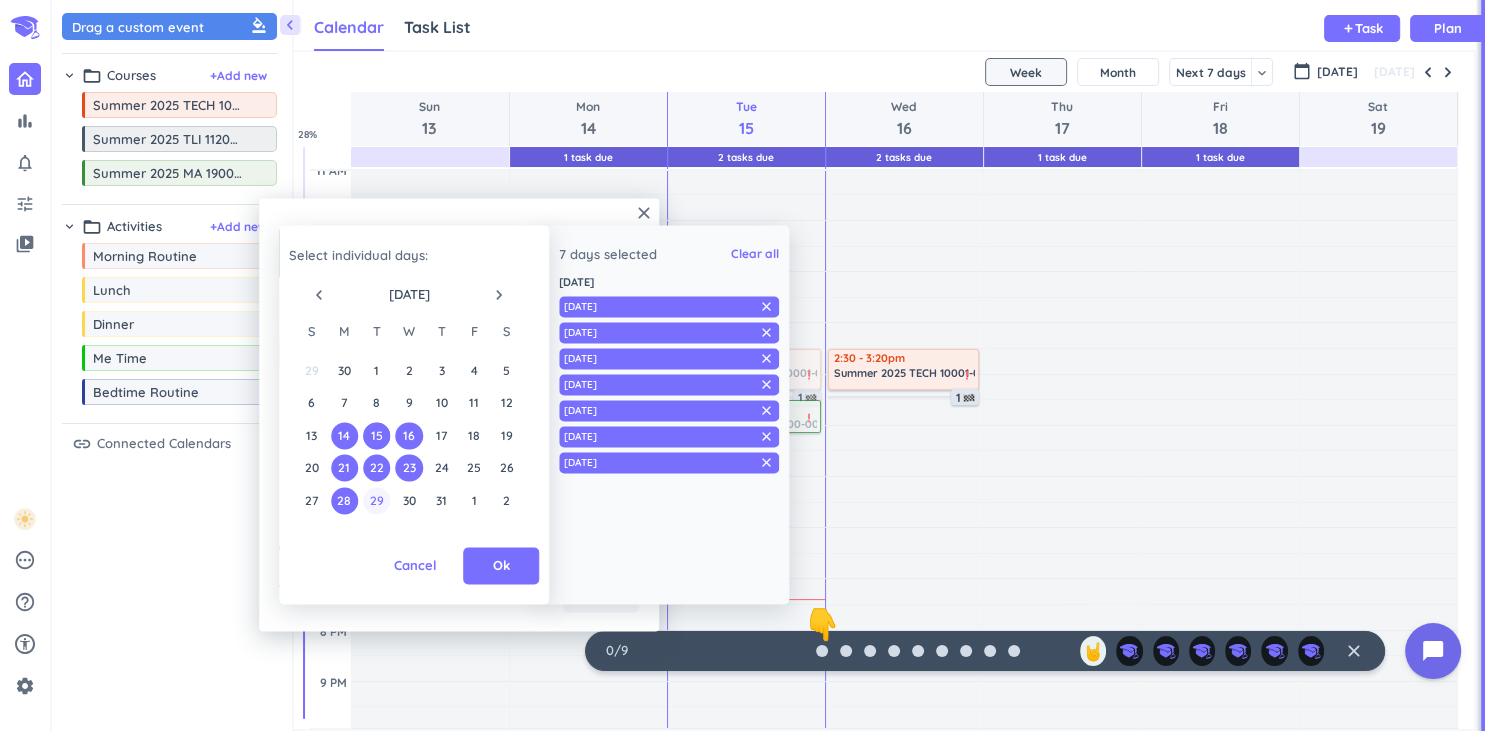 drag, startPoint x: 366, startPoint y: 507, endPoint x: 378, endPoint y: 509, distance: 12.165525 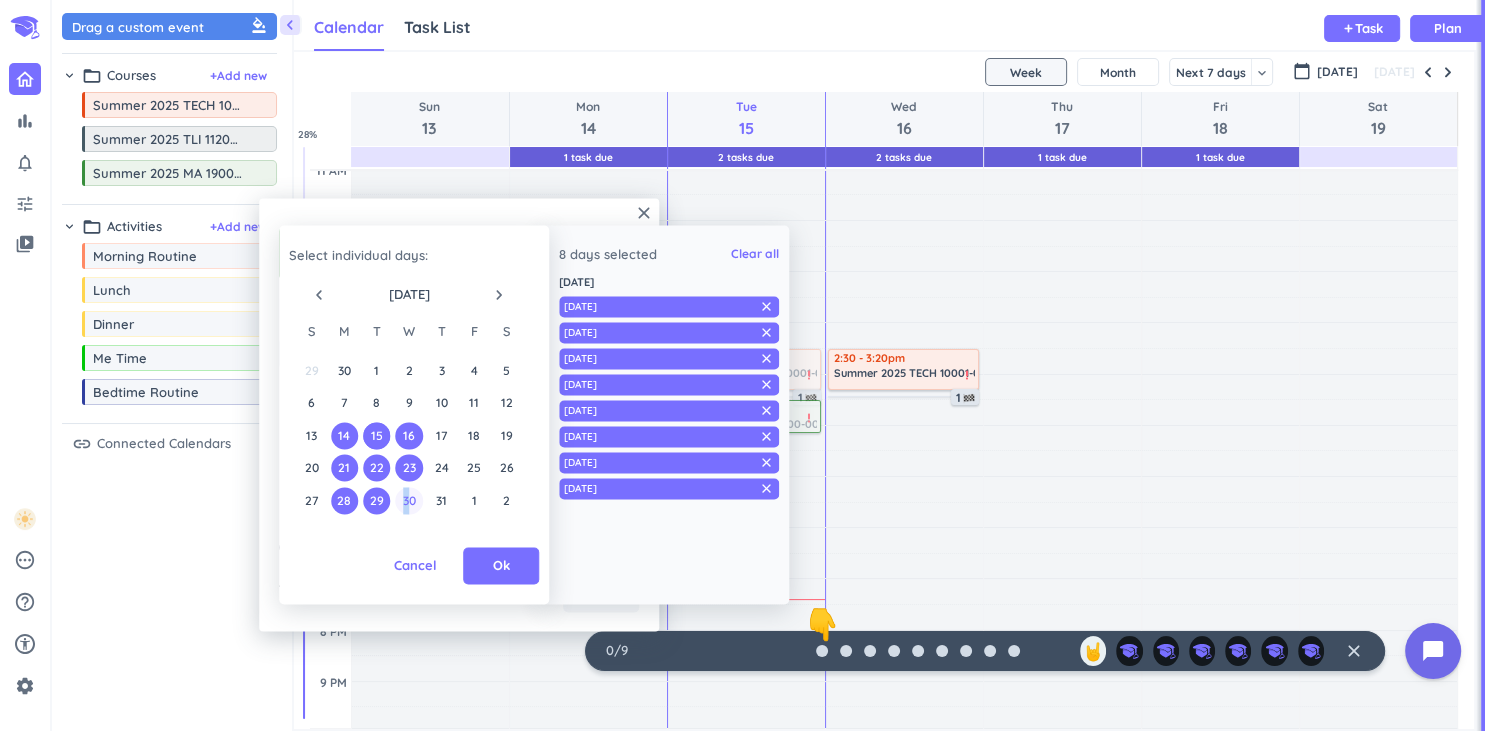 click on "30" at bounding box center (409, 500) 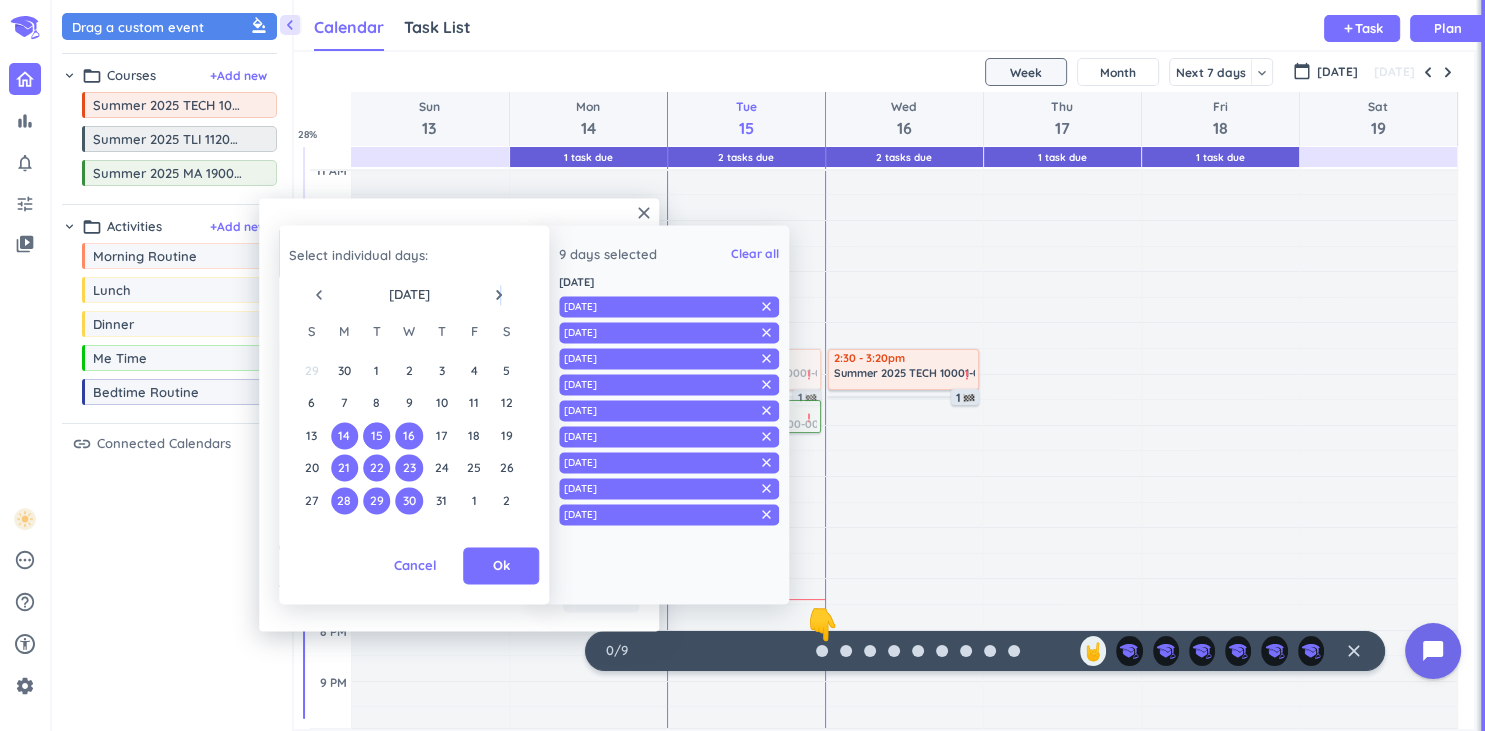 click on "navigate_next" at bounding box center (499, 295) 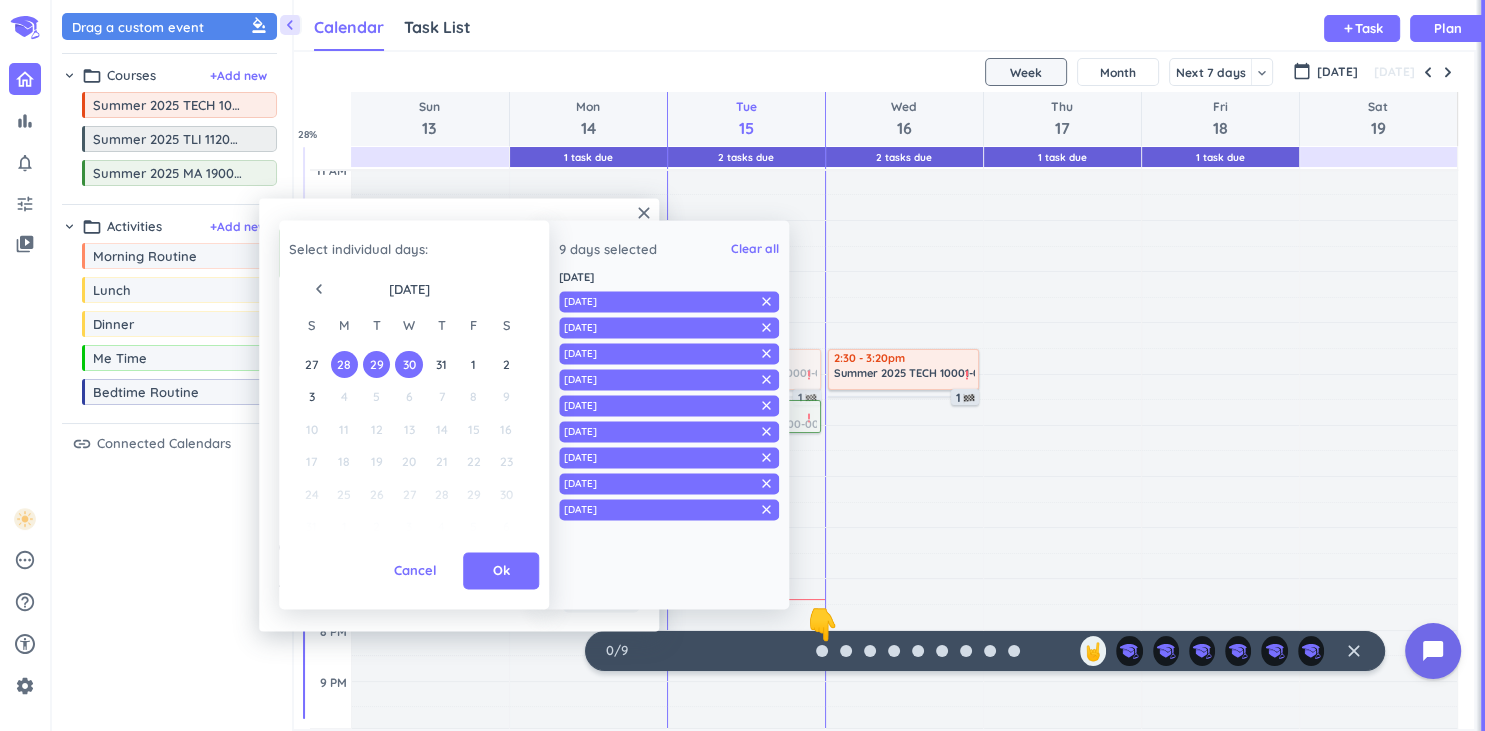 click on "4" at bounding box center [344, 397] 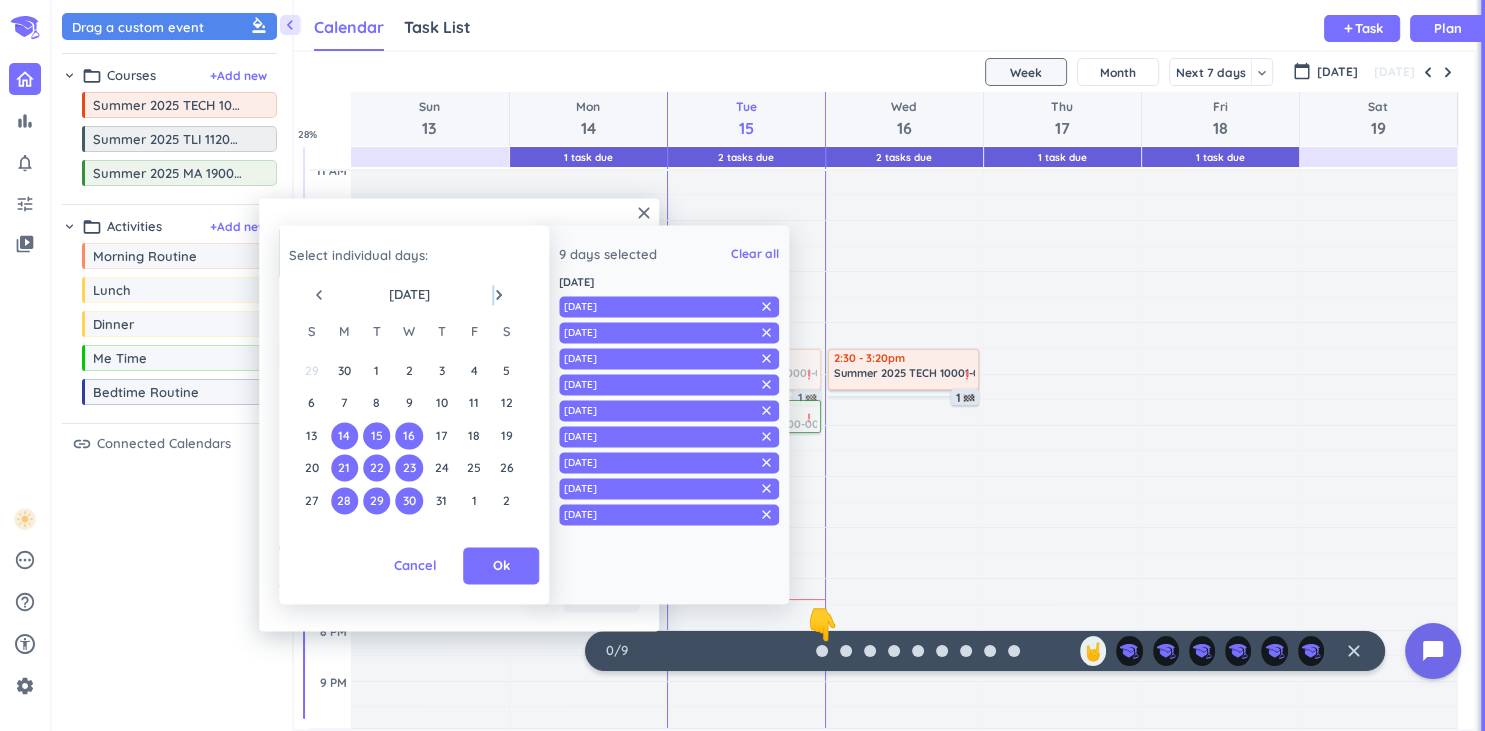 click on "navigate_next" at bounding box center (499, 295) 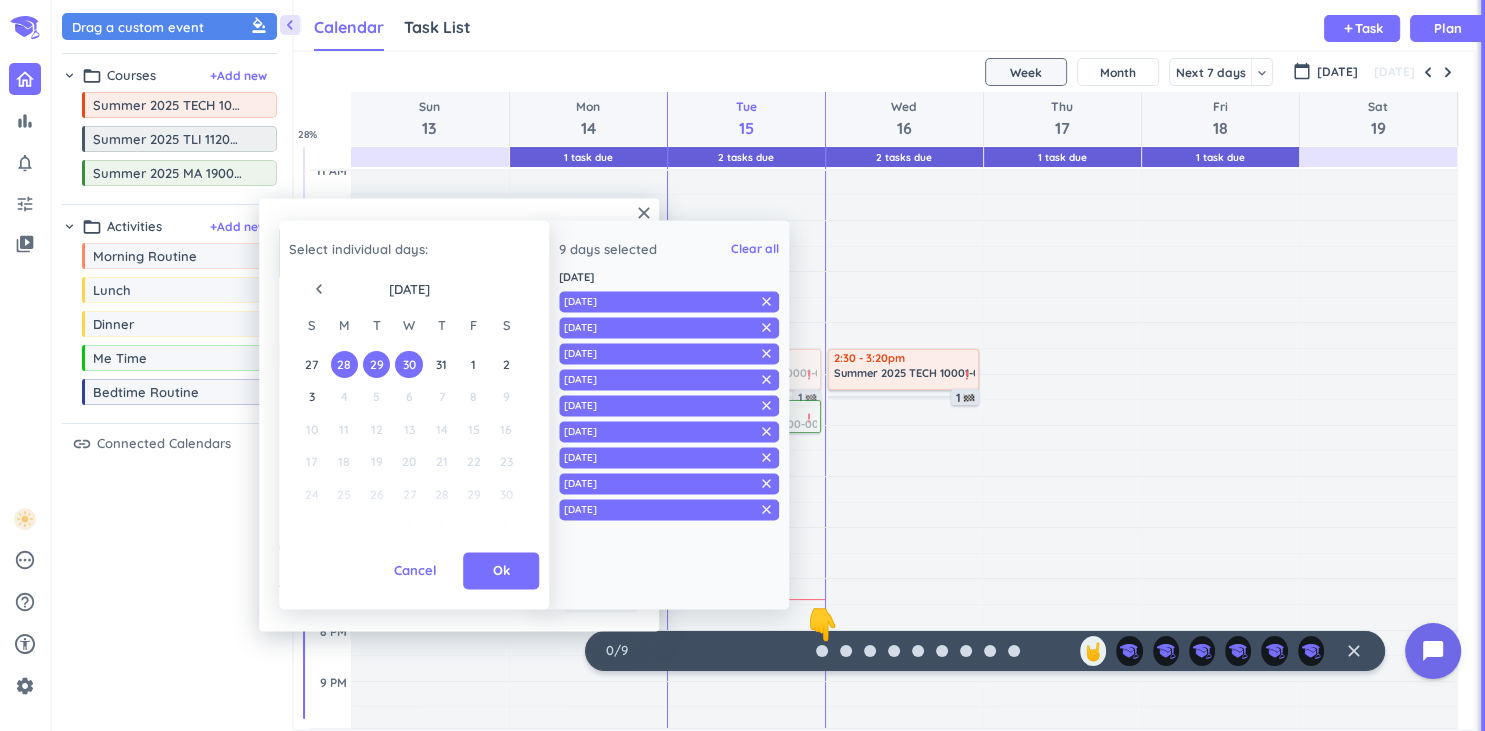 click on "Ok" at bounding box center [501, 571] 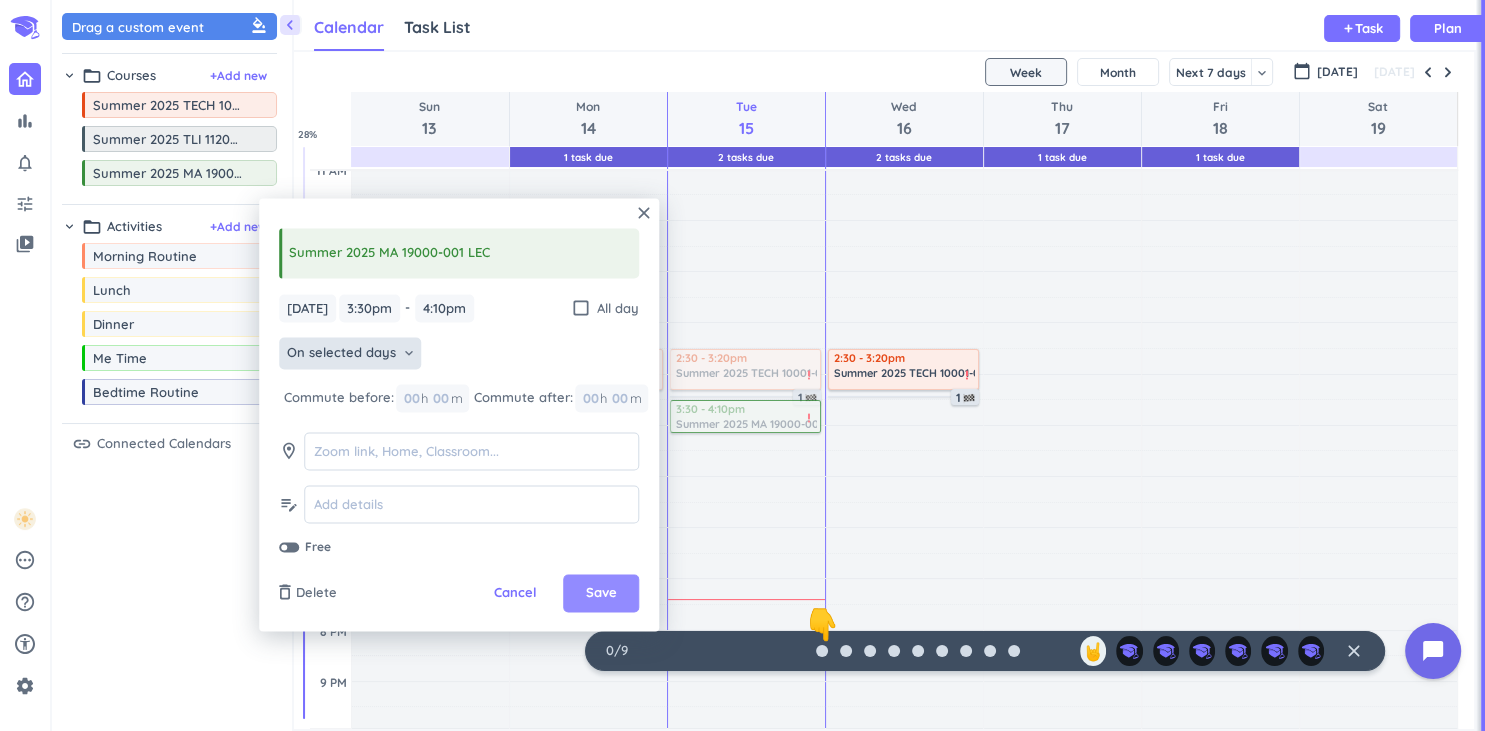 click on "Save" at bounding box center (601, 594) 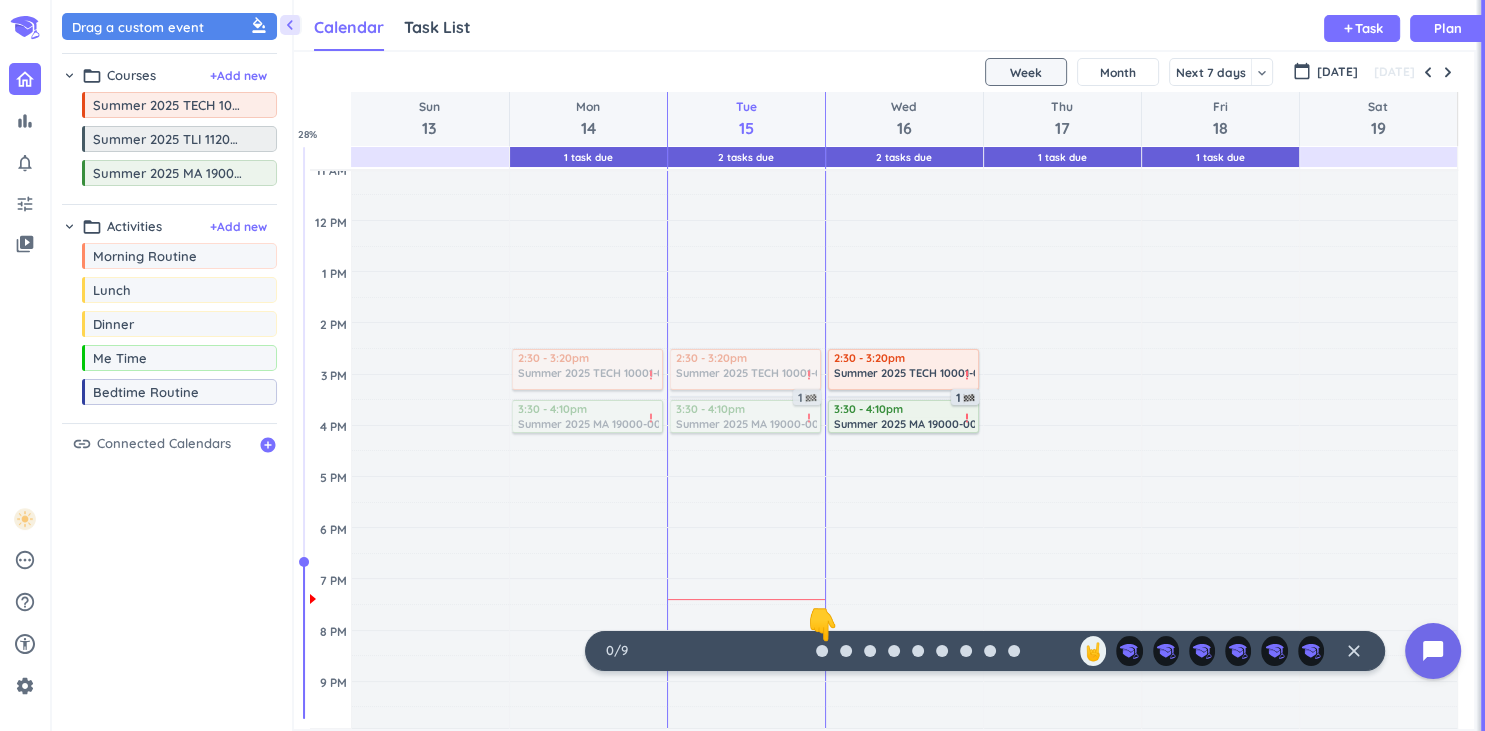 click on "Task List" at bounding box center (437, 27) 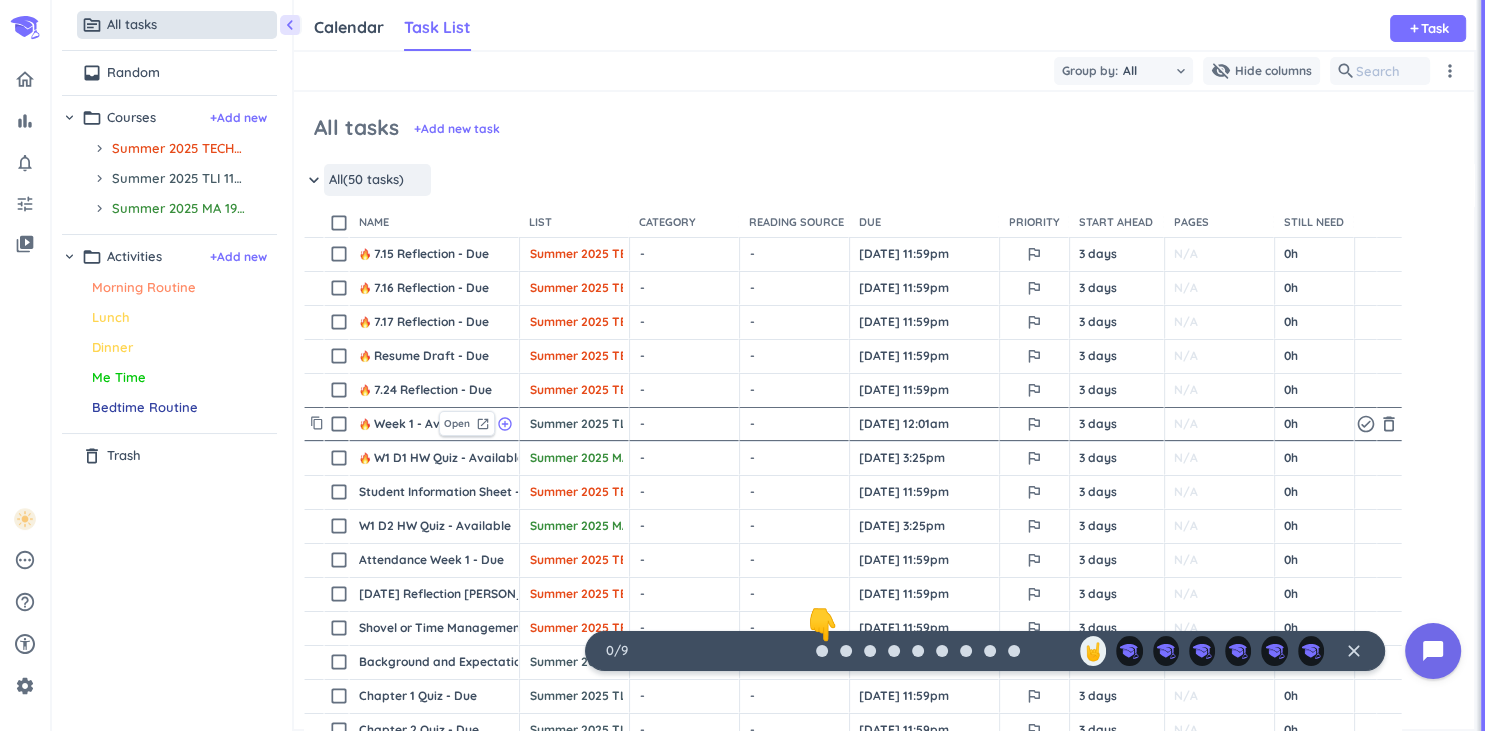 scroll, scrollTop: 1, scrollLeft: 1, axis: both 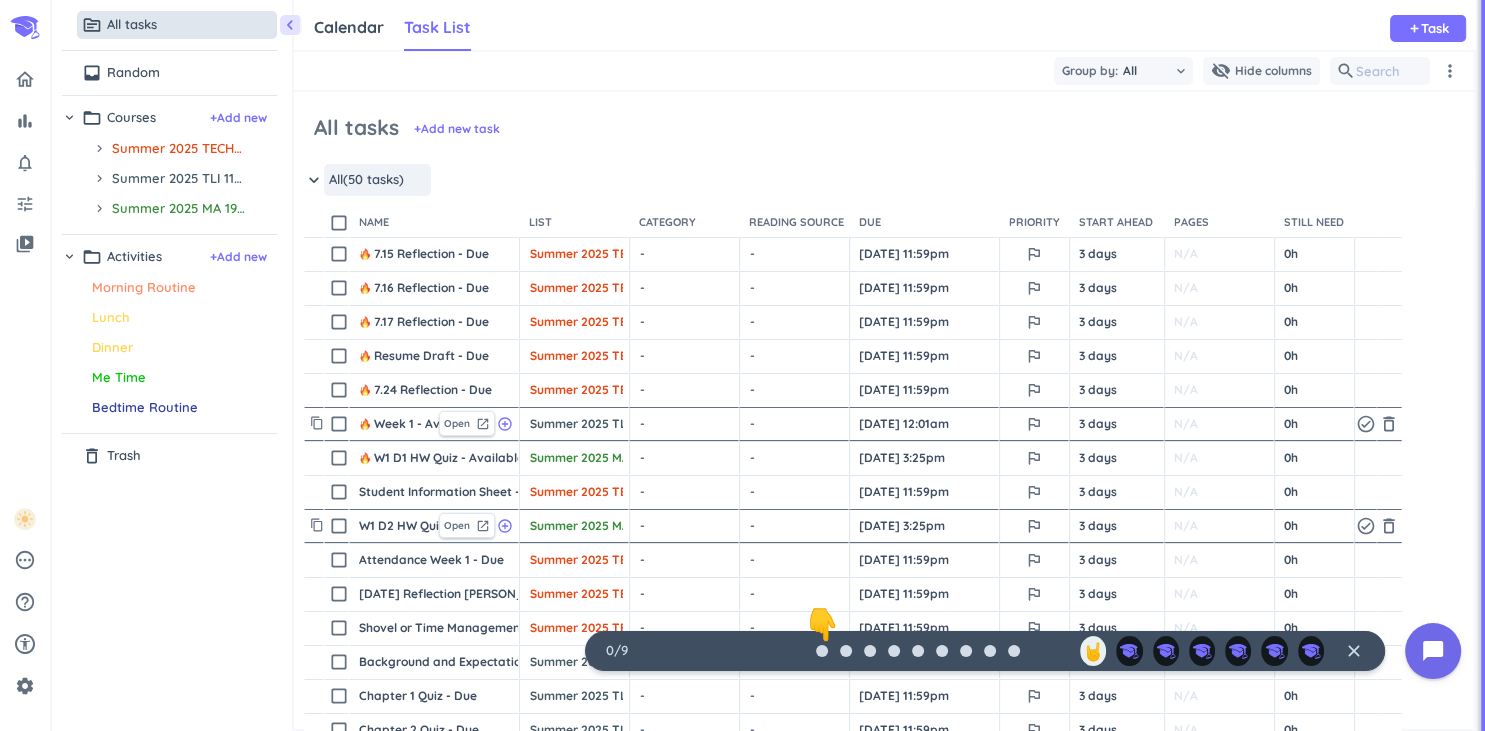 click on "check_box_outline_blank" at bounding box center [339, 526] 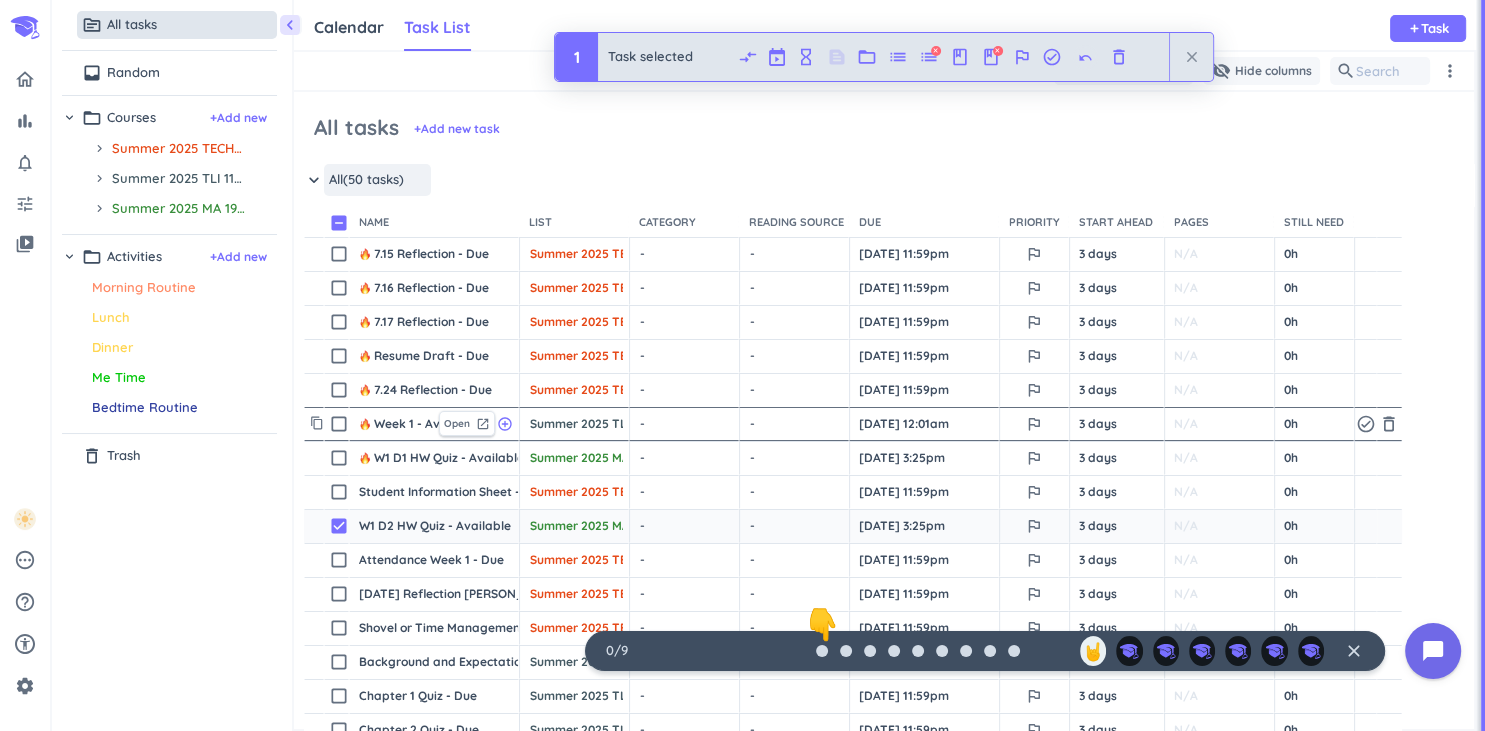 click on "close" at bounding box center [1192, 57] 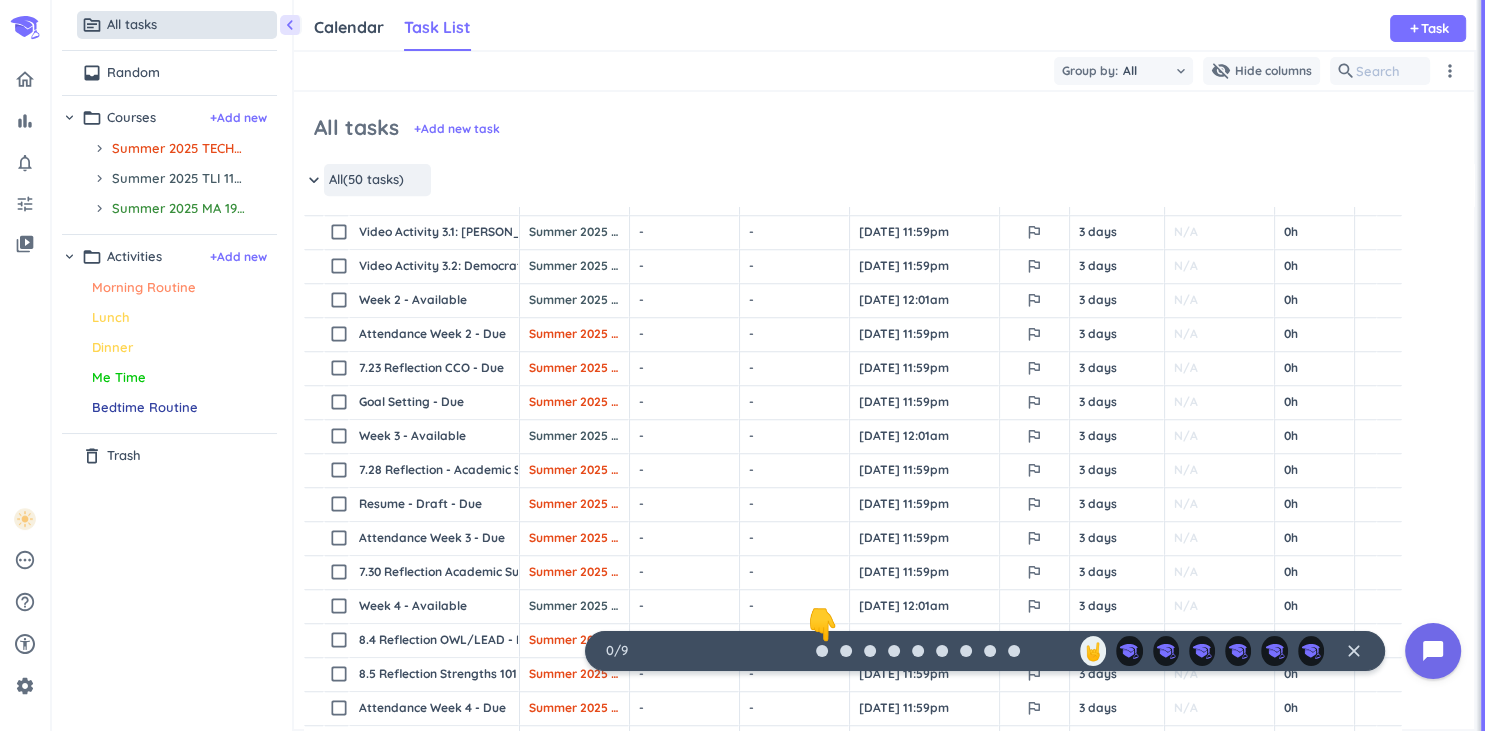 scroll, scrollTop: 0, scrollLeft: 0, axis: both 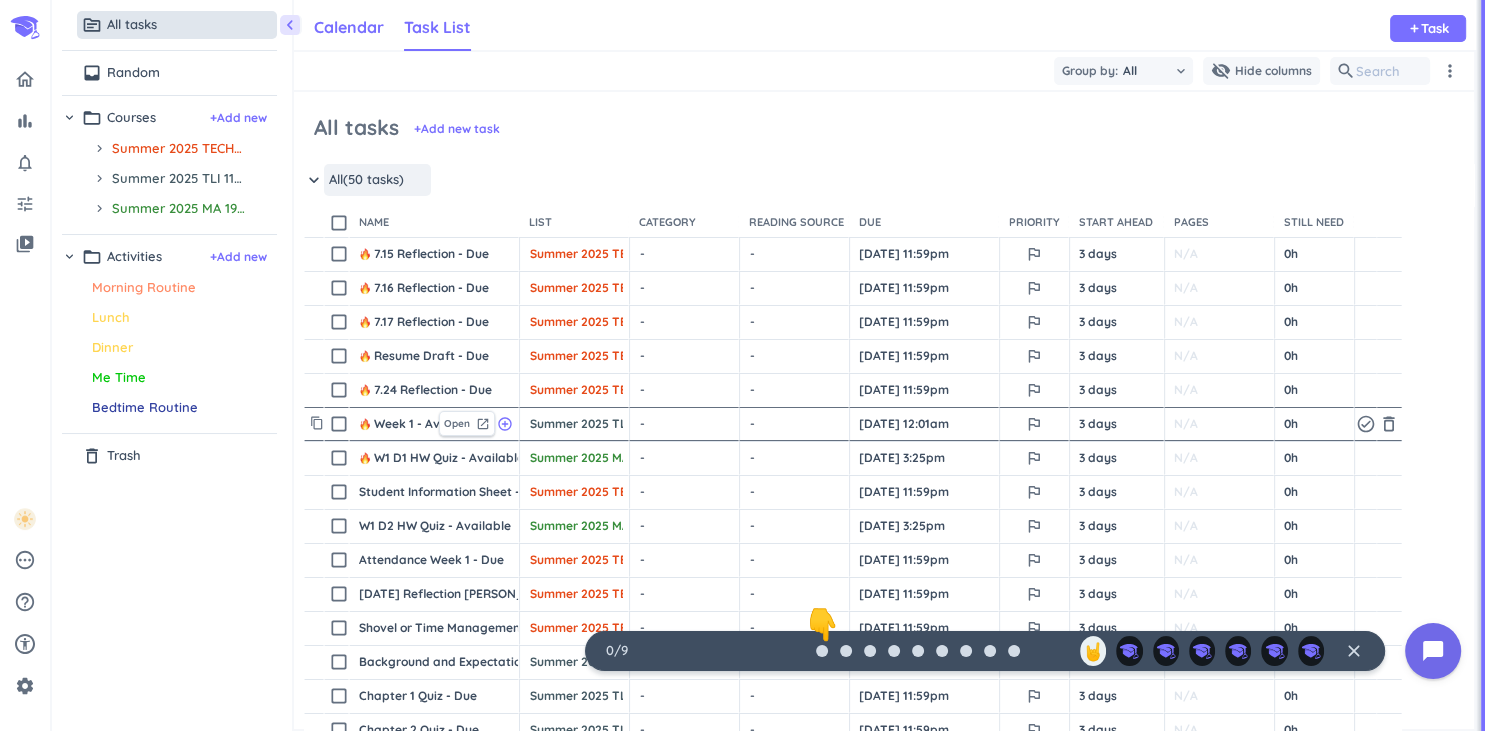 click on "Calendar" at bounding box center (349, 27) 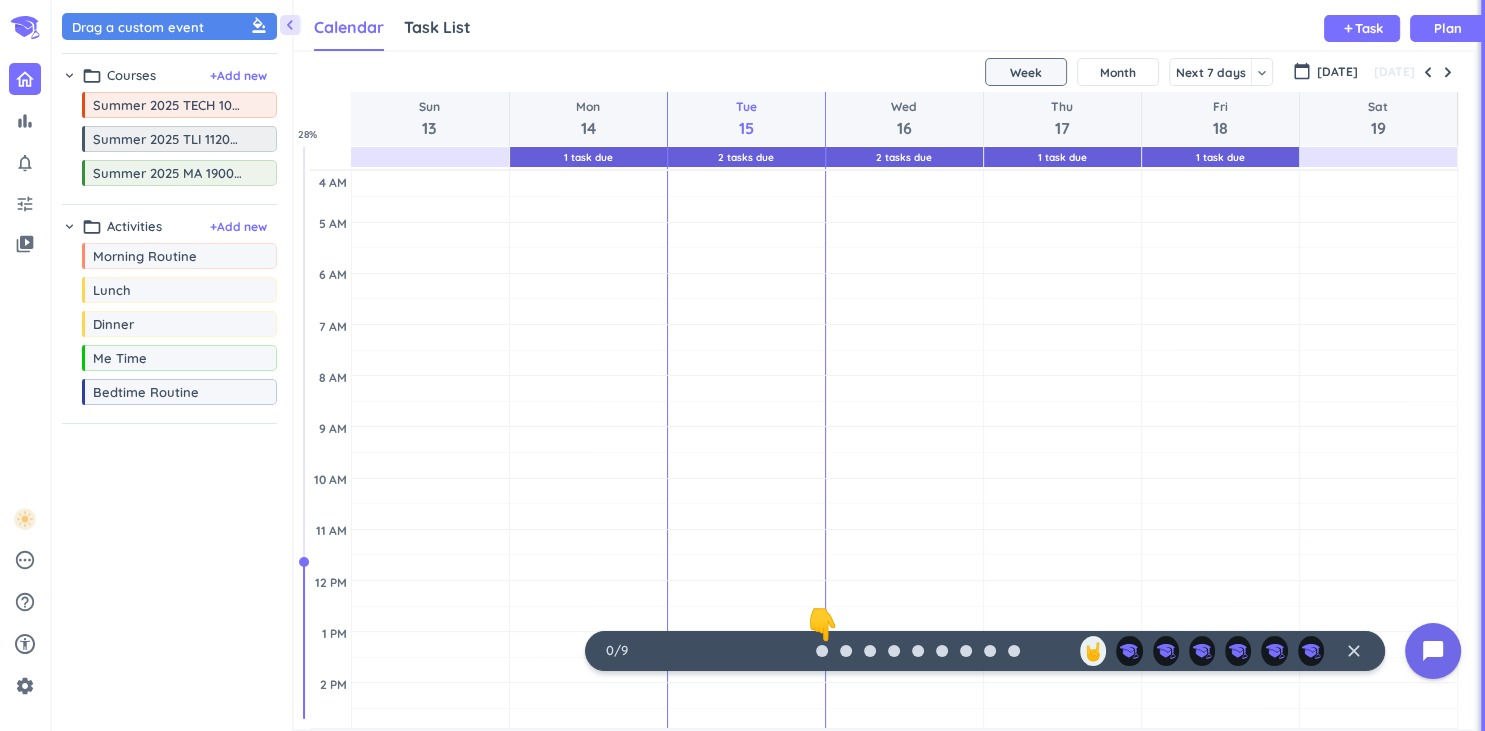 scroll, scrollTop: 1, scrollLeft: 1, axis: both 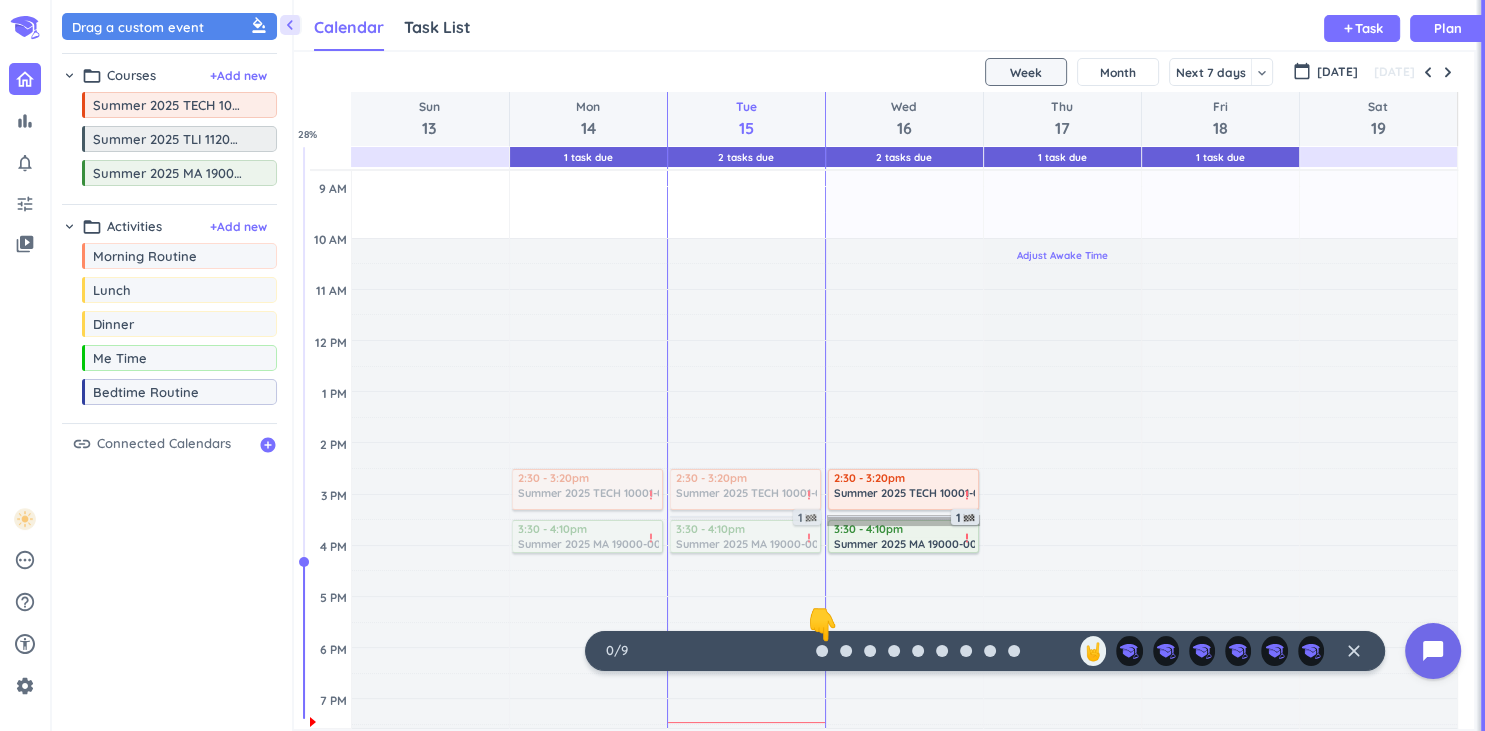 click on "3h 15m Past due Plan Adjust Awake Time Adjust Awake Time 1" at bounding box center [1062, 545] 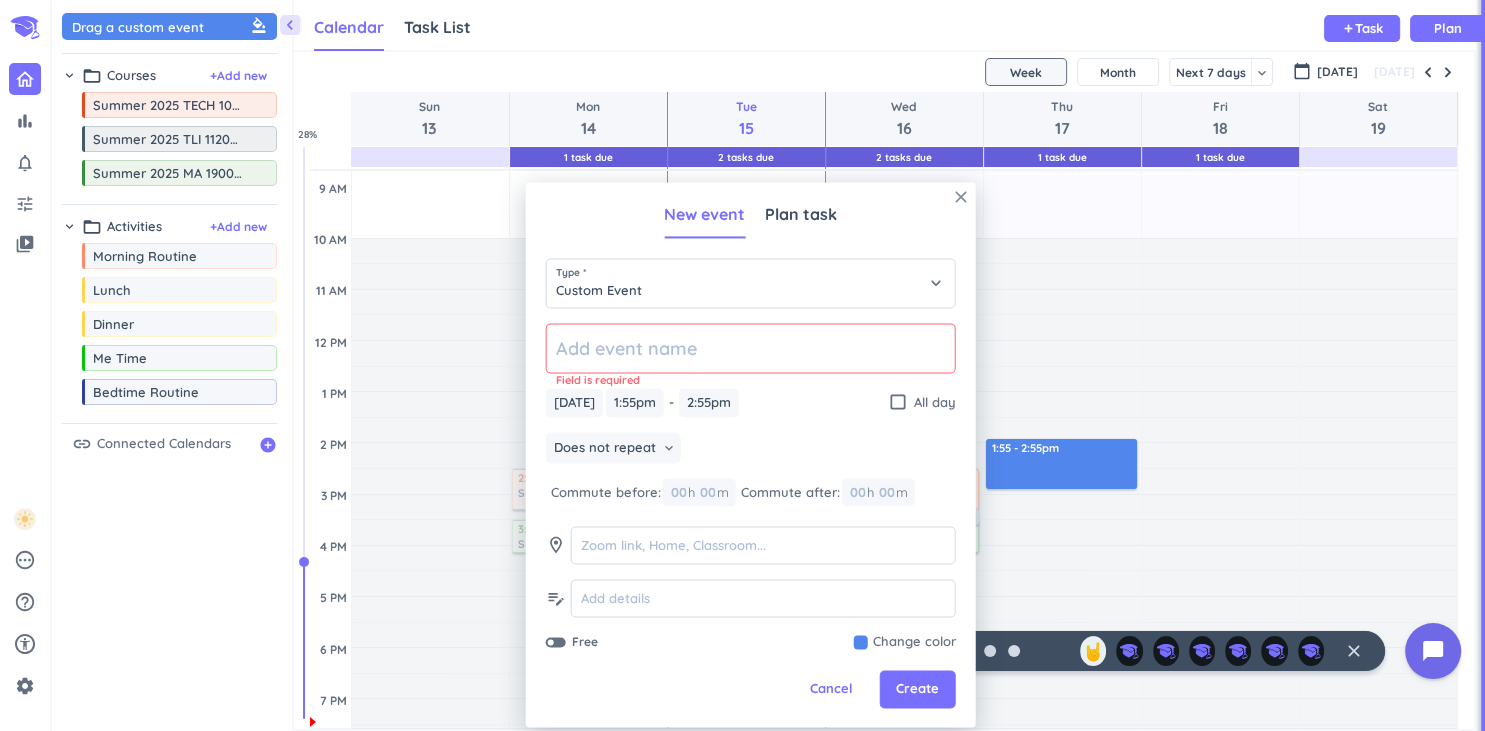 click on "close" at bounding box center [961, 197] 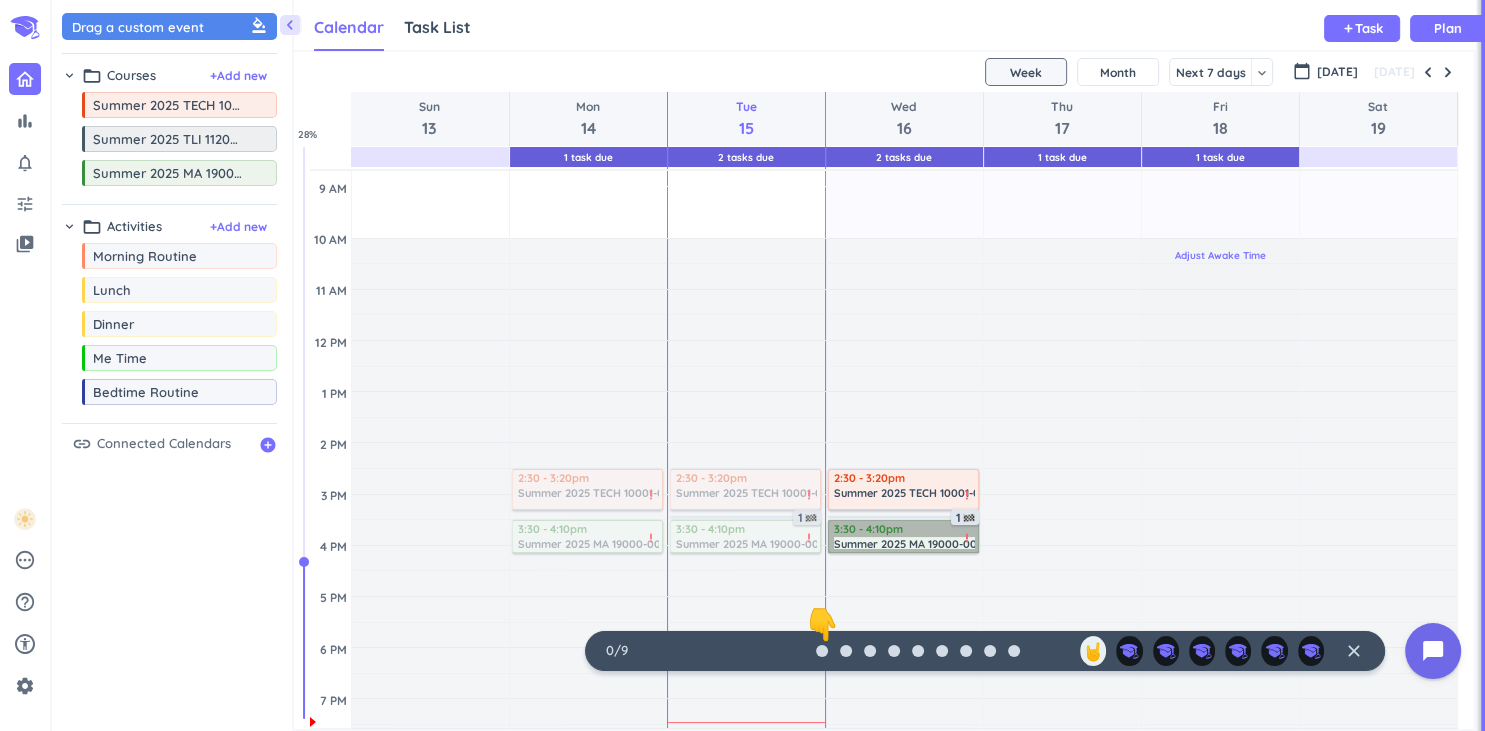 click on "3h 15m Past due Plan Adjust Awake Time Adjust Awake Time 1" at bounding box center [1220, 545] 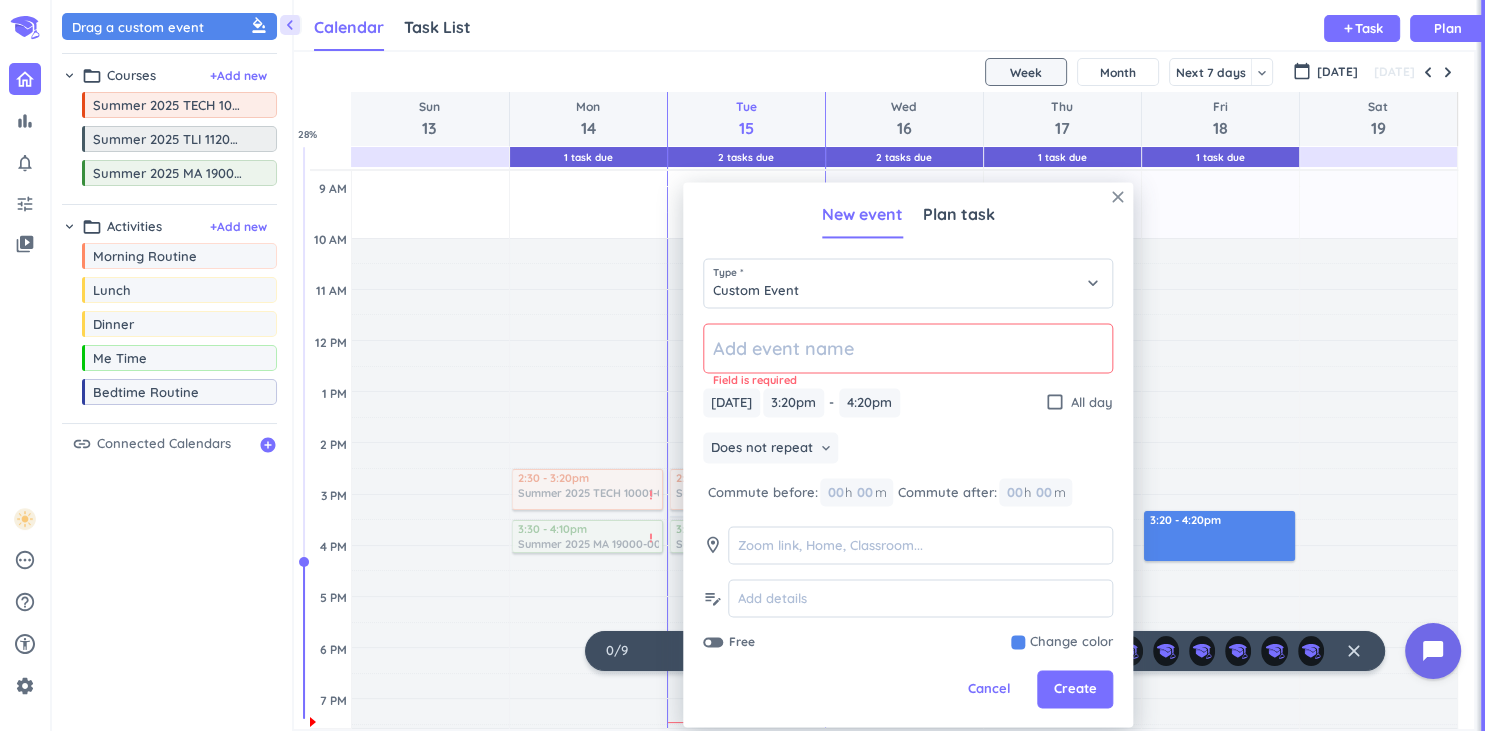 click on "close" at bounding box center [1118, 197] 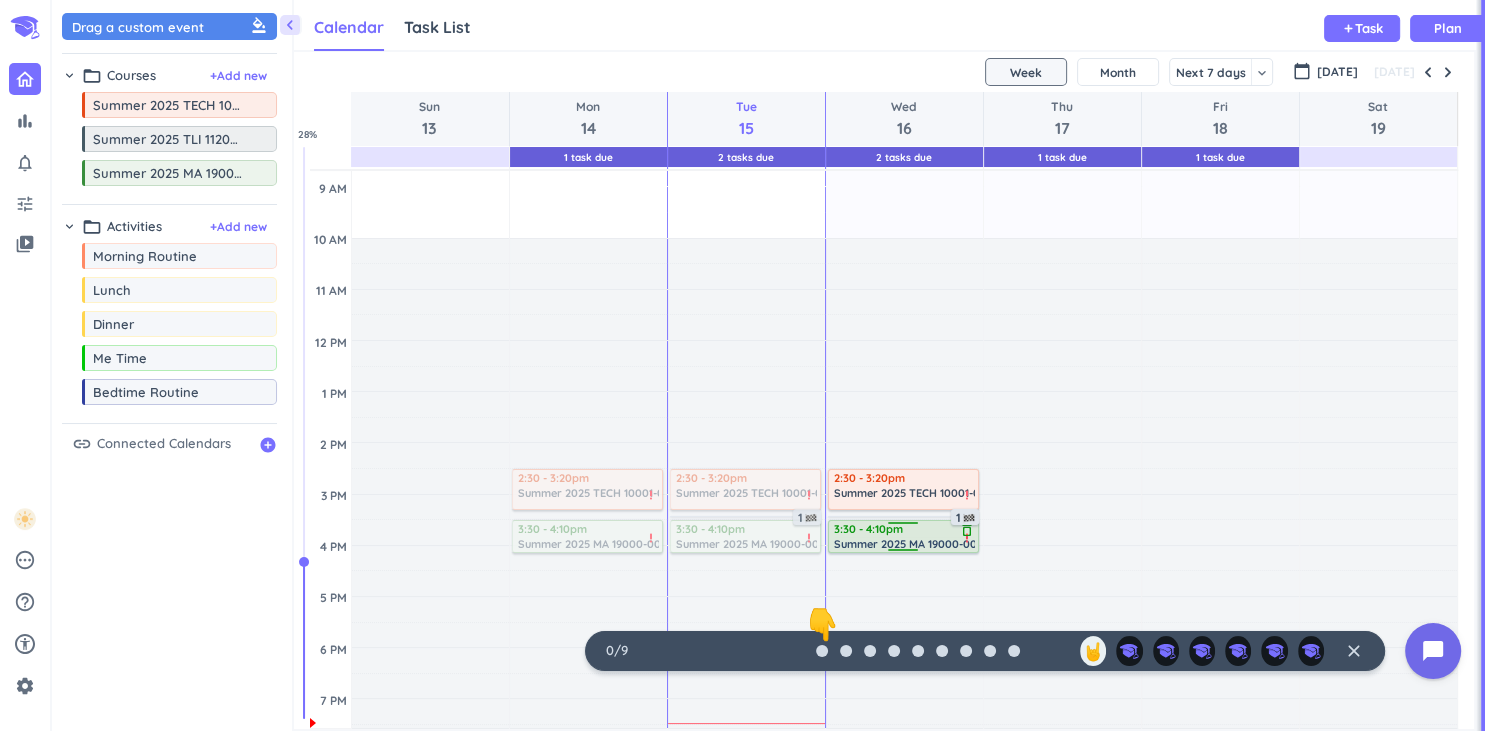click on "3:30 - 4:10pm Summer 2025 MA 19000-001 LEC delete_outline priority_high" at bounding box center (904, 535) 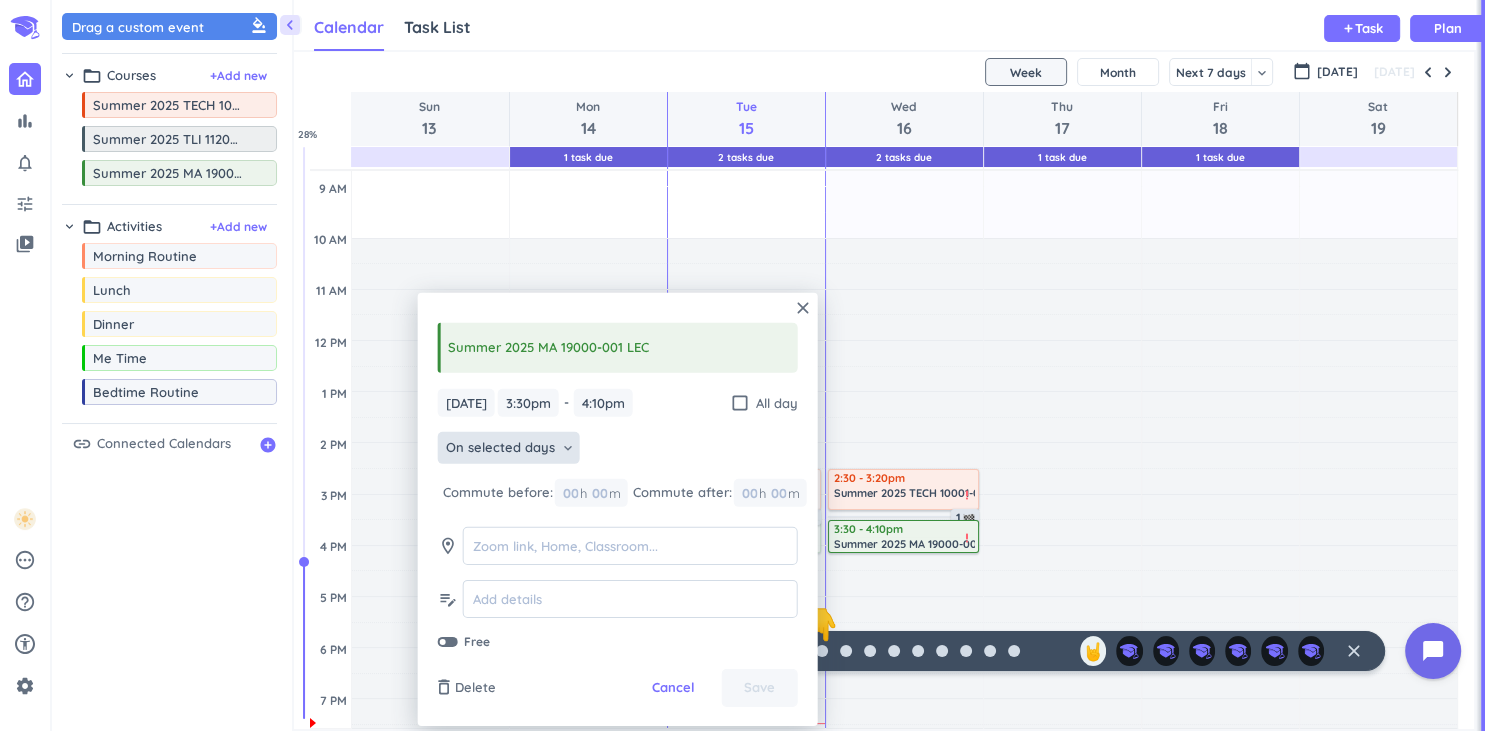 click on "keyboard_arrow_down" at bounding box center (568, 448) 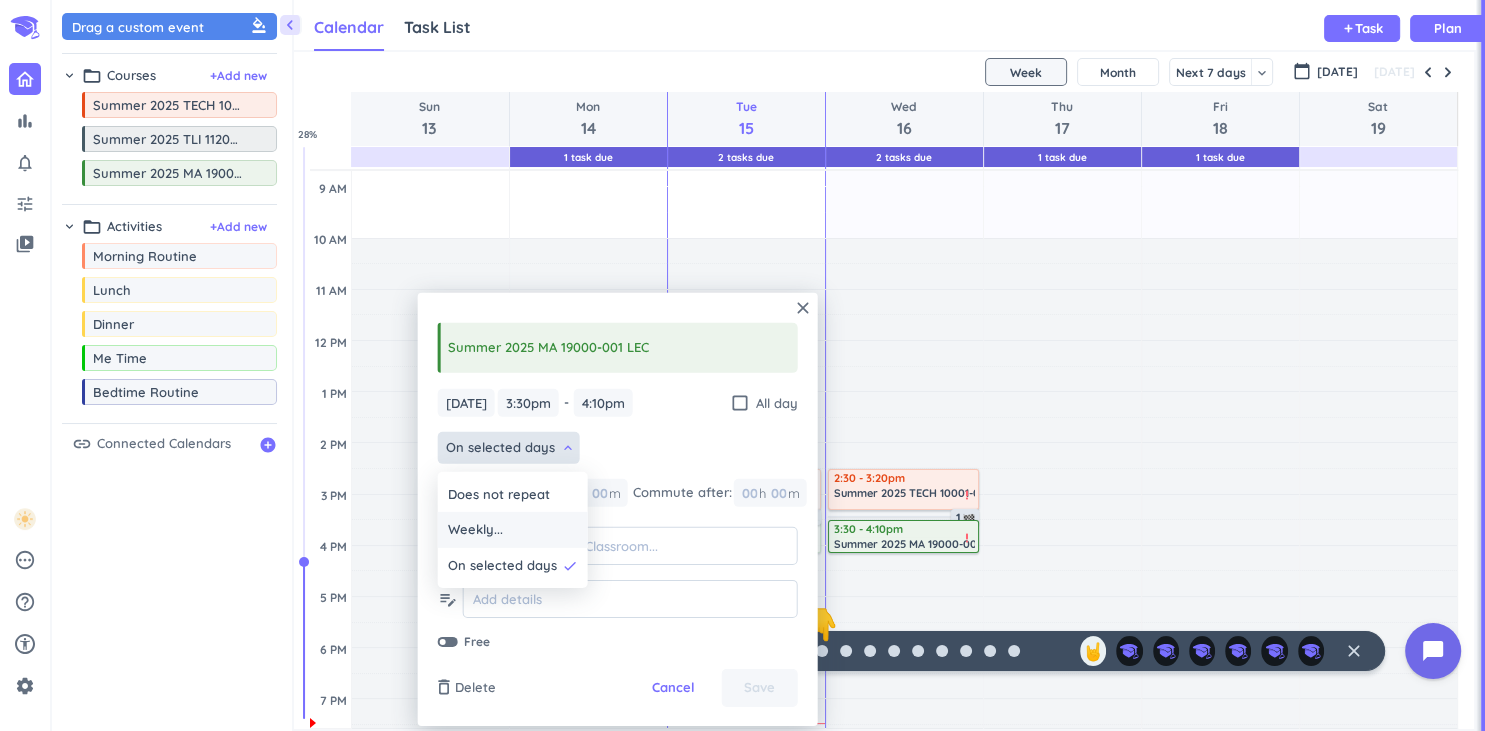 click on "Weekly..." at bounding box center [475, 530] 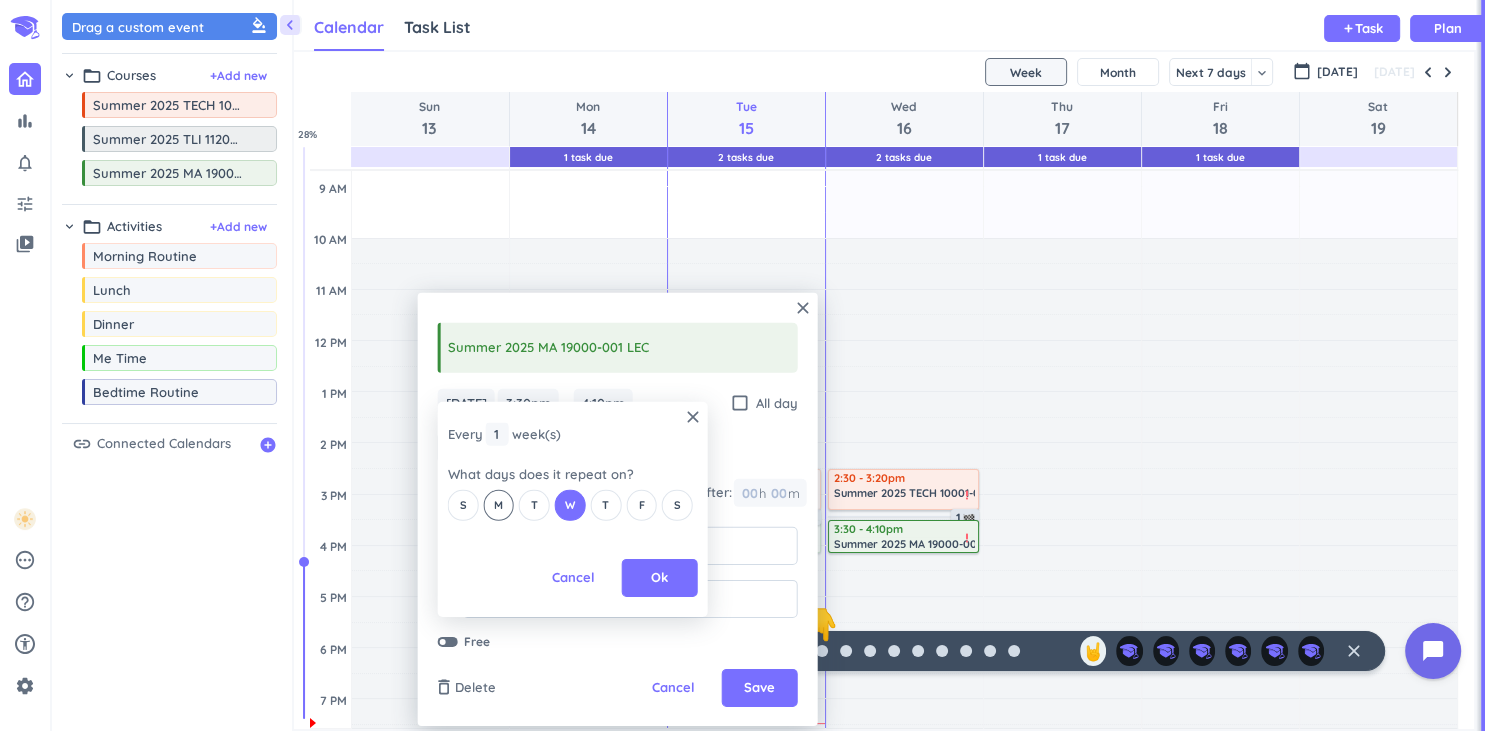 drag, startPoint x: 492, startPoint y: 514, endPoint x: 512, endPoint y: 511, distance: 20.22375 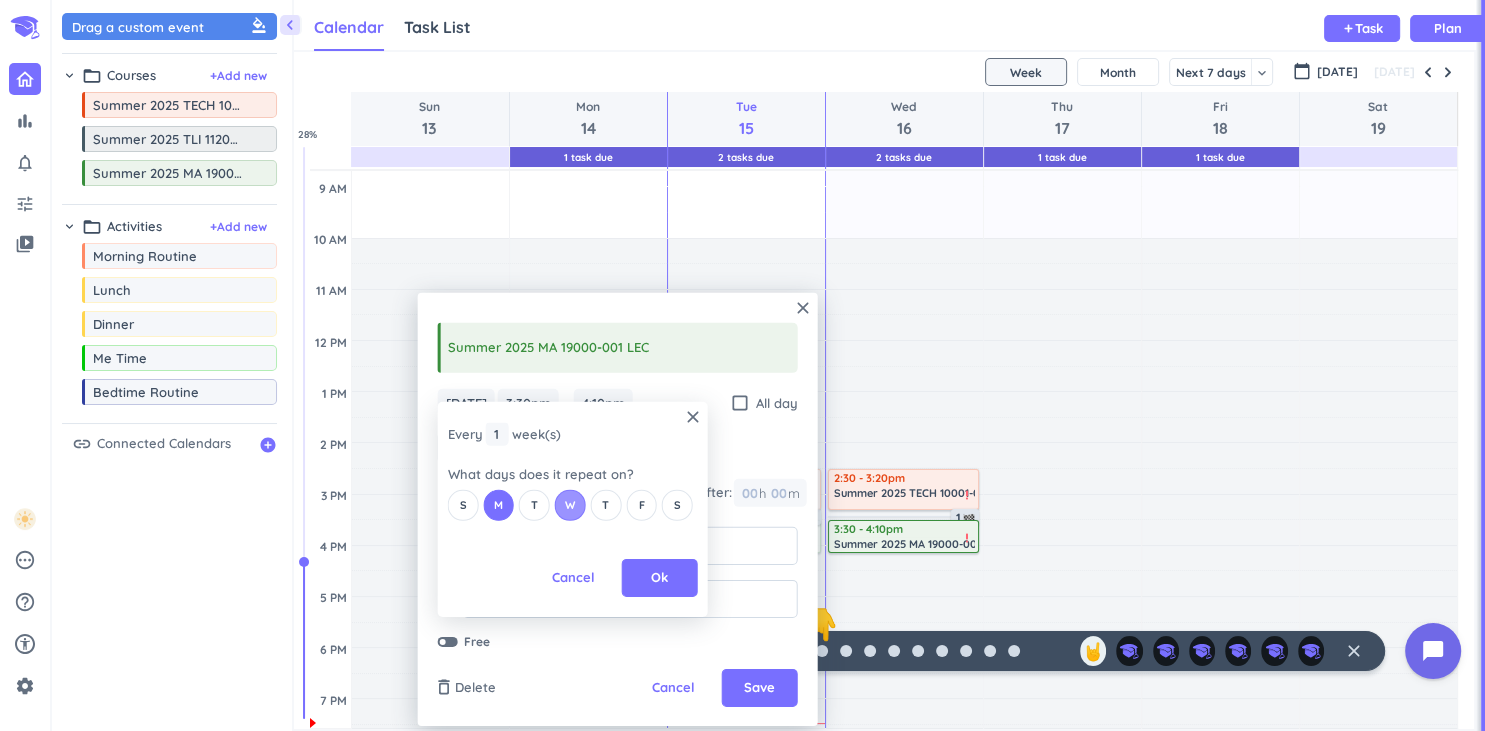 drag, startPoint x: 534, startPoint y: 514, endPoint x: 562, endPoint y: 512, distance: 28.071337 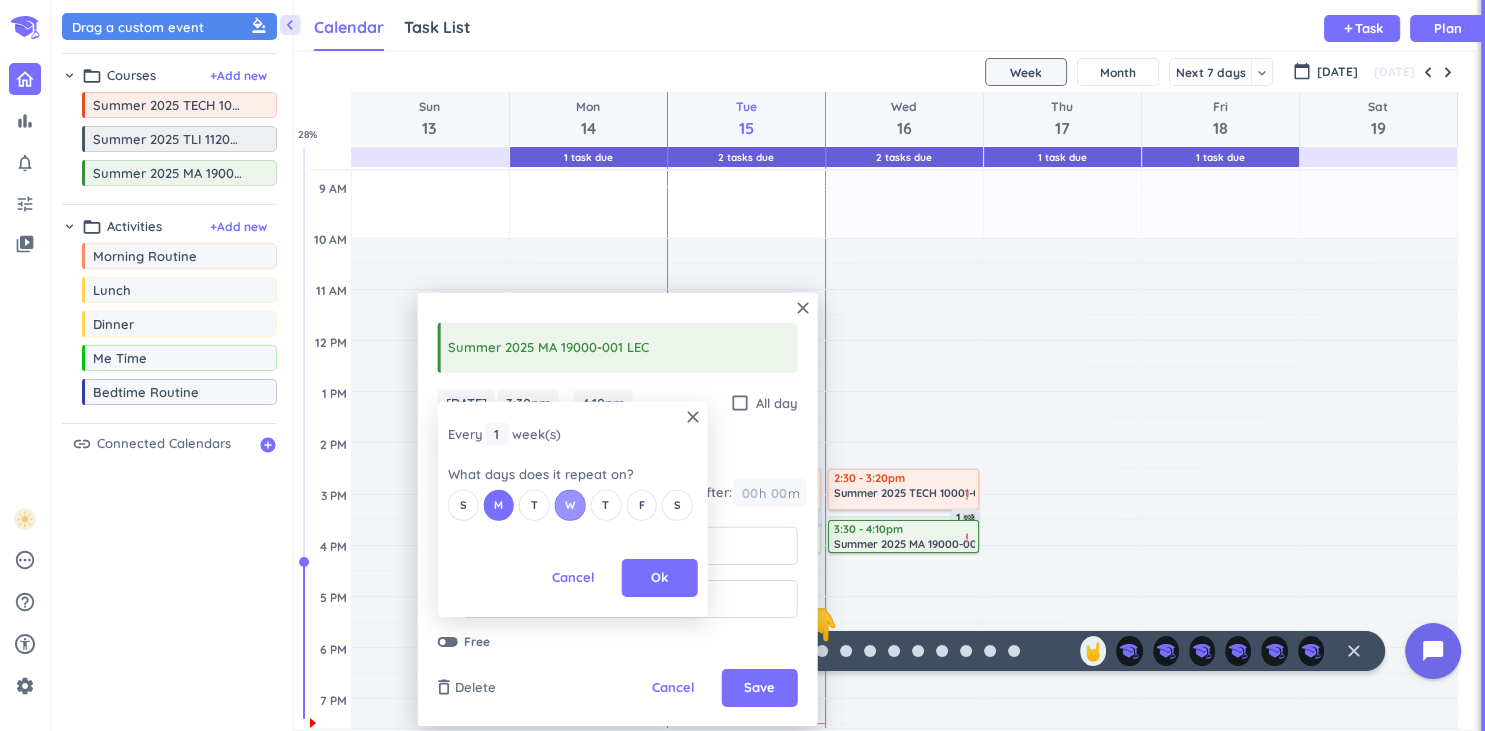 click on "T" at bounding box center [534, 504] 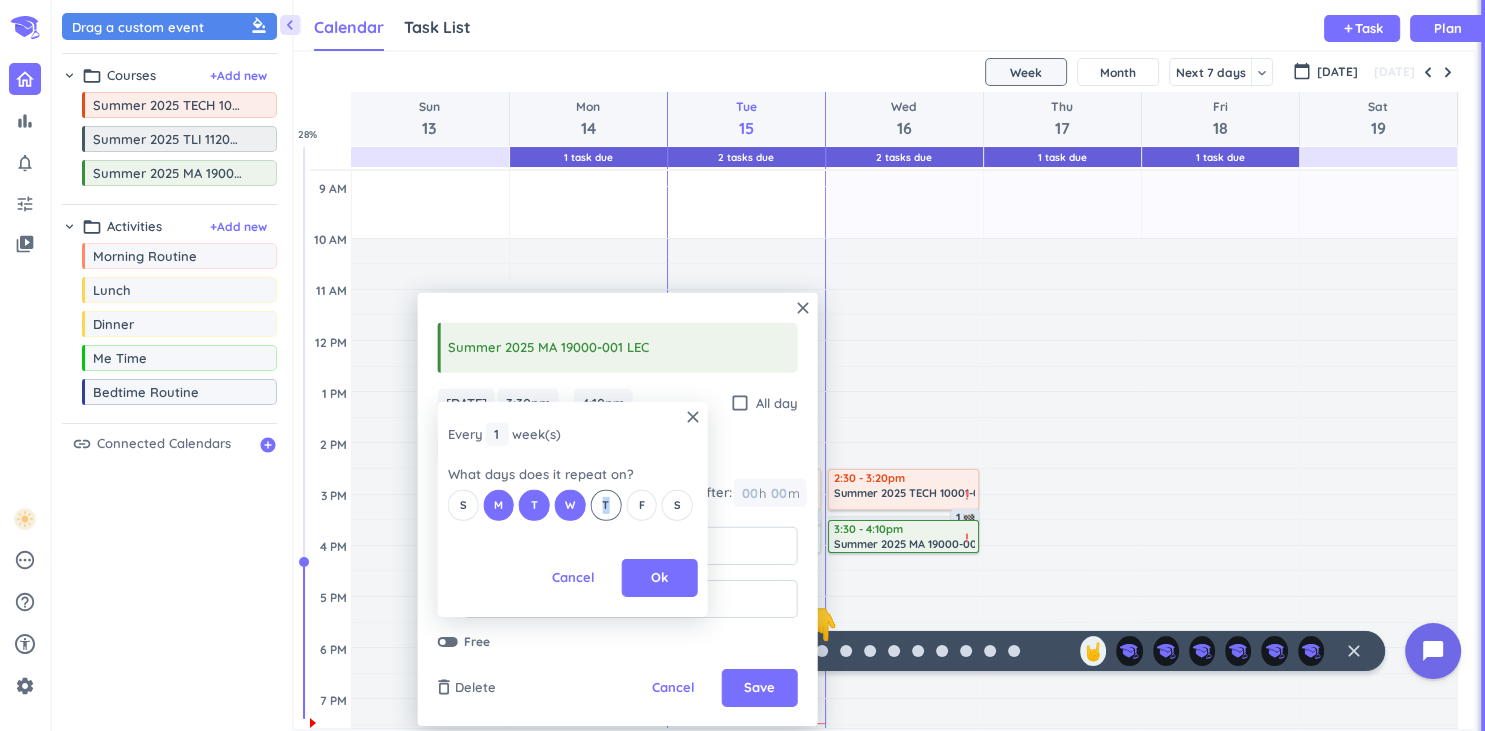 click on "T" at bounding box center [605, 505] 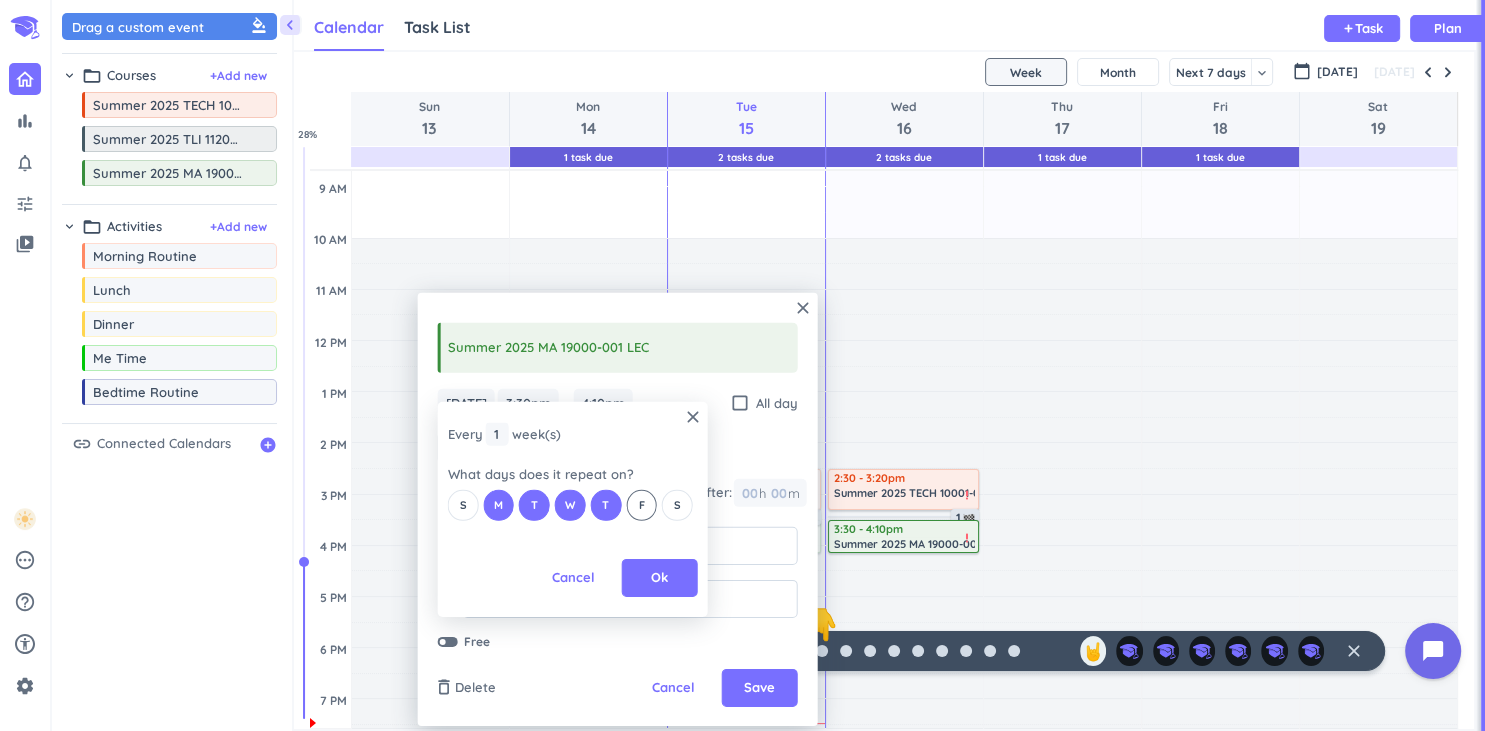click on "F" at bounding box center (641, 504) 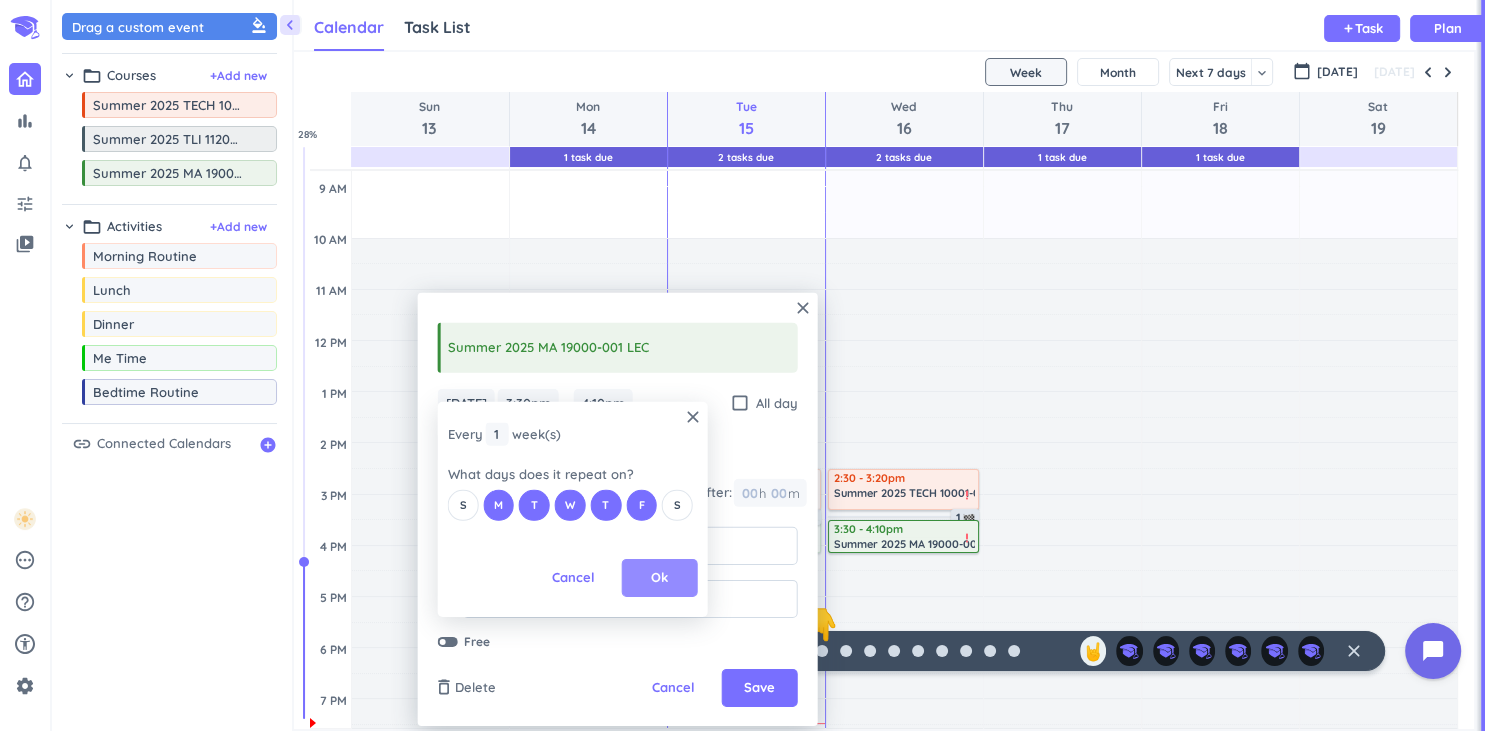 click on "Ok" at bounding box center [660, 578] 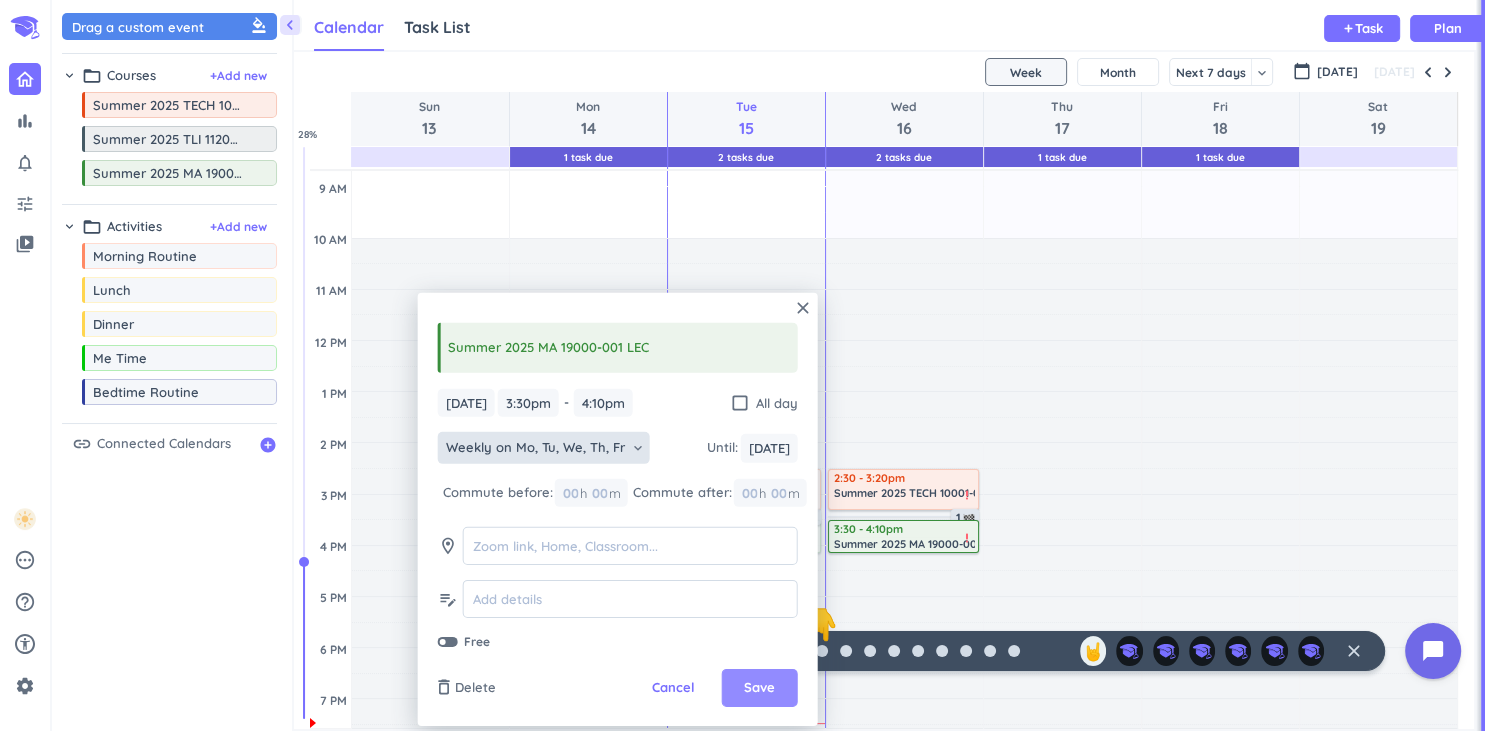 click on "Save" at bounding box center [760, 688] 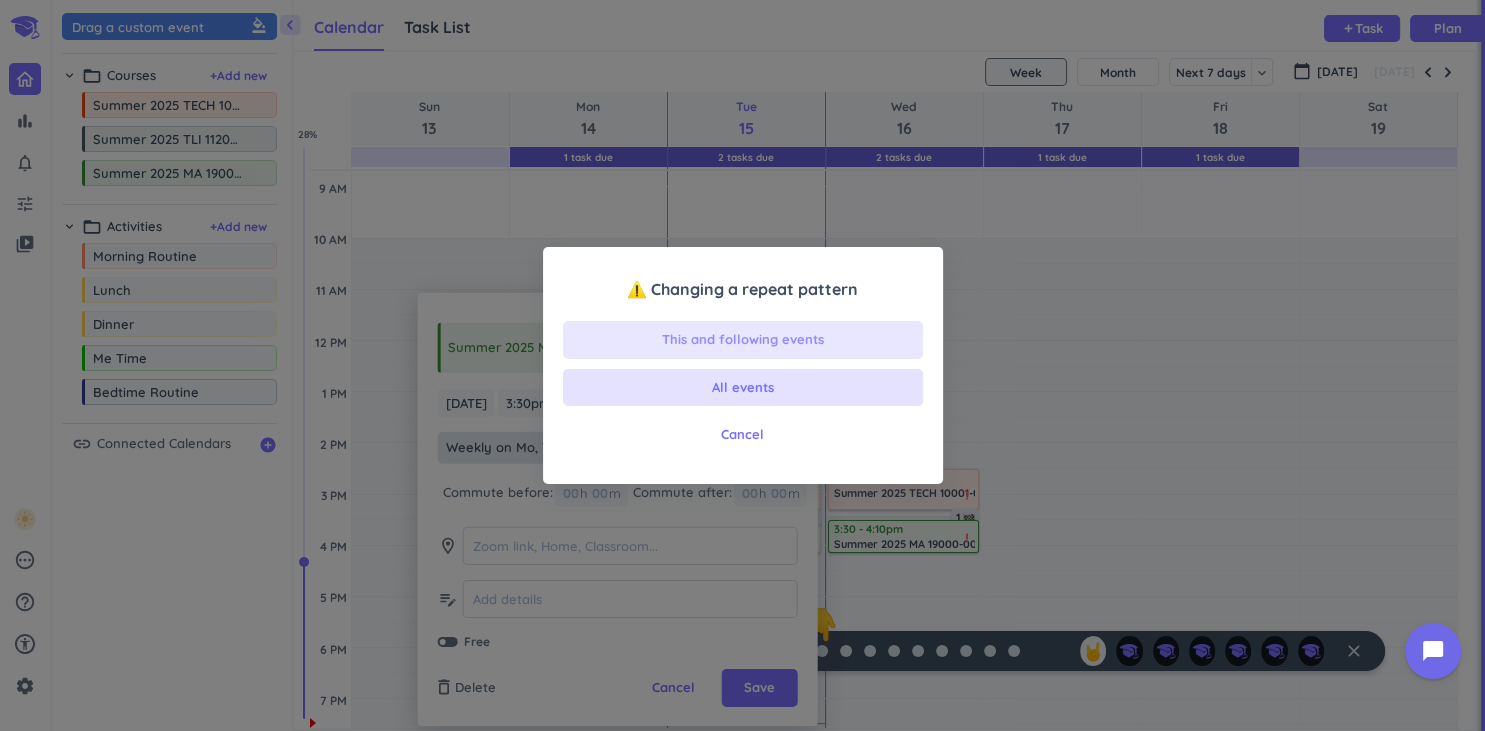 click on "This and following events" at bounding box center (743, 340) 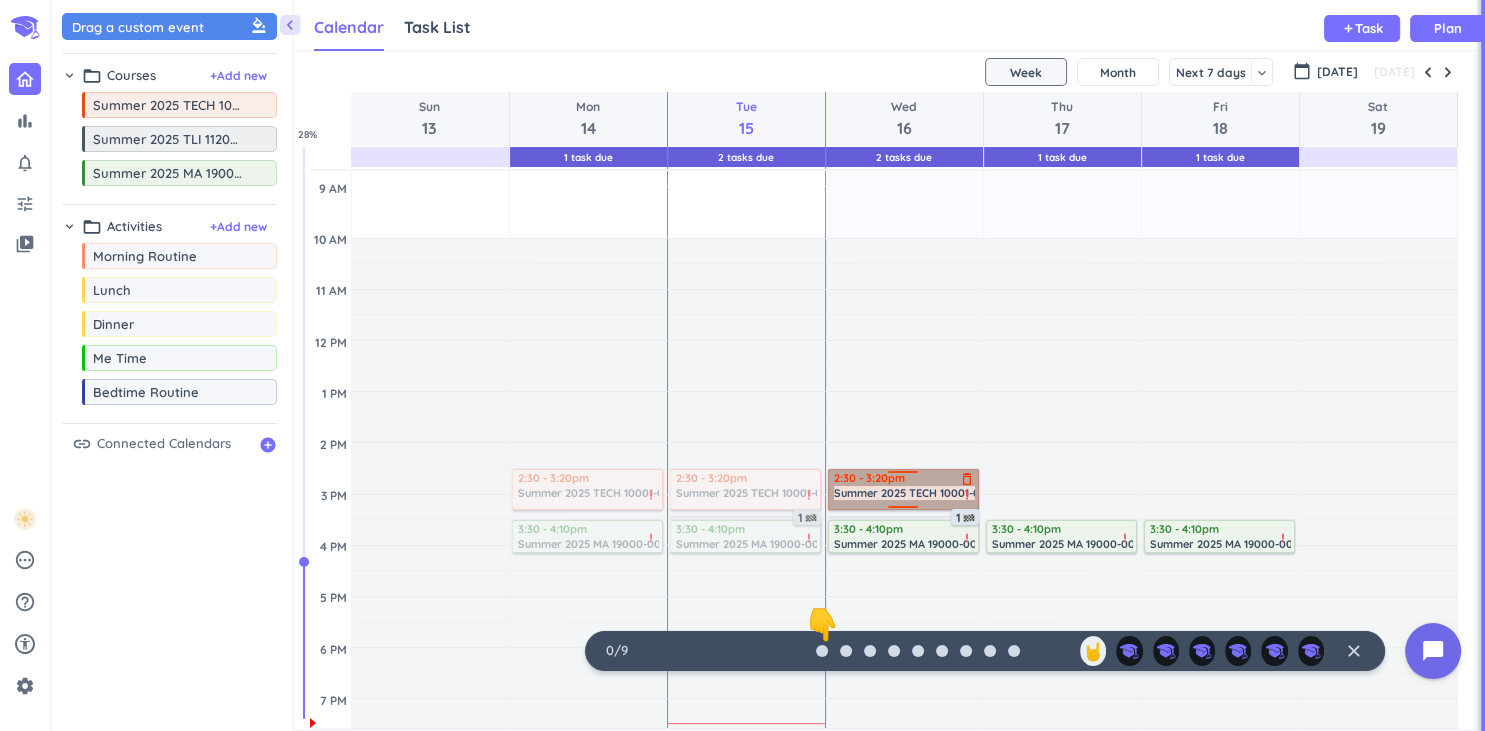 click at bounding box center (903, 475) 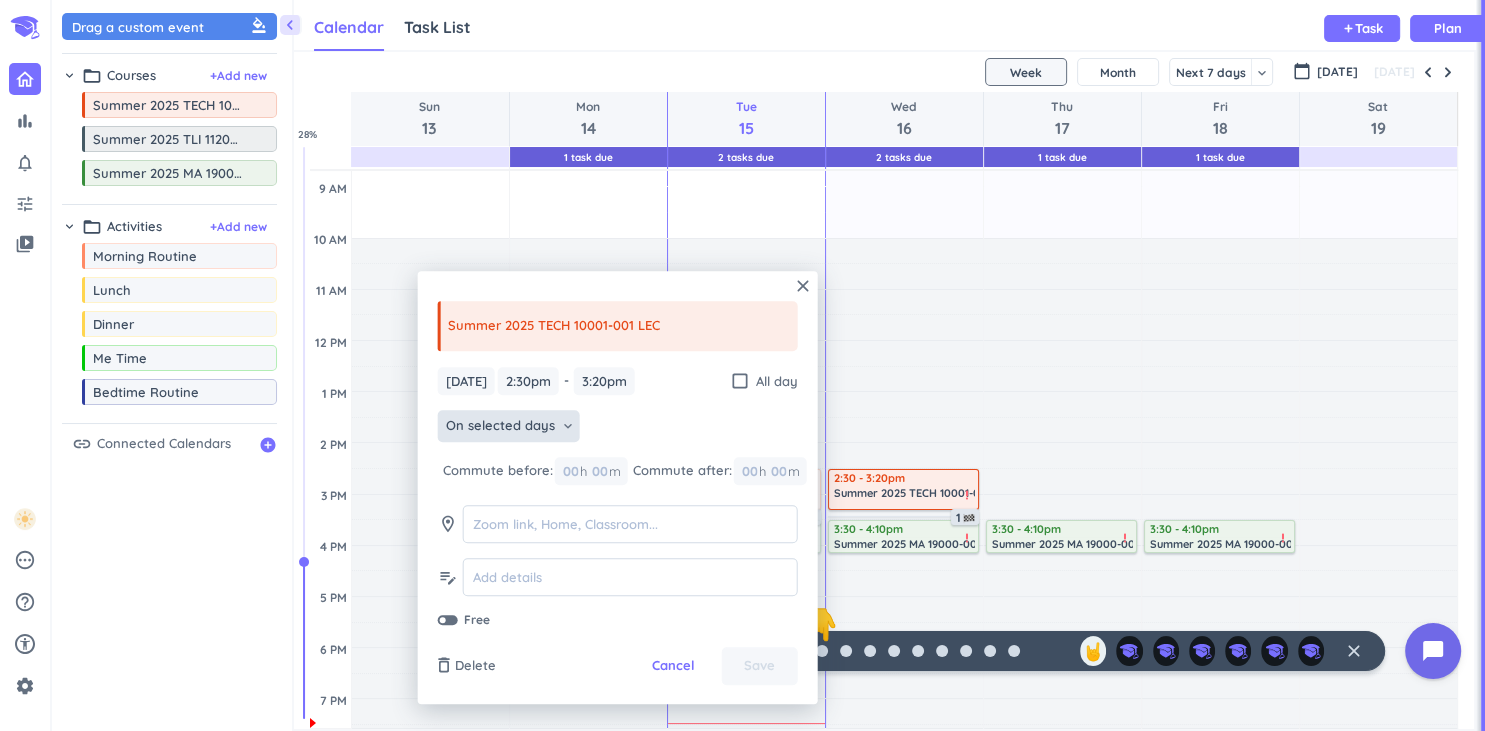 click on "On selected days" at bounding box center [500, 427] 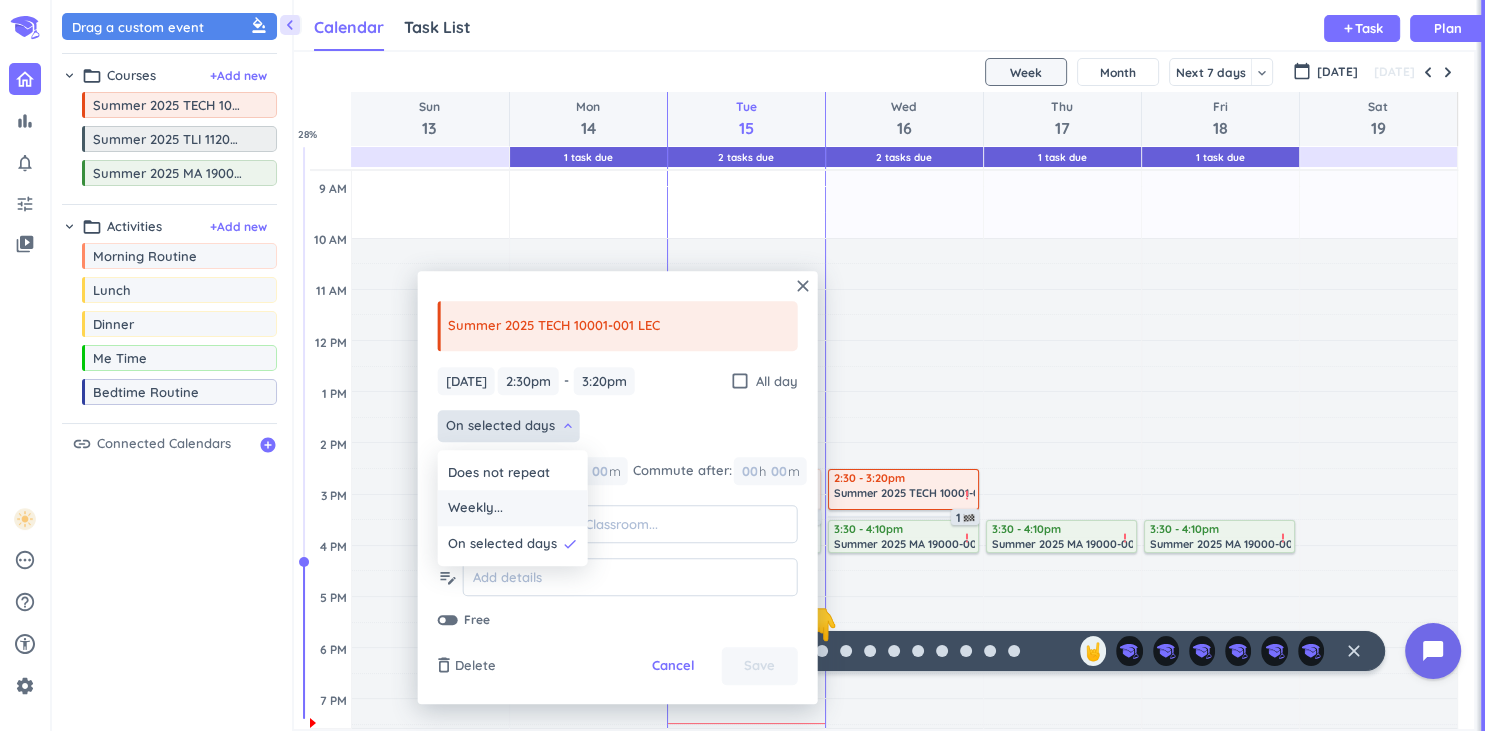 click on "Weekly..." at bounding box center (513, 509) 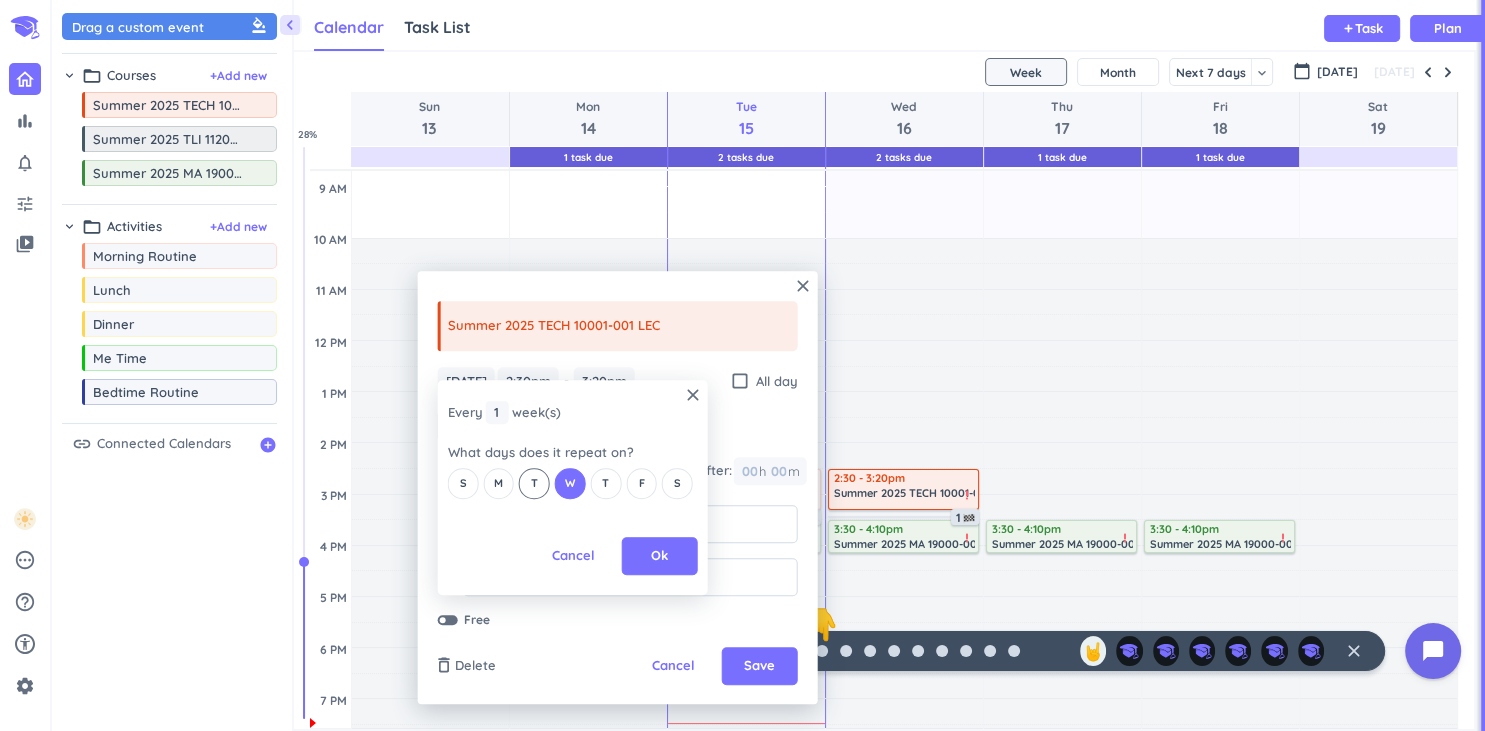 drag, startPoint x: 508, startPoint y: 483, endPoint x: 524, endPoint y: 483, distance: 16 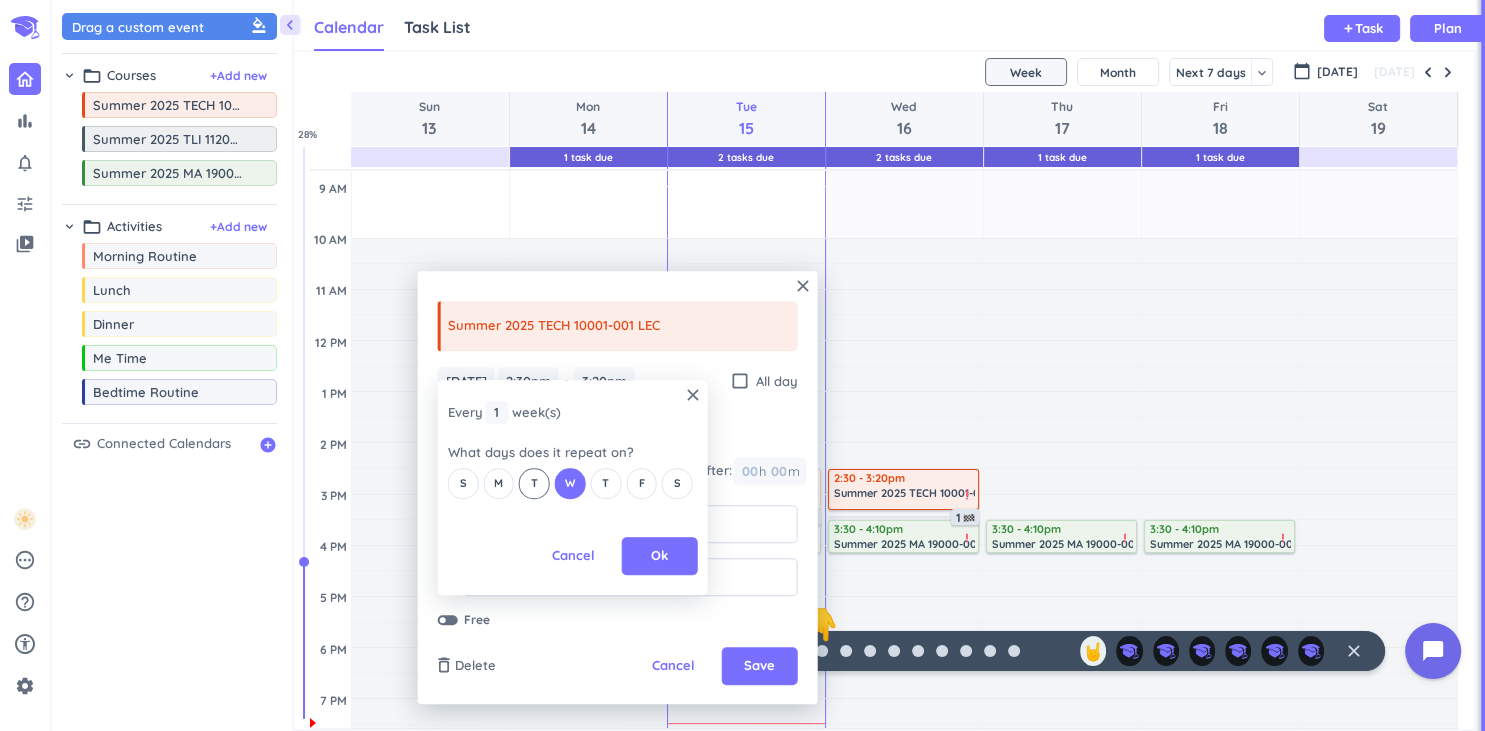 click on "M" at bounding box center (498, 483) 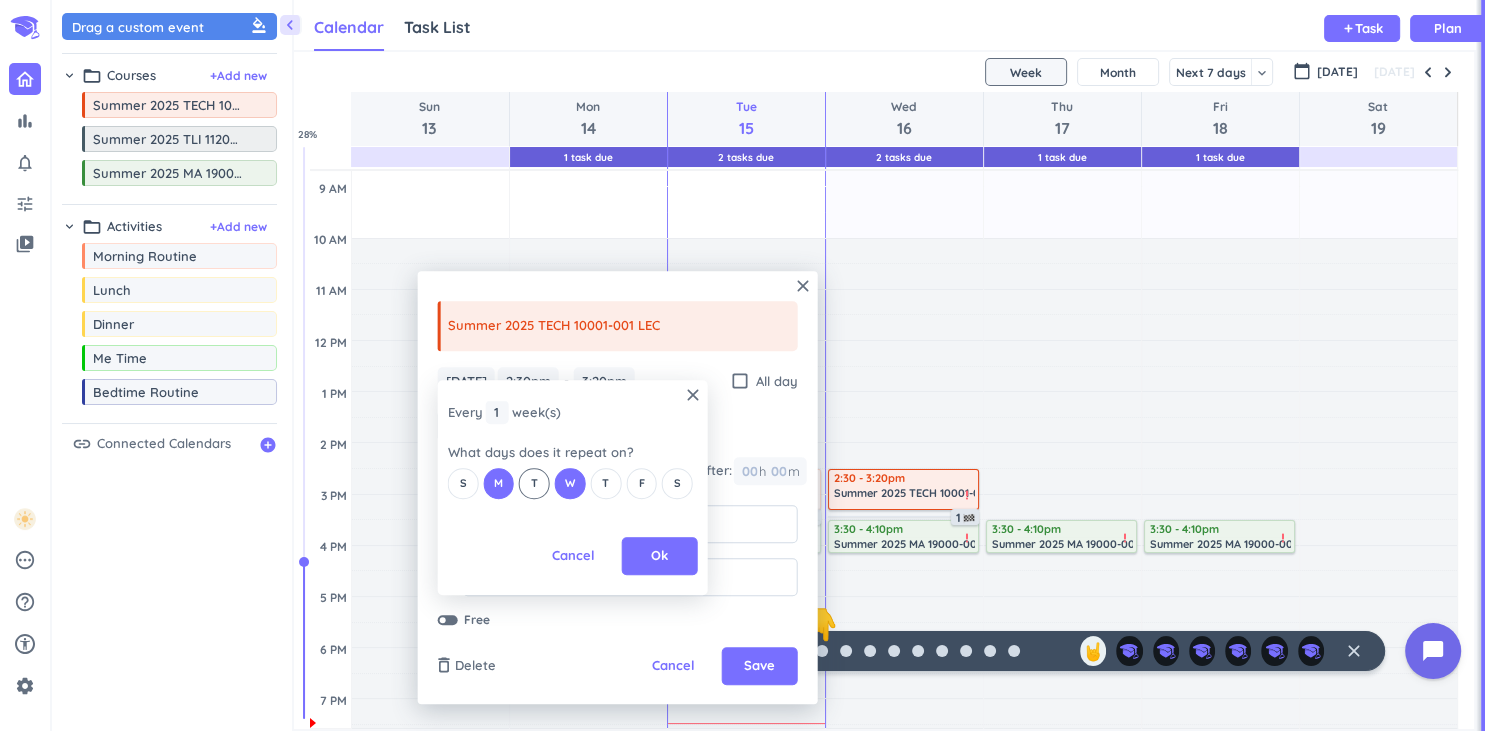 click on "T" at bounding box center [534, 483] 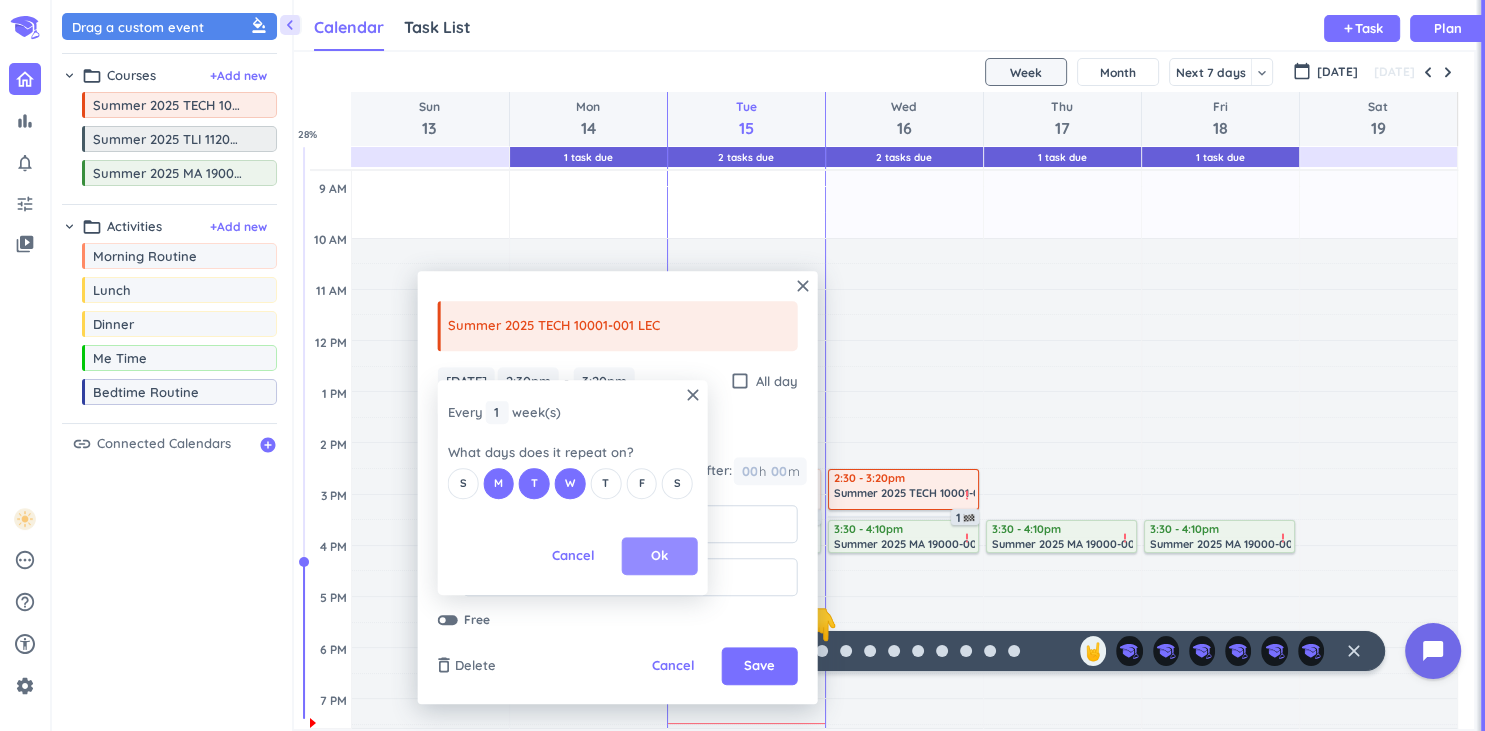 click on "Ok" at bounding box center (659, 556) 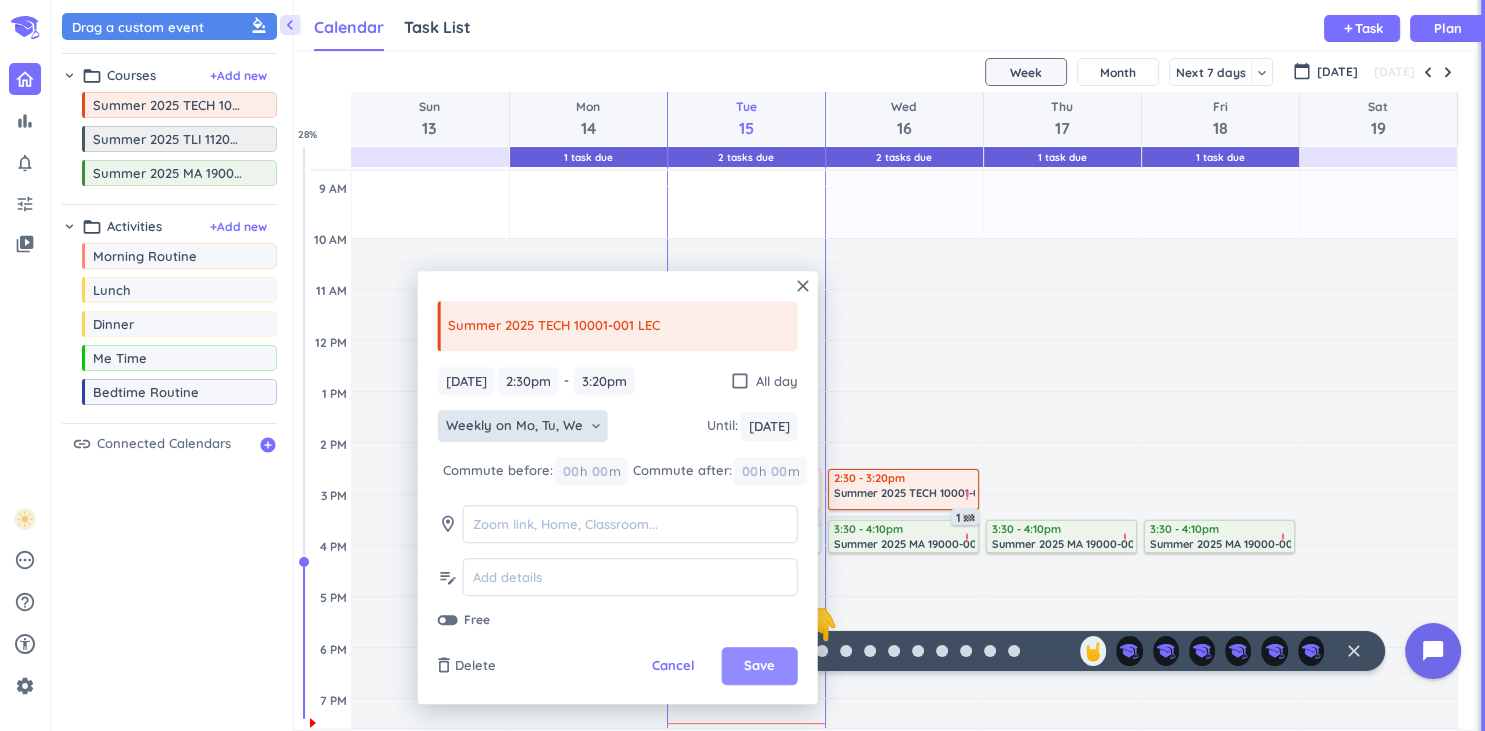 click on "Save" at bounding box center [760, 667] 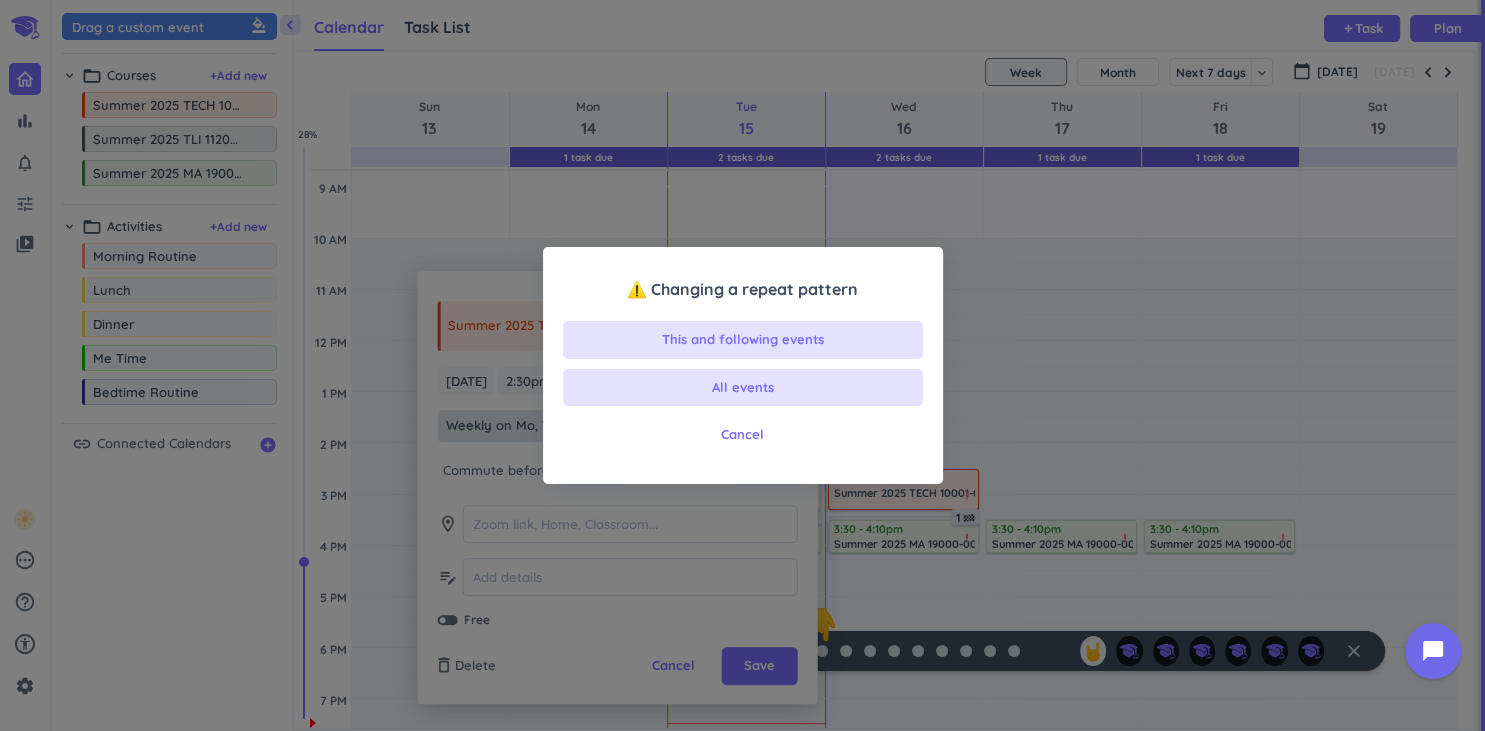 drag, startPoint x: 777, startPoint y: 349, endPoint x: 780, endPoint y: 370, distance: 21.213203 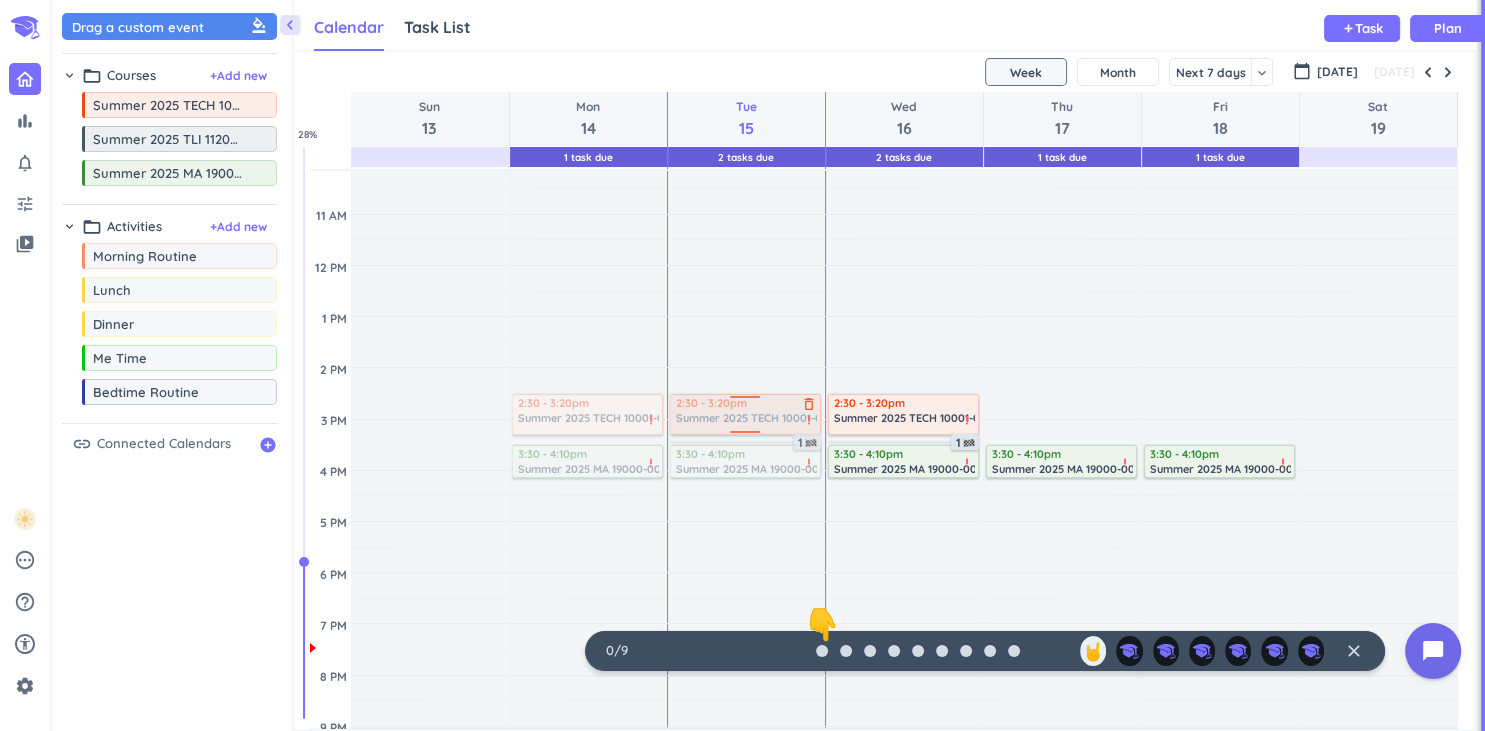scroll, scrollTop: 312, scrollLeft: 0, axis: vertical 